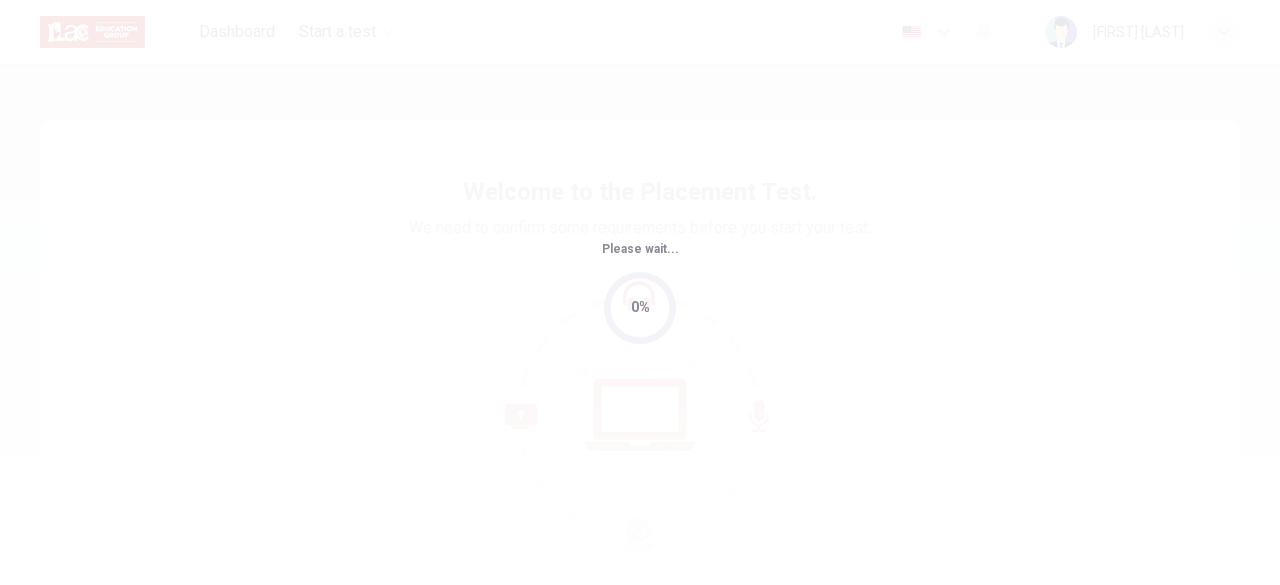 scroll, scrollTop: 0, scrollLeft: 0, axis: both 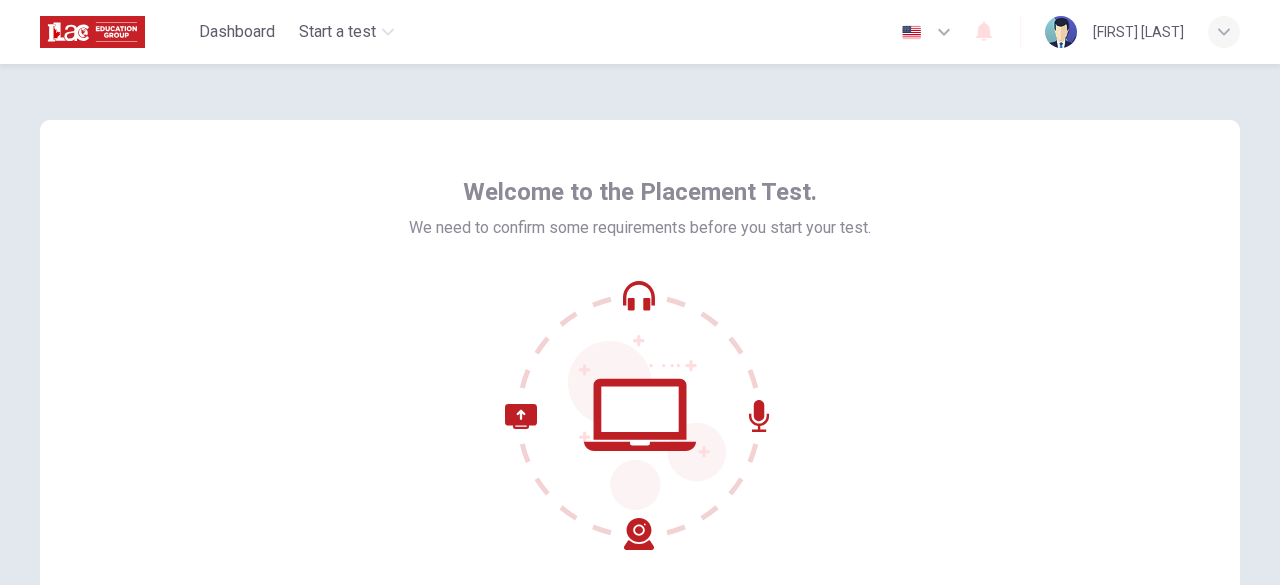 drag, startPoint x: 1269, startPoint y: 245, endPoint x: 1279, endPoint y: 319, distance: 74.672615 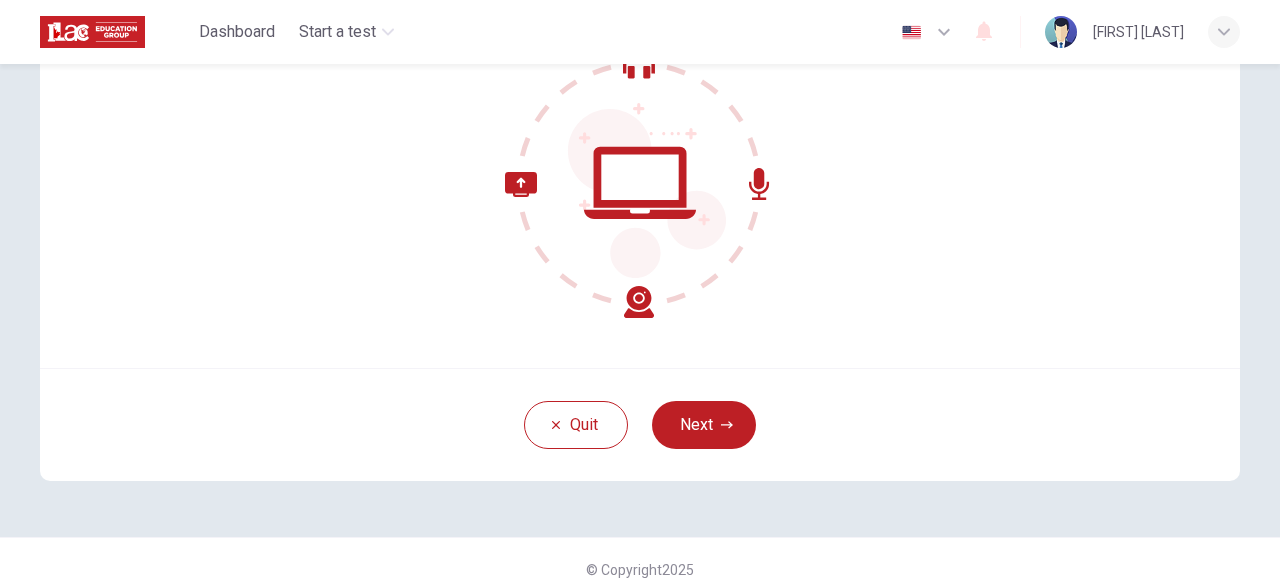 scroll, scrollTop: 247, scrollLeft: 0, axis: vertical 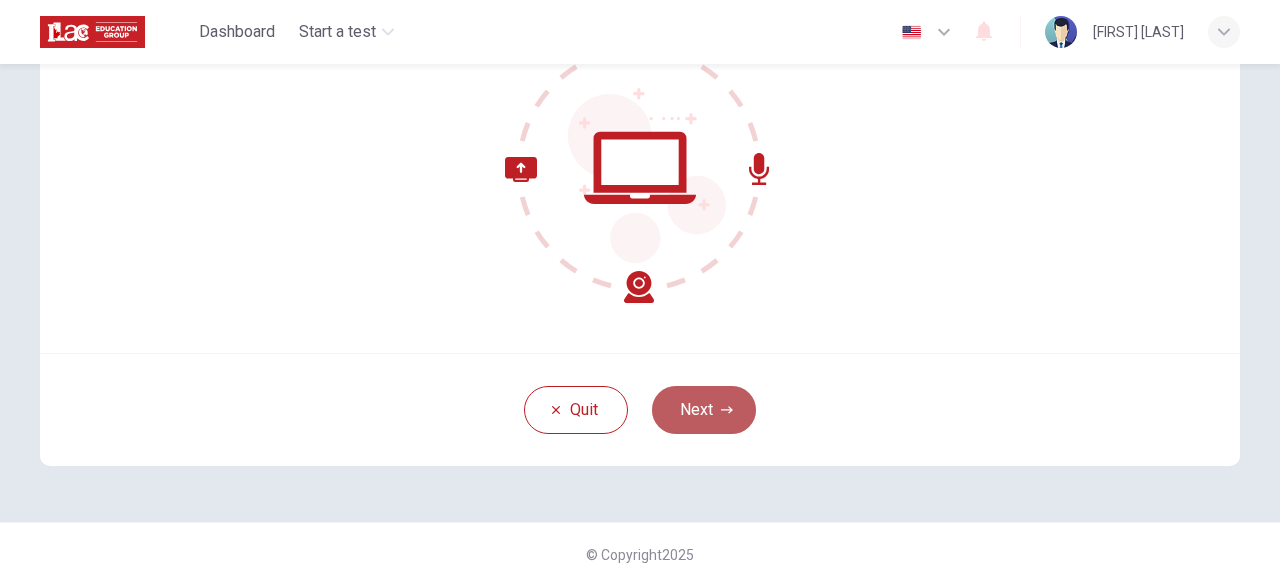 click on "Next" at bounding box center (704, 410) 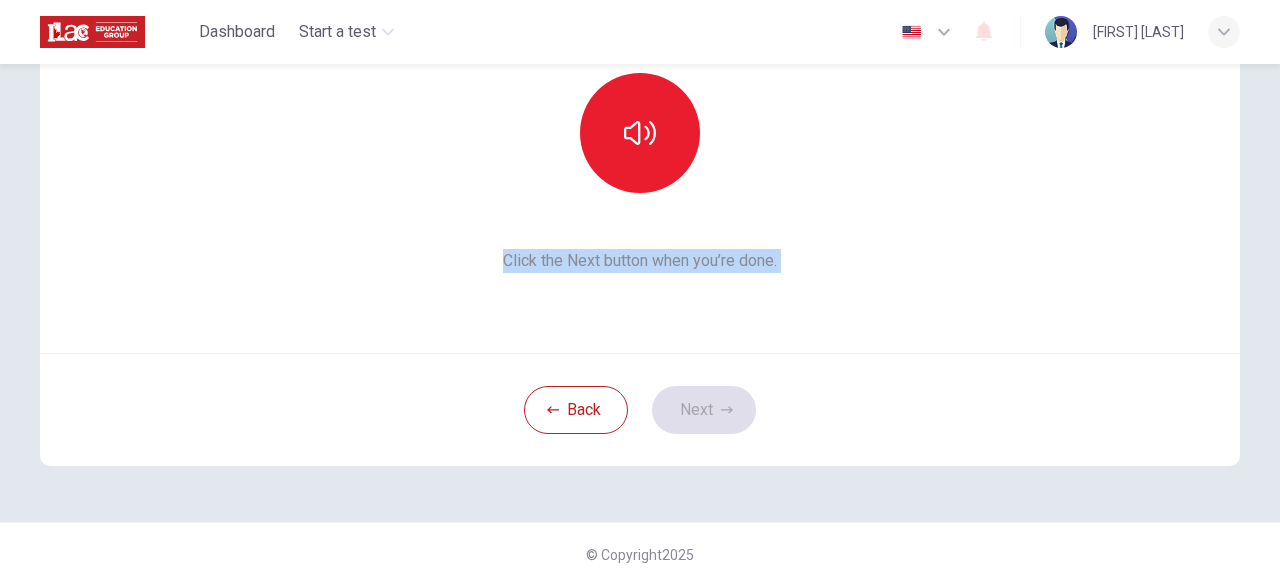 click on "This section requires audio. Click the icon to make sure you can hear the tune clearly. Click the Next button when you’re done." at bounding box center (640, 113) 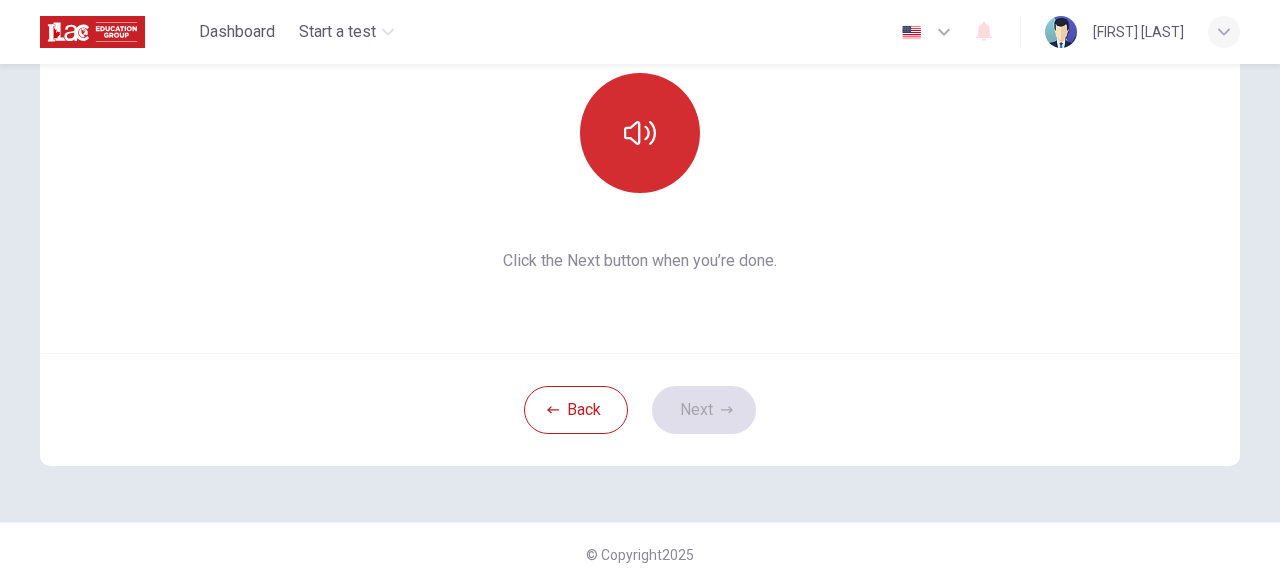 click at bounding box center (640, 133) 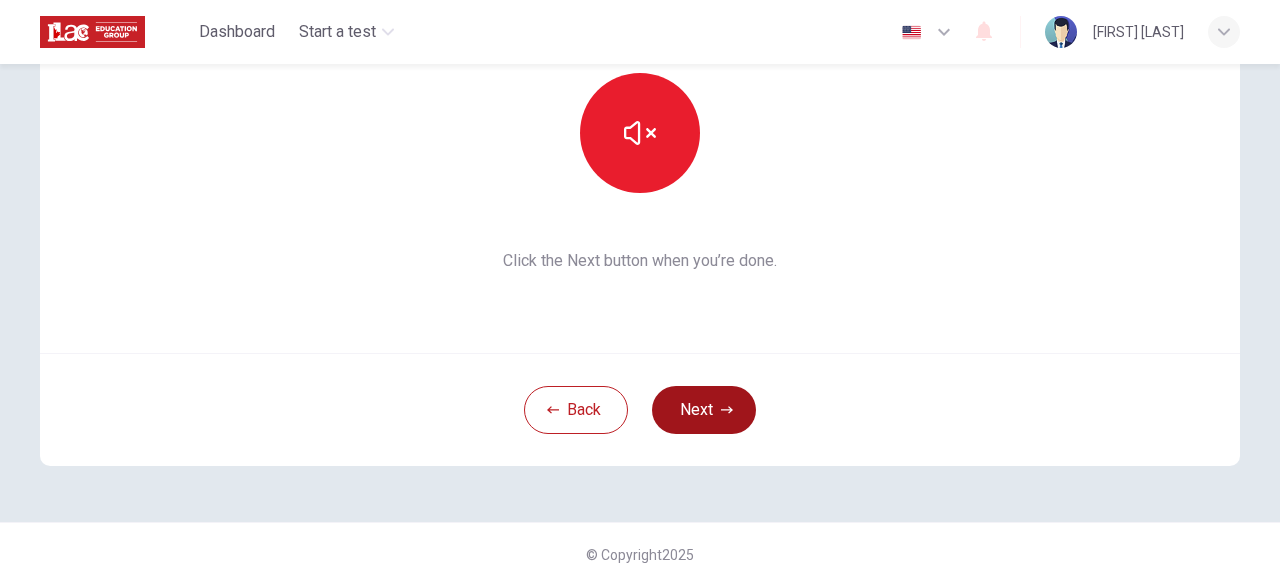 click 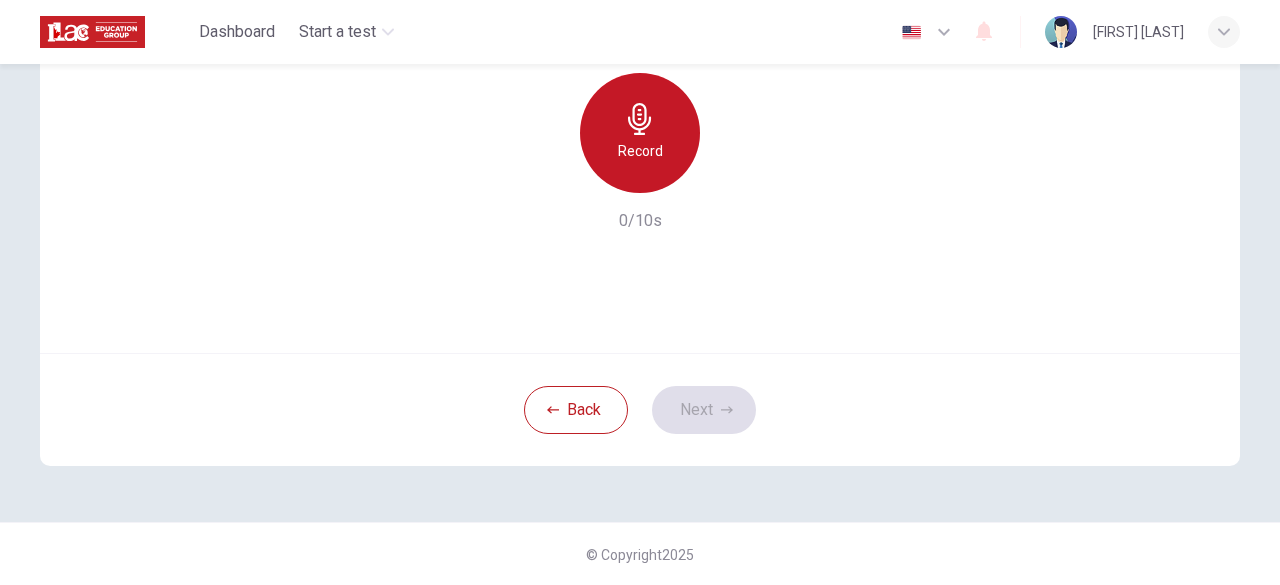 click on "Record" at bounding box center (640, 133) 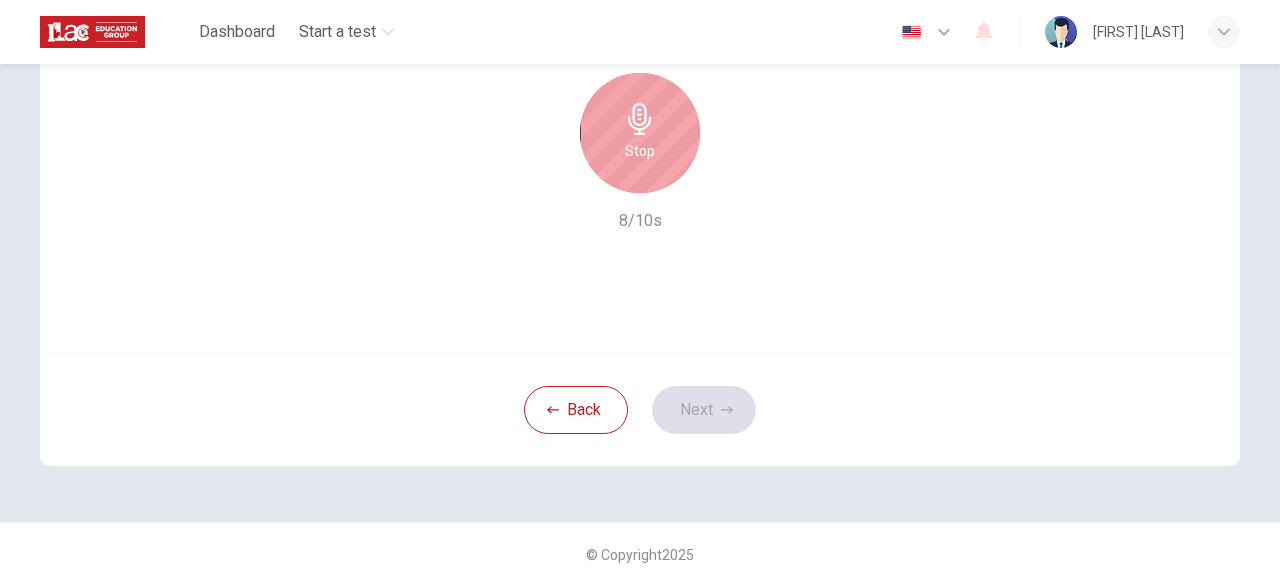 click on "Stop" at bounding box center [640, 133] 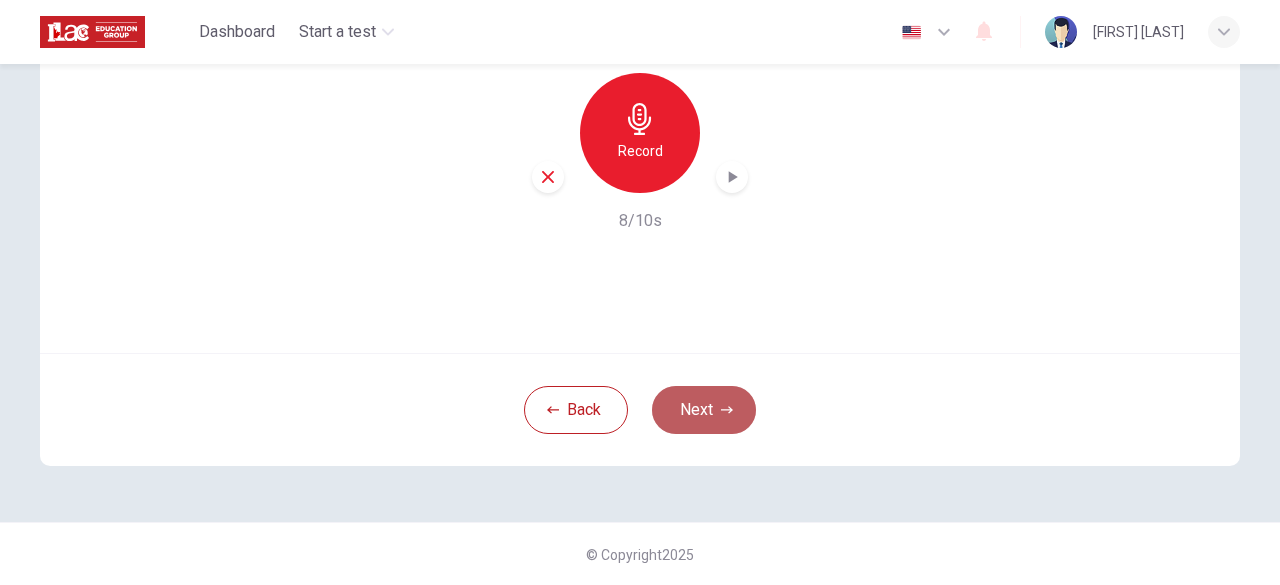 click on "Next" at bounding box center [704, 410] 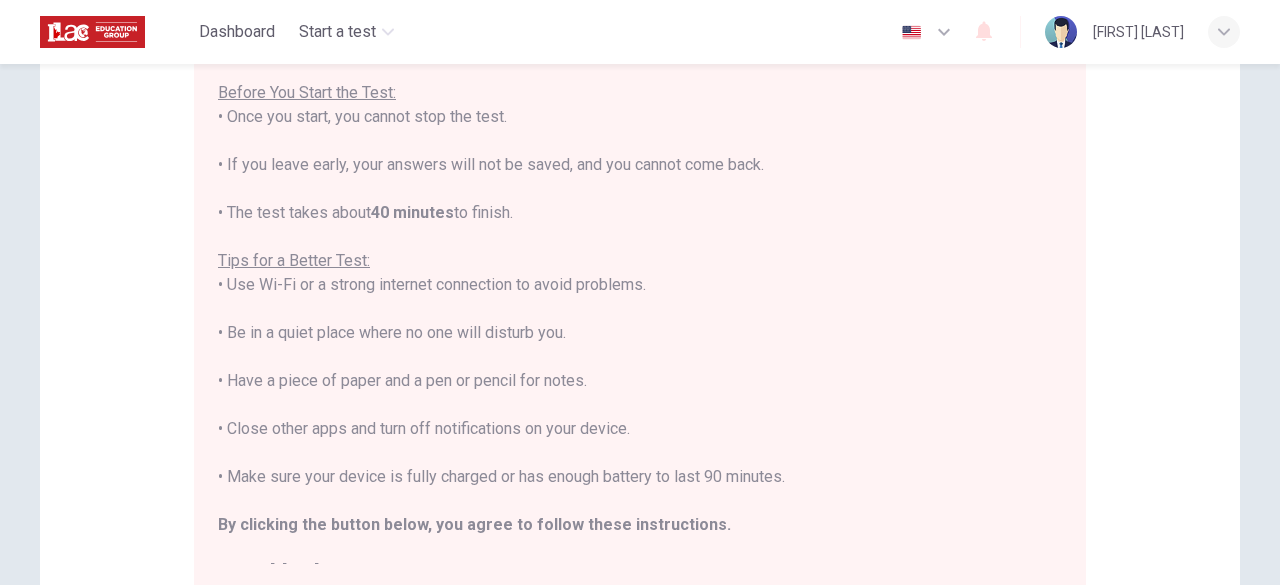 scroll, scrollTop: 22, scrollLeft: 0, axis: vertical 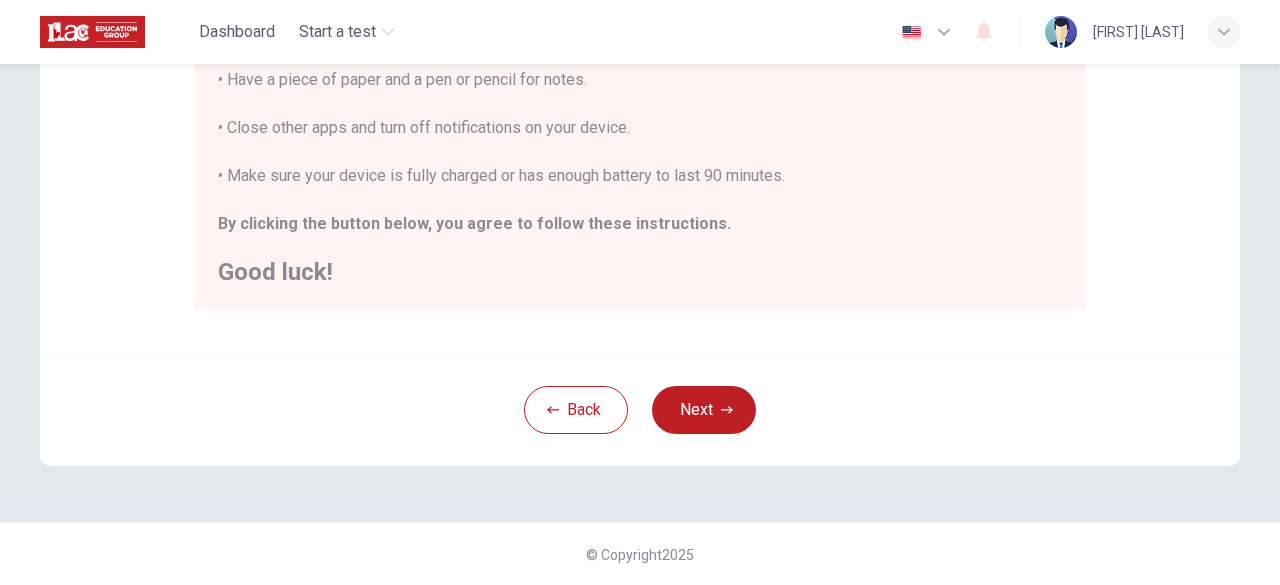 type 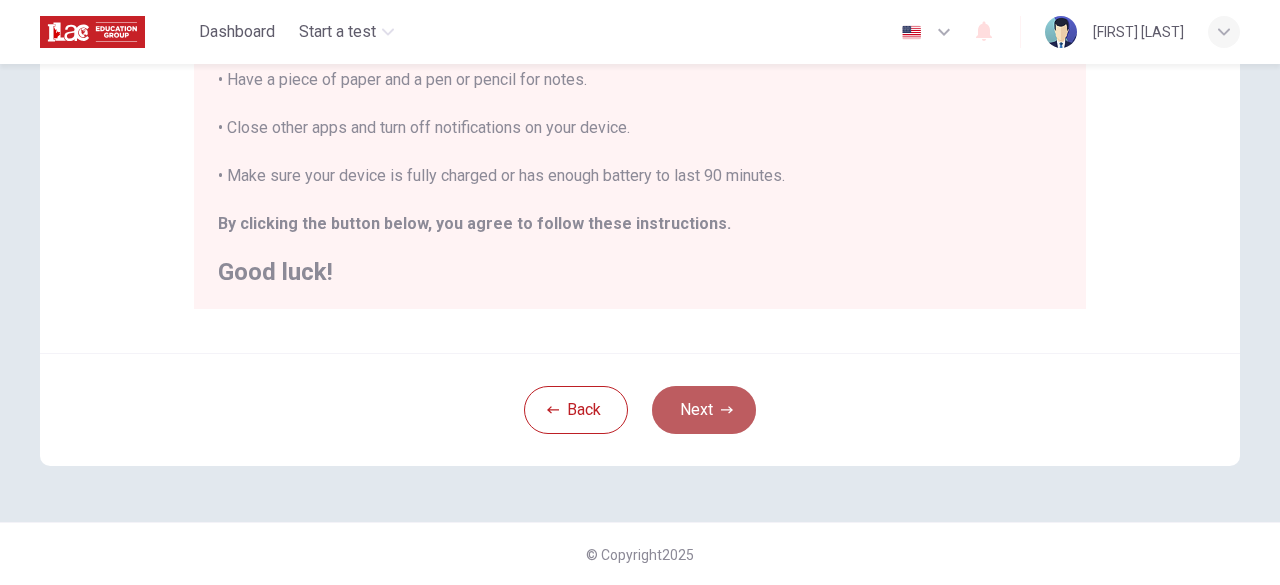 click on "Next" at bounding box center (704, 410) 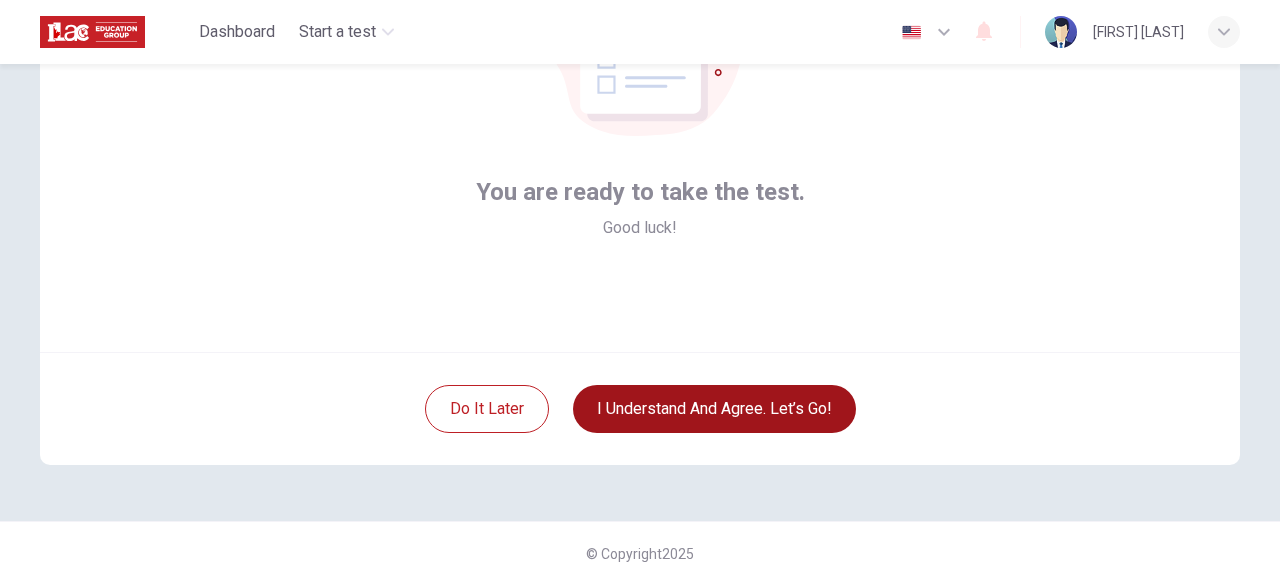 scroll, scrollTop: 247, scrollLeft: 0, axis: vertical 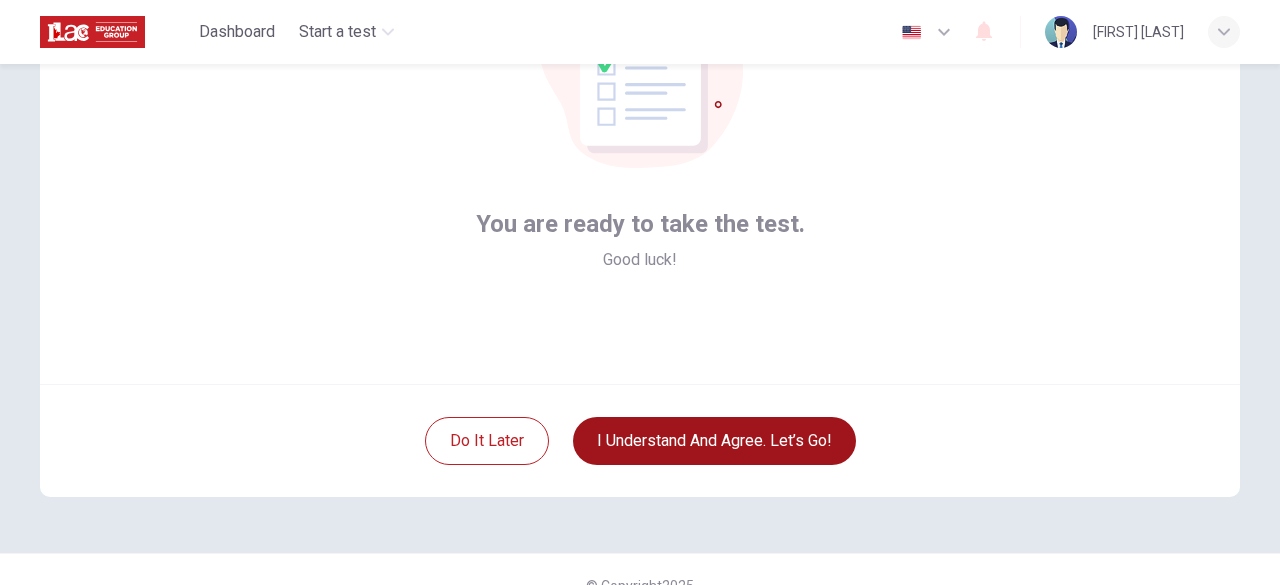 click on "I understand and agree. Let’s go!" at bounding box center [714, 441] 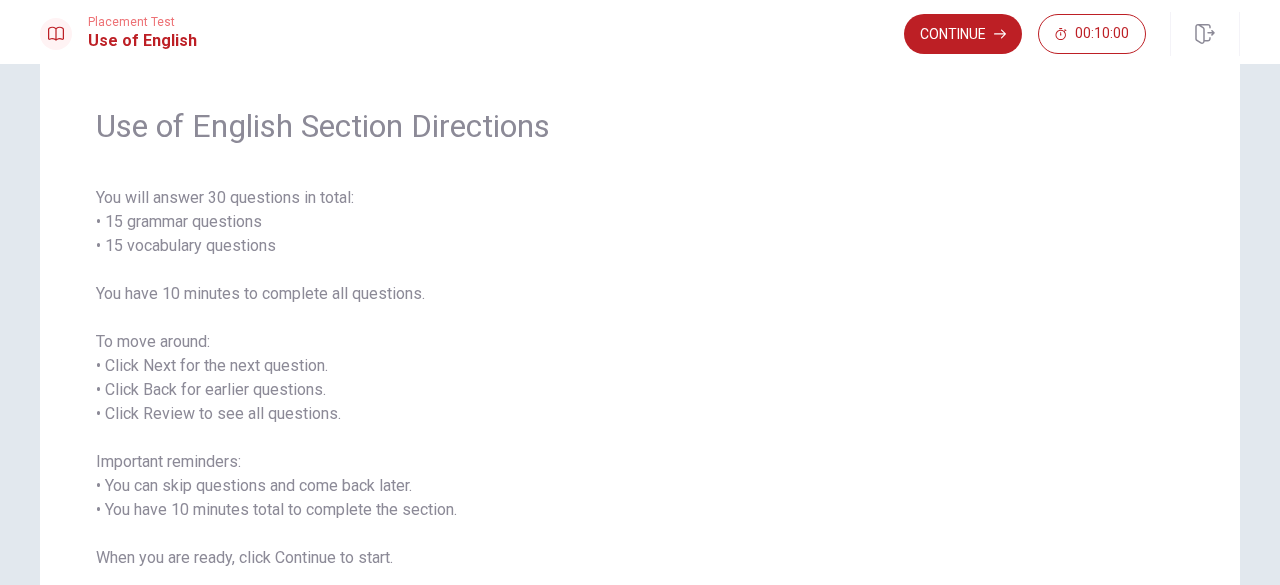 scroll, scrollTop: 55, scrollLeft: 0, axis: vertical 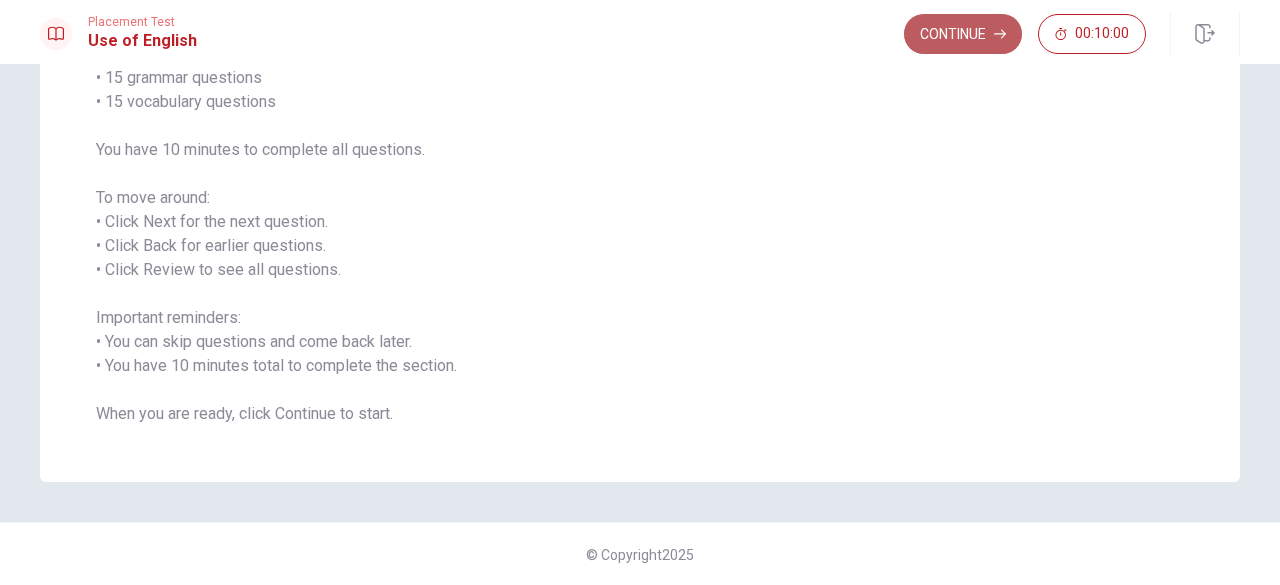 click on "Continue" at bounding box center (963, 34) 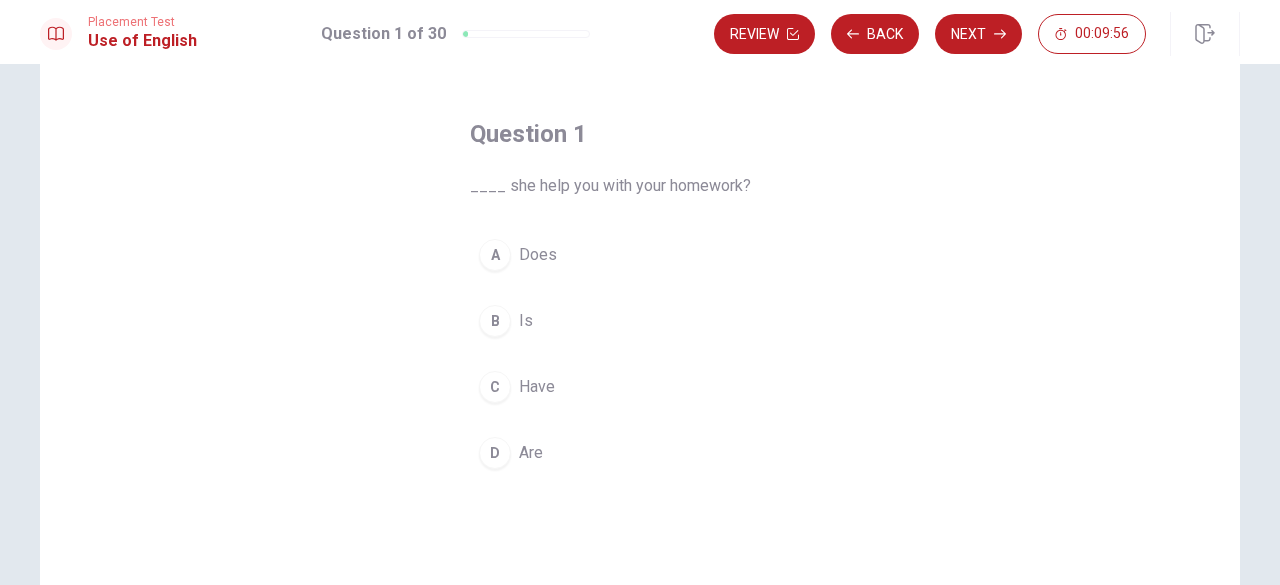 scroll, scrollTop: 78, scrollLeft: 0, axis: vertical 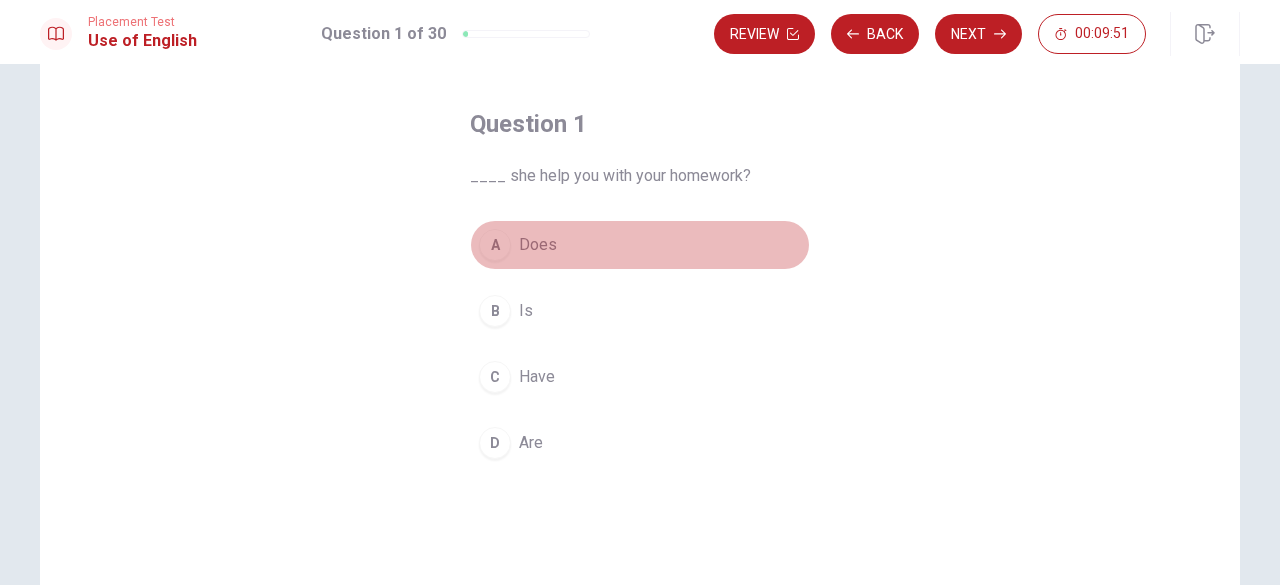 click on "A" at bounding box center [495, 245] 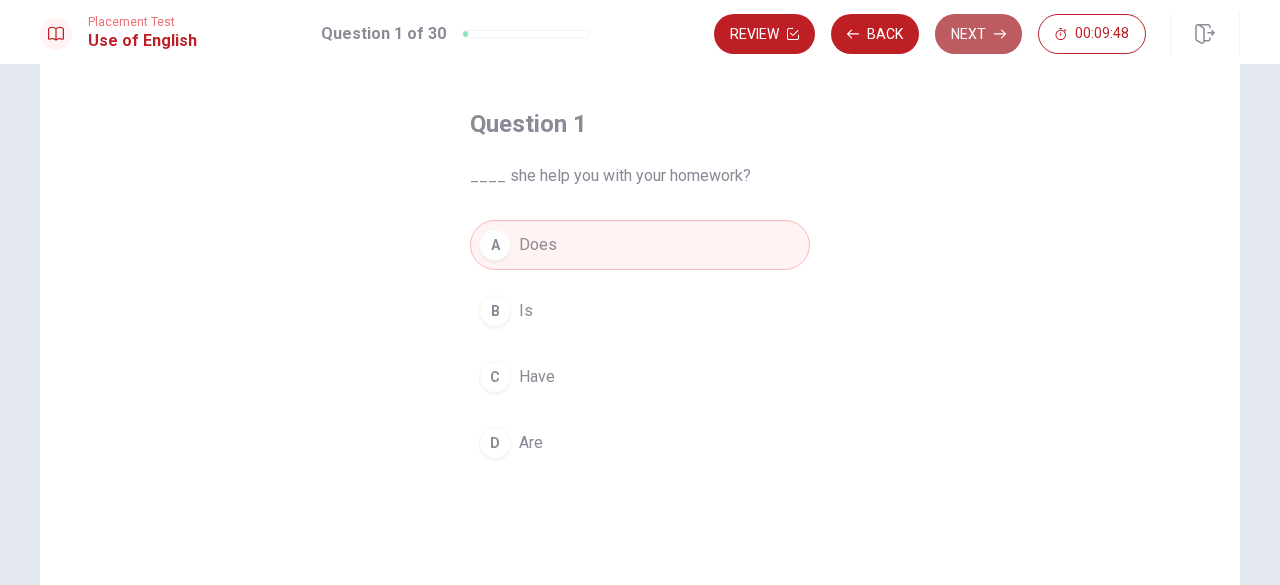 click on "Next" at bounding box center [978, 34] 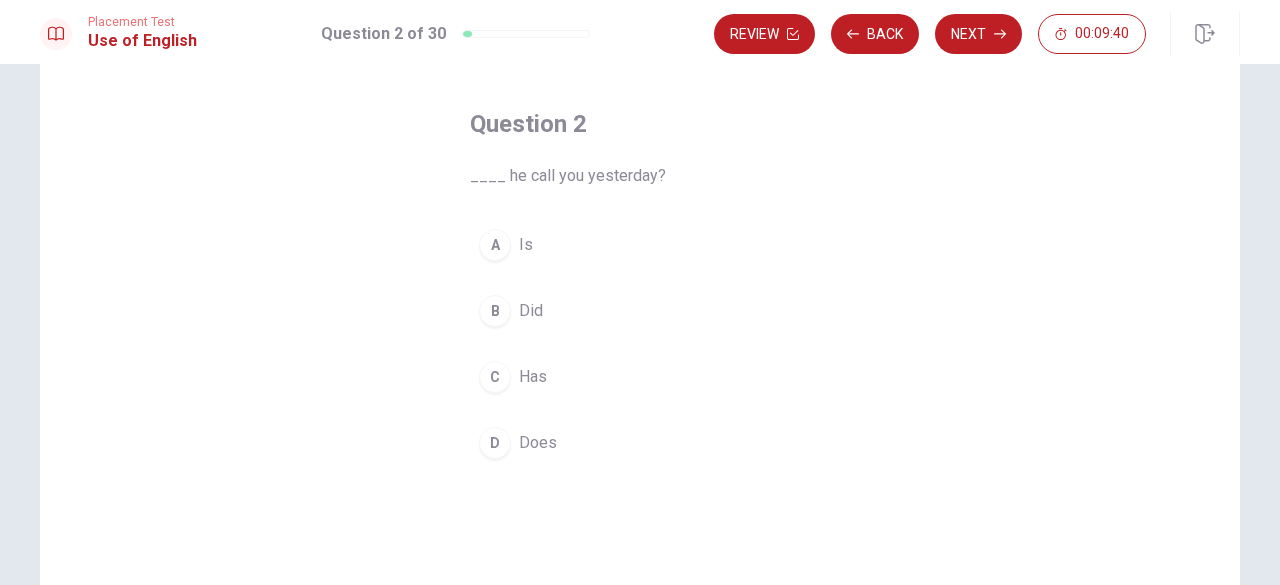 click on "B" at bounding box center [495, 311] 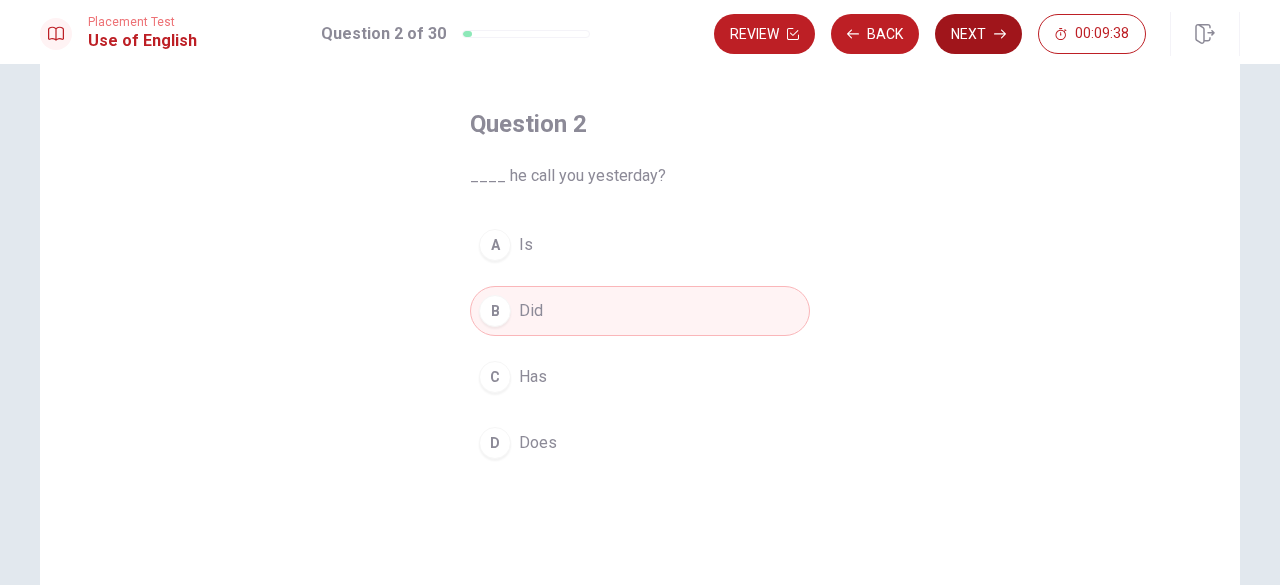 click on "Next" at bounding box center [978, 34] 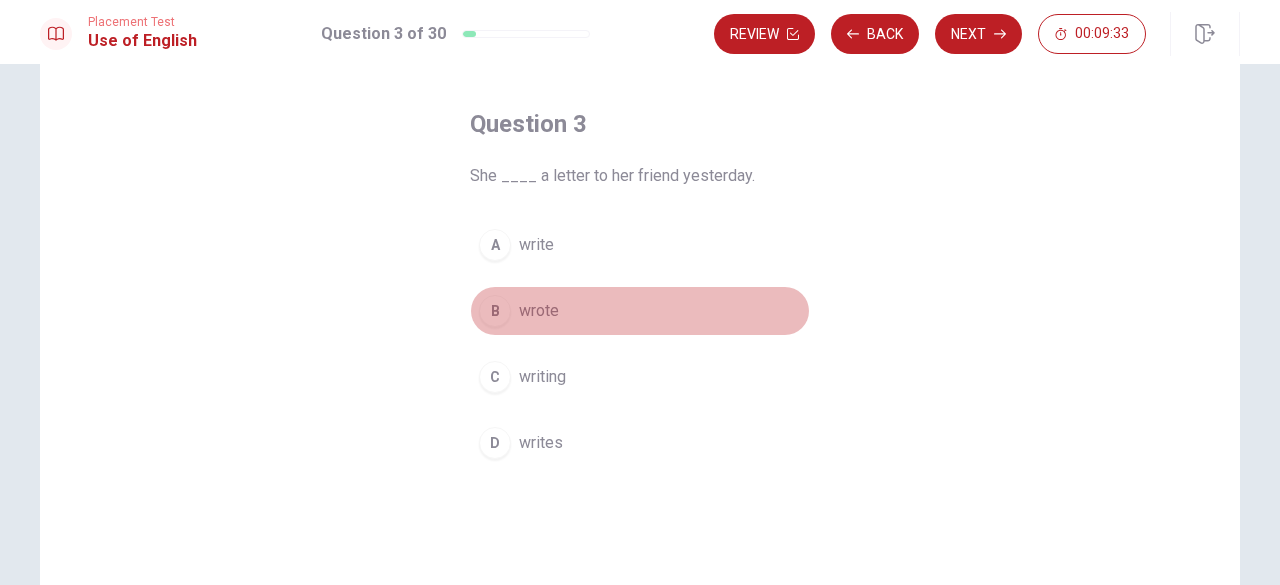 click on "B" at bounding box center [495, 311] 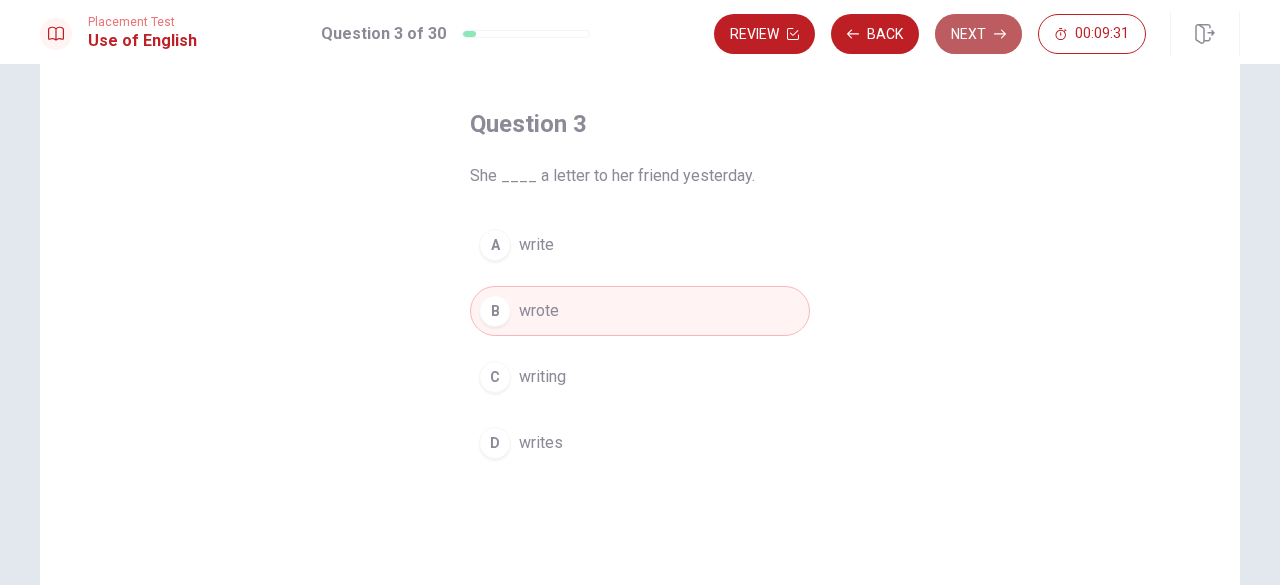 click on "Next" at bounding box center (978, 34) 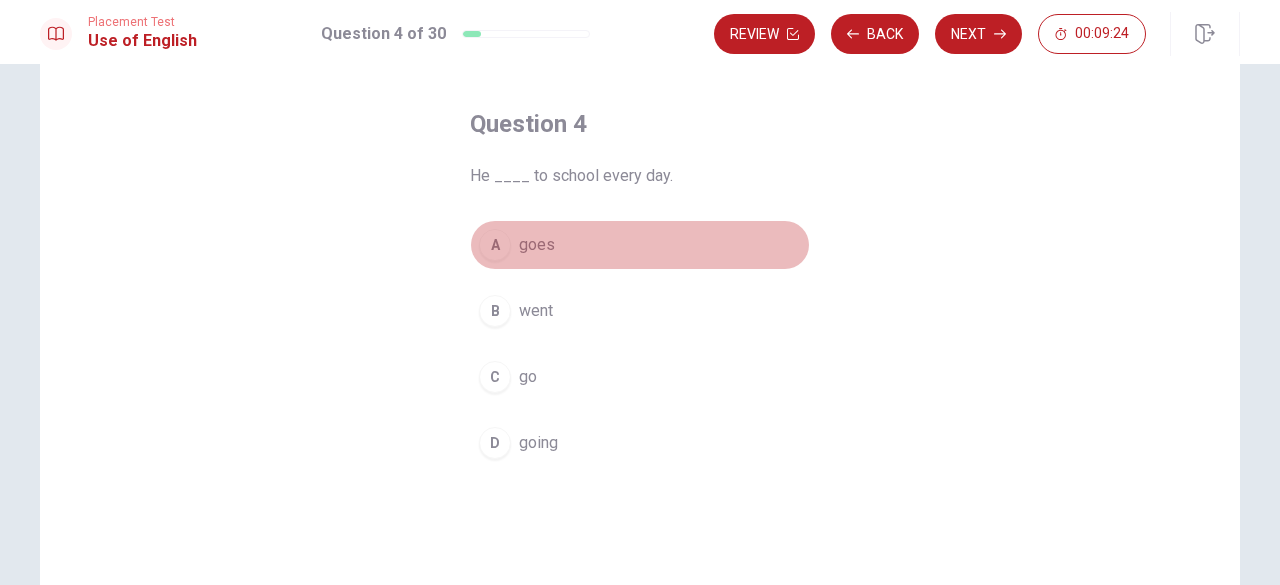 click on "goes" at bounding box center [537, 245] 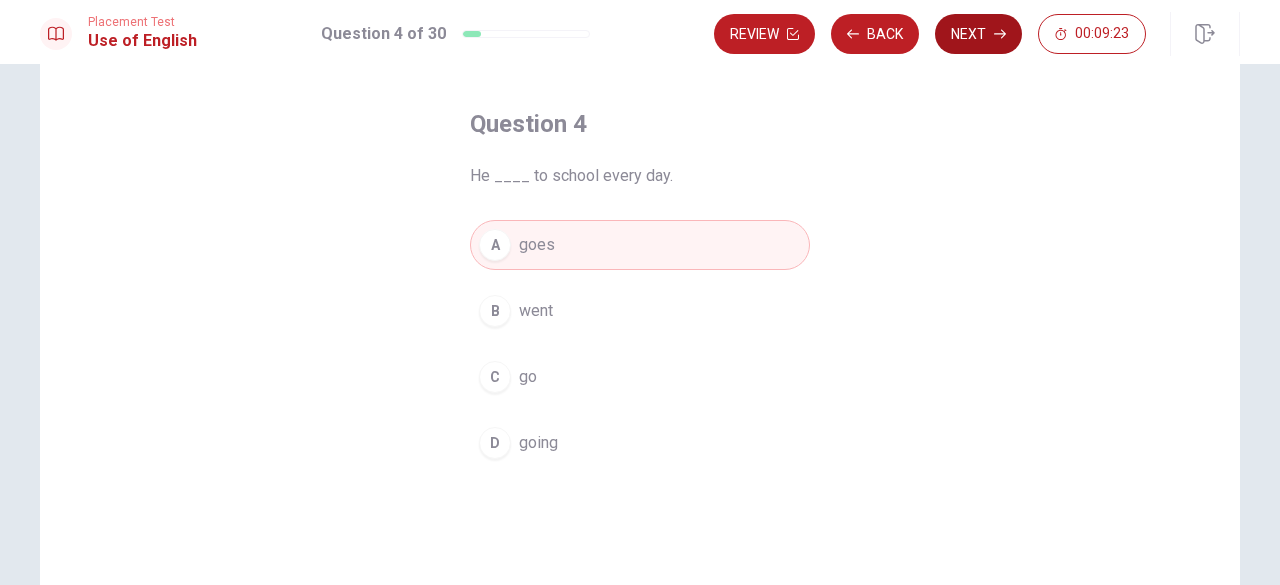 click on "Next" at bounding box center (978, 34) 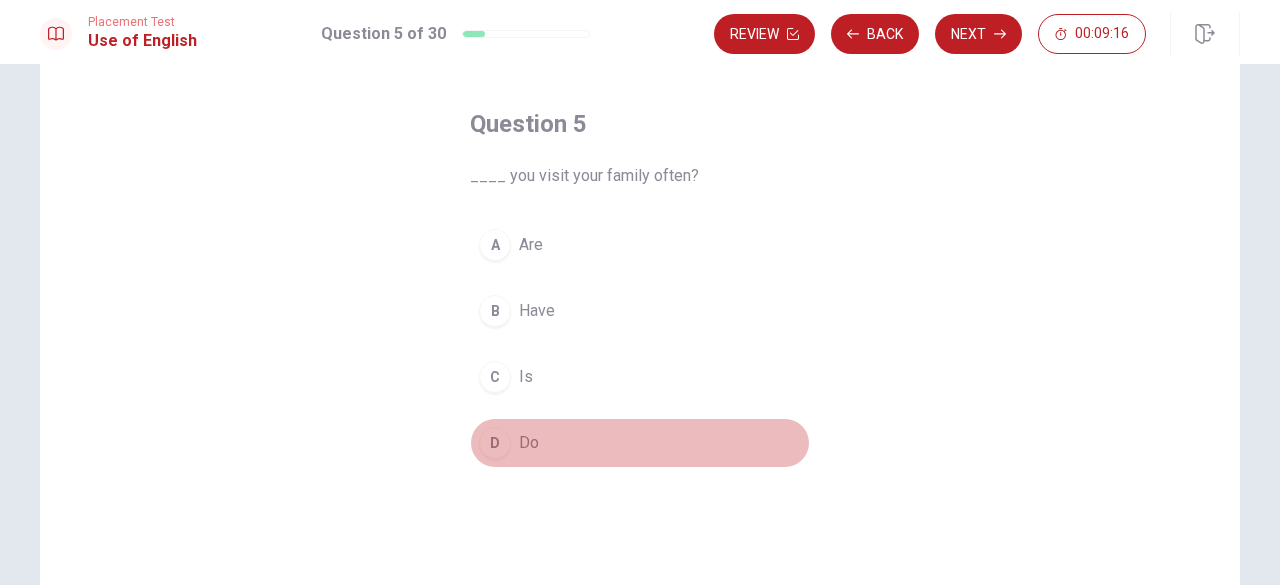 click on "Do" at bounding box center (529, 443) 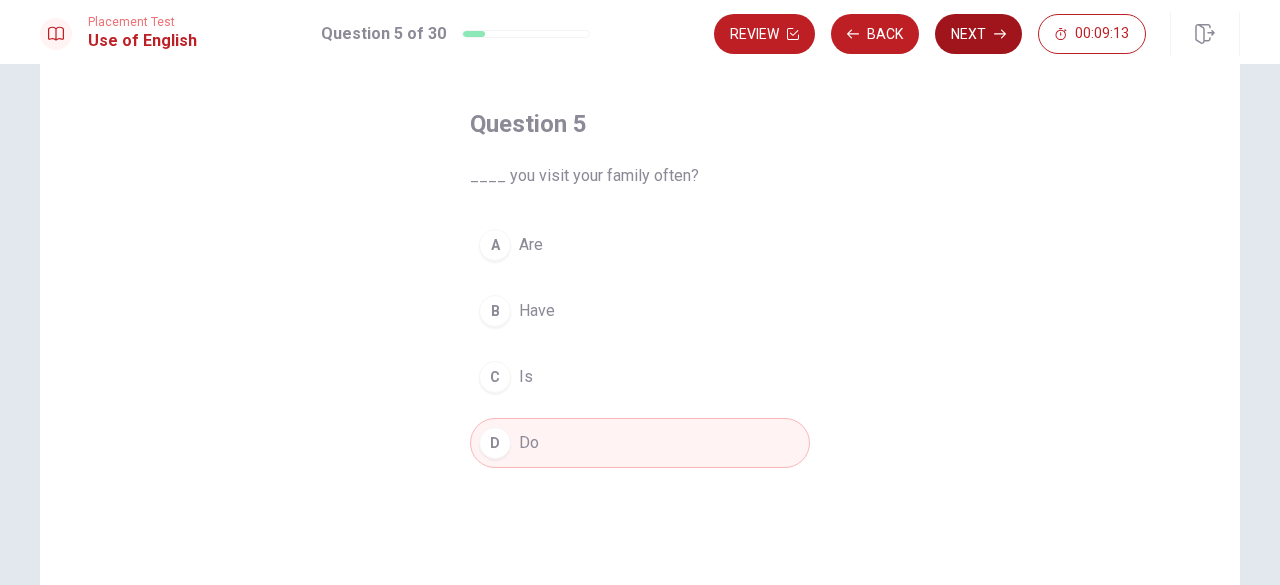 click 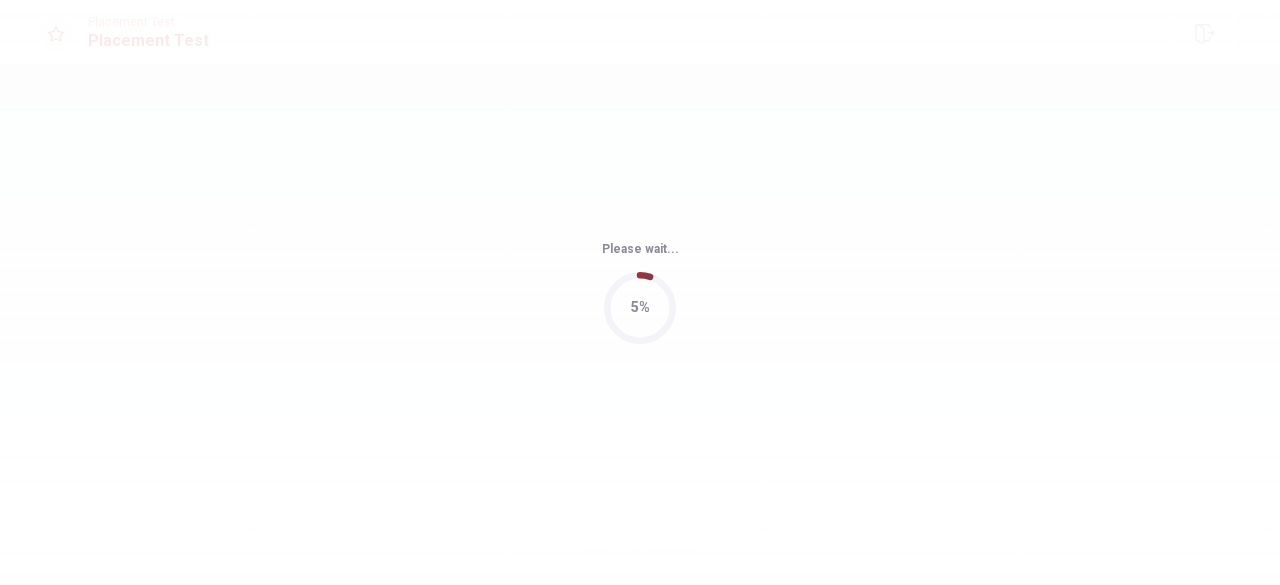 scroll, scrollTop: 0, scrollLeft: 0, axis: both 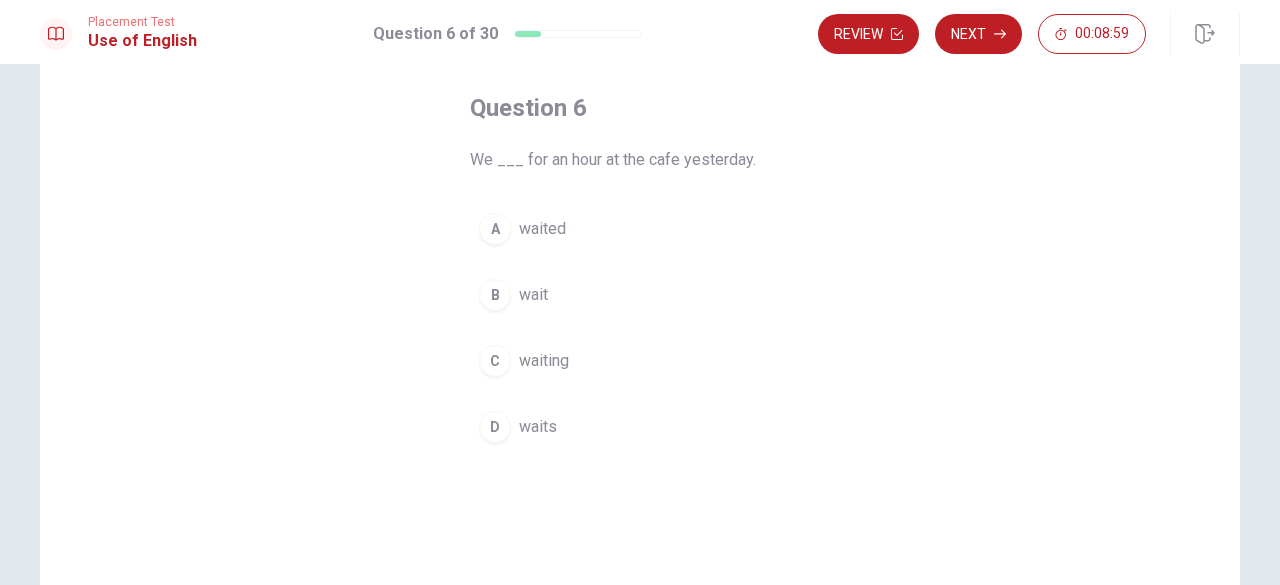 click on "waited" at bounding box center (542, 229) 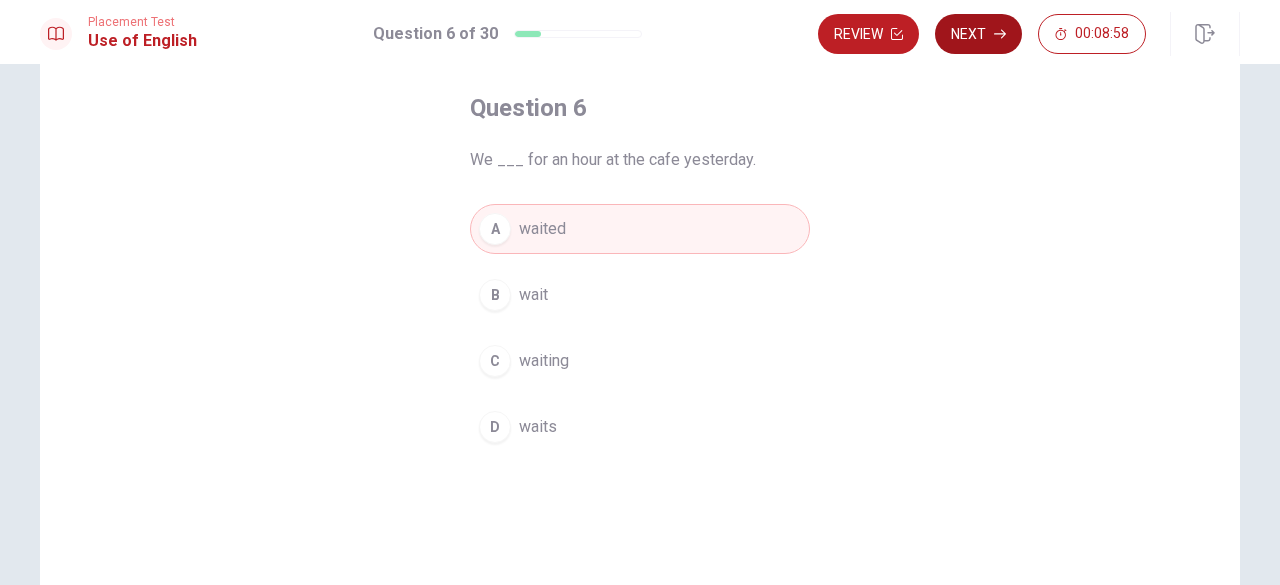 click on "Next" at bounding box center [978, 34] 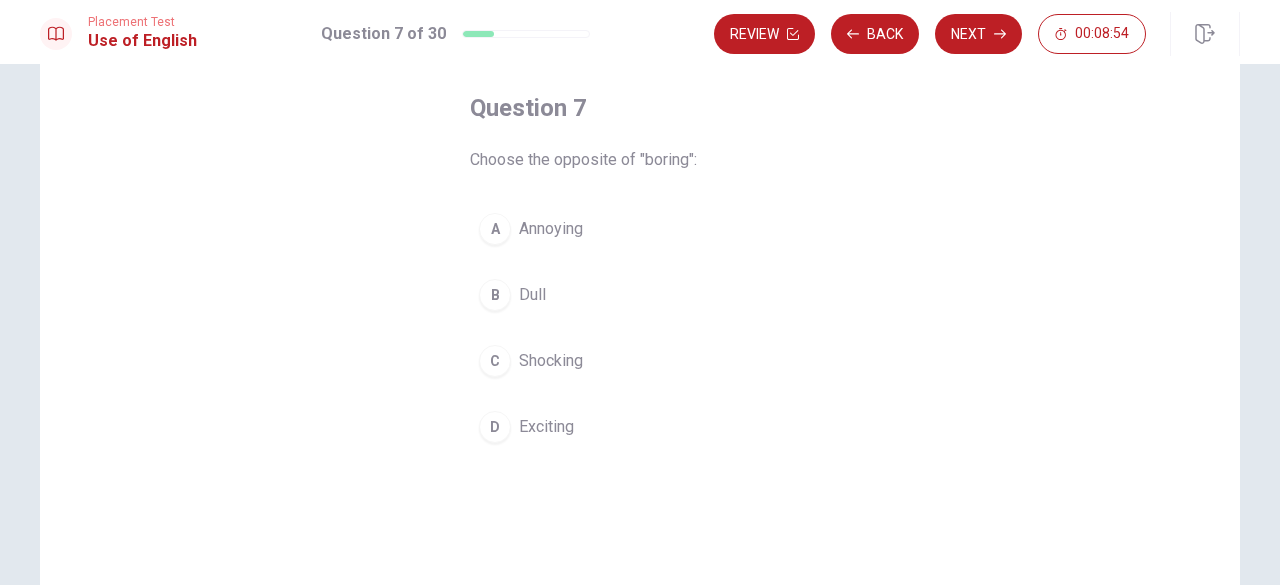click on "D" at bounding box center (495, 427) 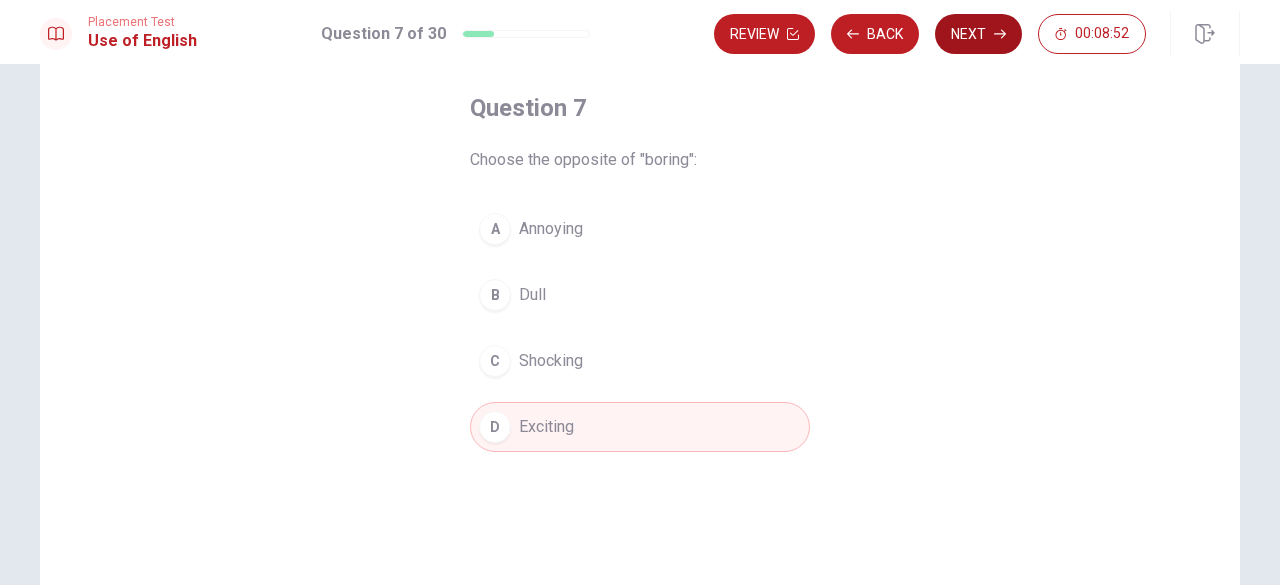click 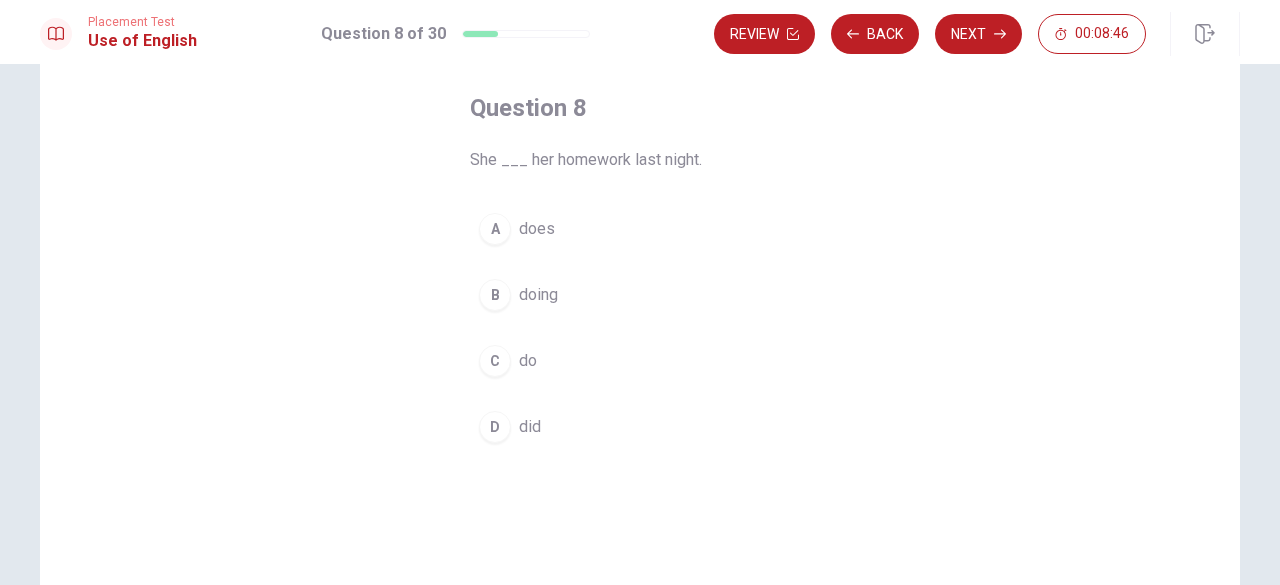 click on "D did" at bounding box center (640, 427) 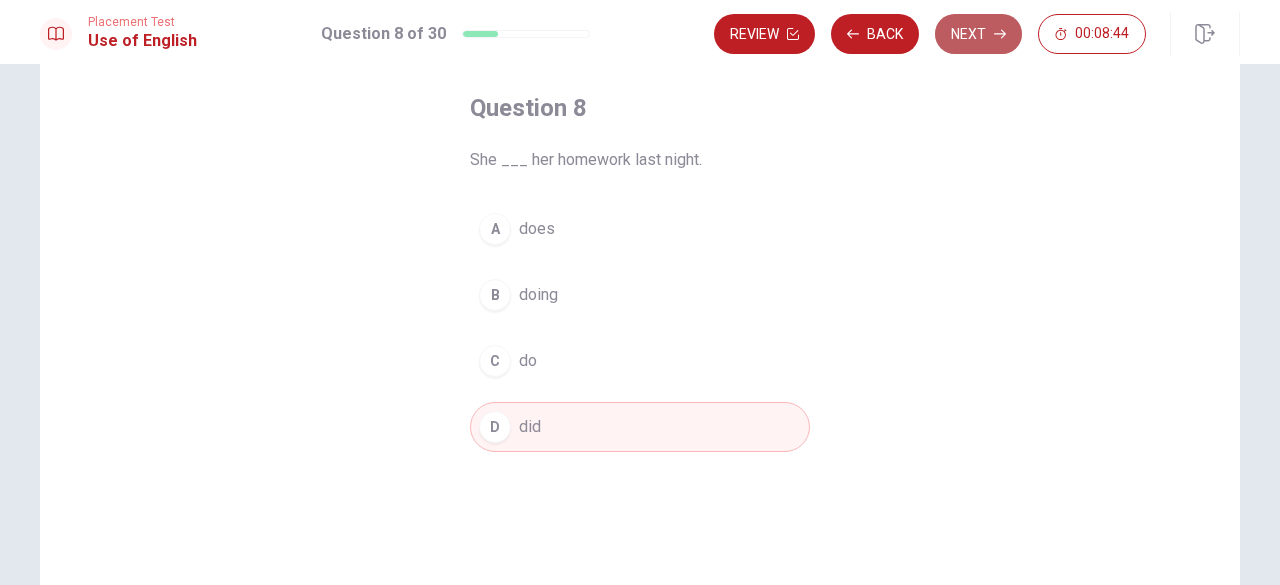 click on "Next" at bounding box center (978, 34) 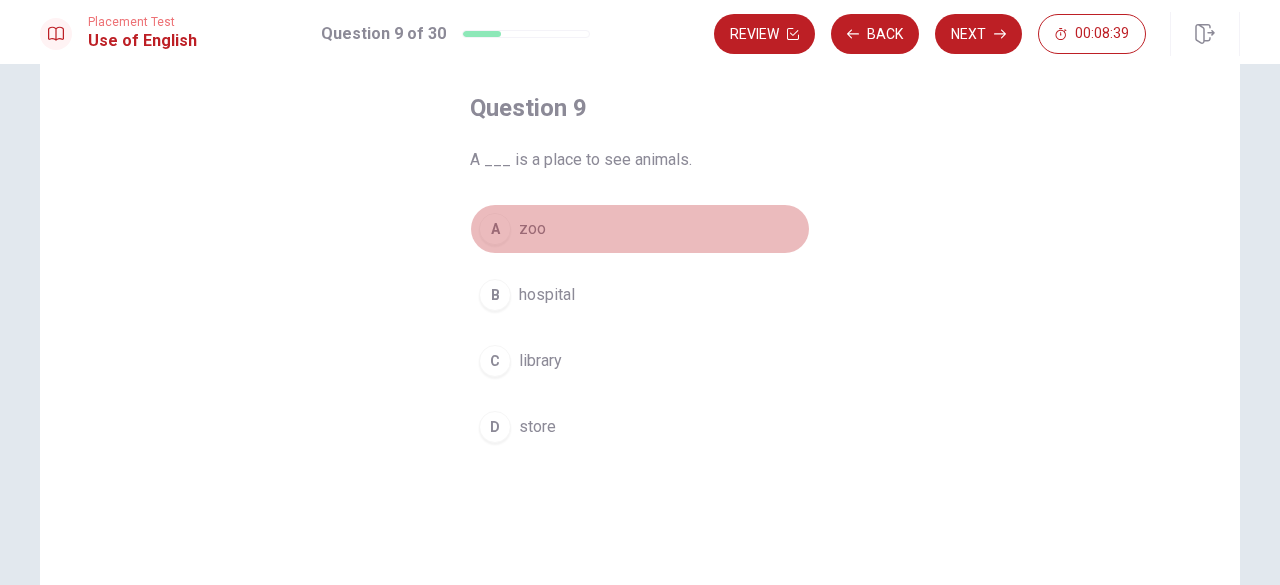 click on "zoo" at bounding box center [532, 229] 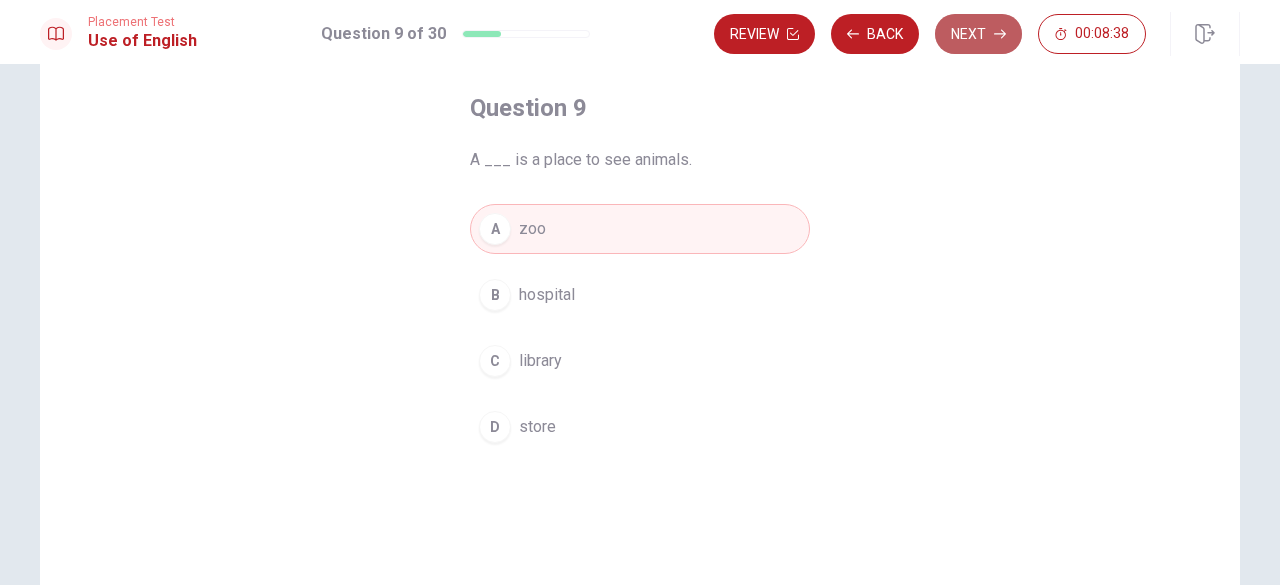 click on "Next" at bounding box center (978, 34) 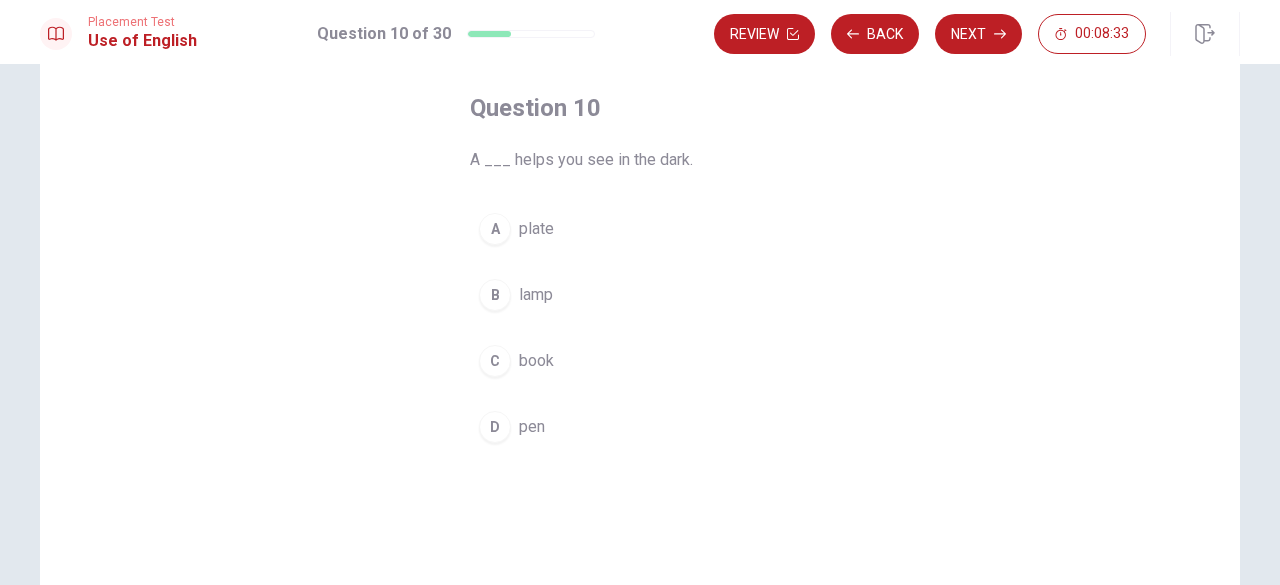 drag, startPoint x: 652, startPoint y: 225, endPoint x: 515, endPoint y: 287, distance: 150.37619 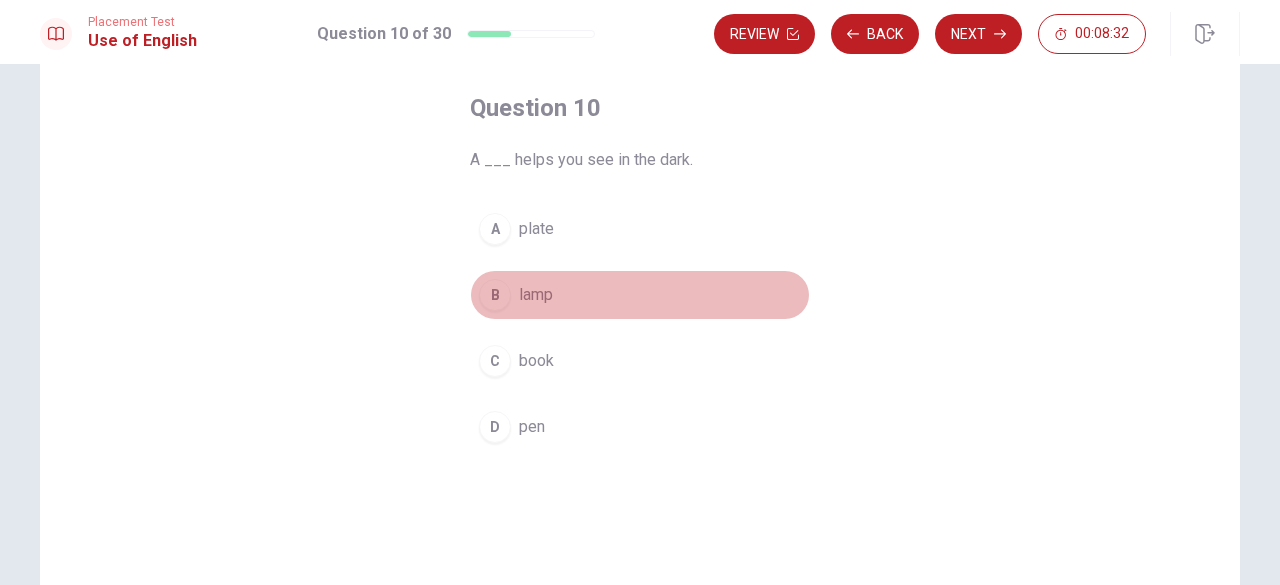 click on "B" at bounding box center [495, 295] 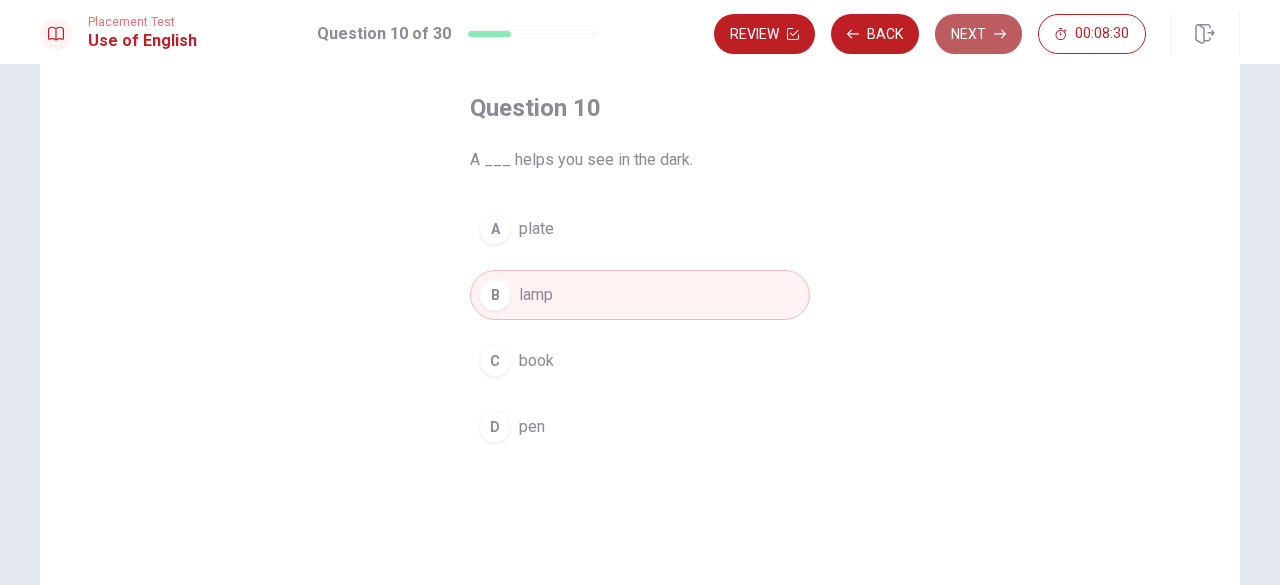 click on "Next" at bounding box center (978, 34) 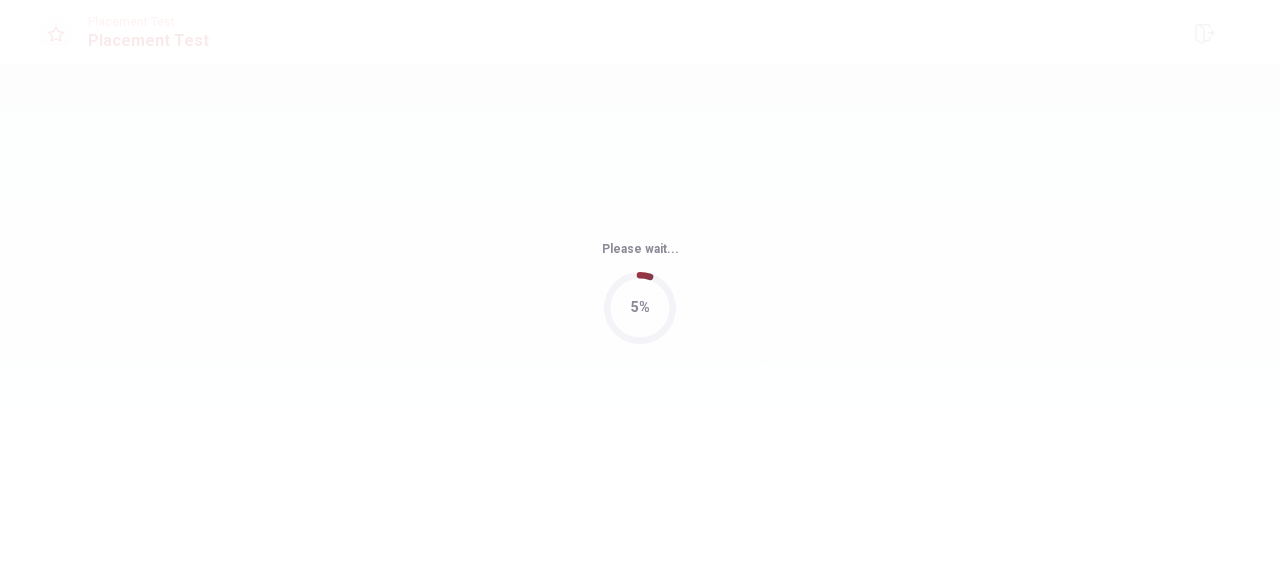 scroll, scrollTop: 0, scrollLeft: 0, axis: both 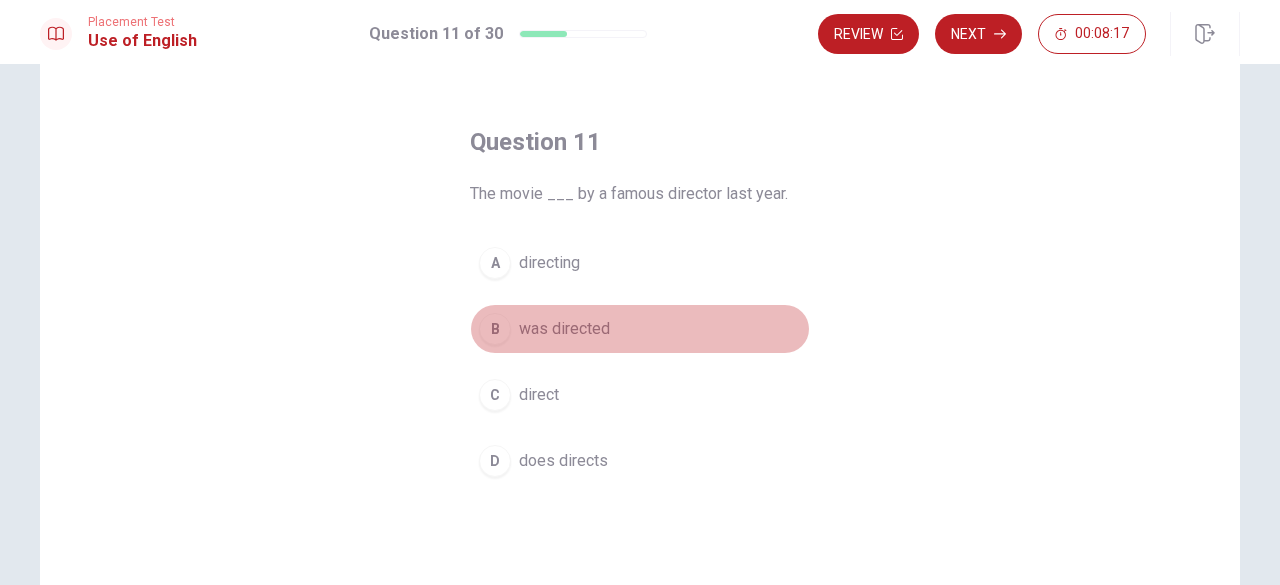 click on "was directed" at bounding box center (564, 329) 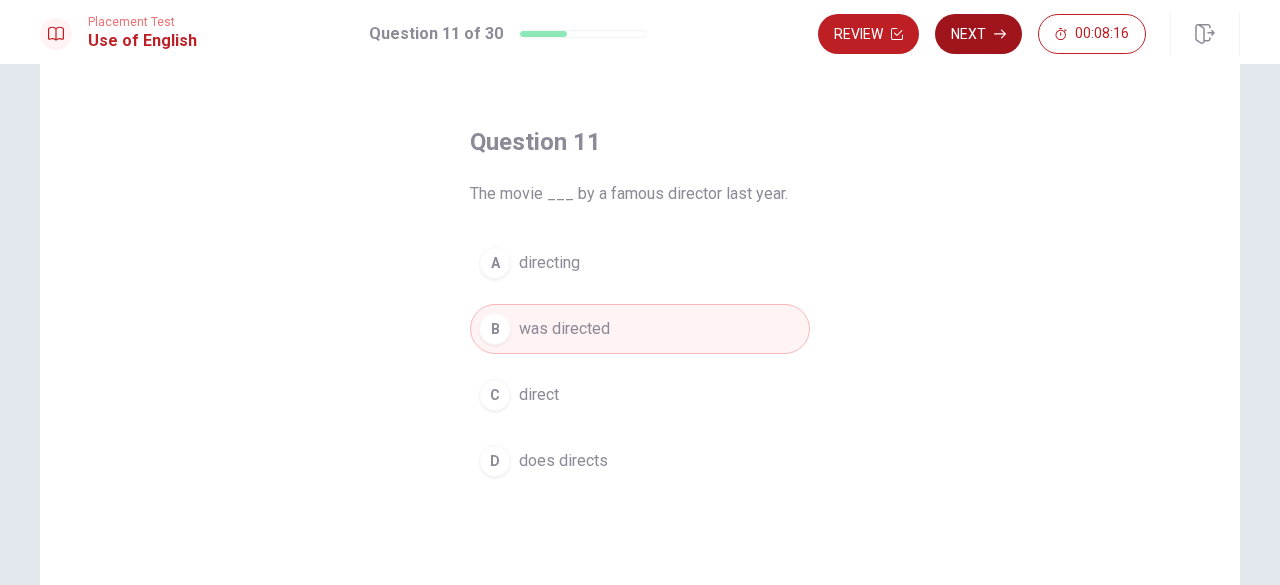 click on "Next" at bounding box center (978, 34) 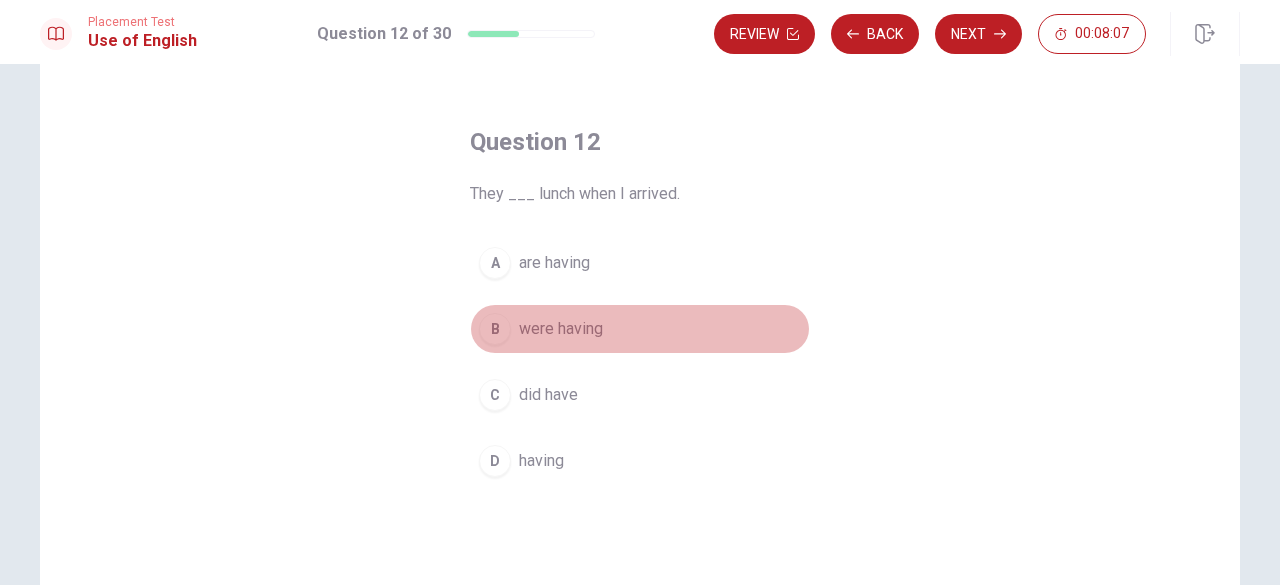 click on "were having" at bounding box center [561, 329] 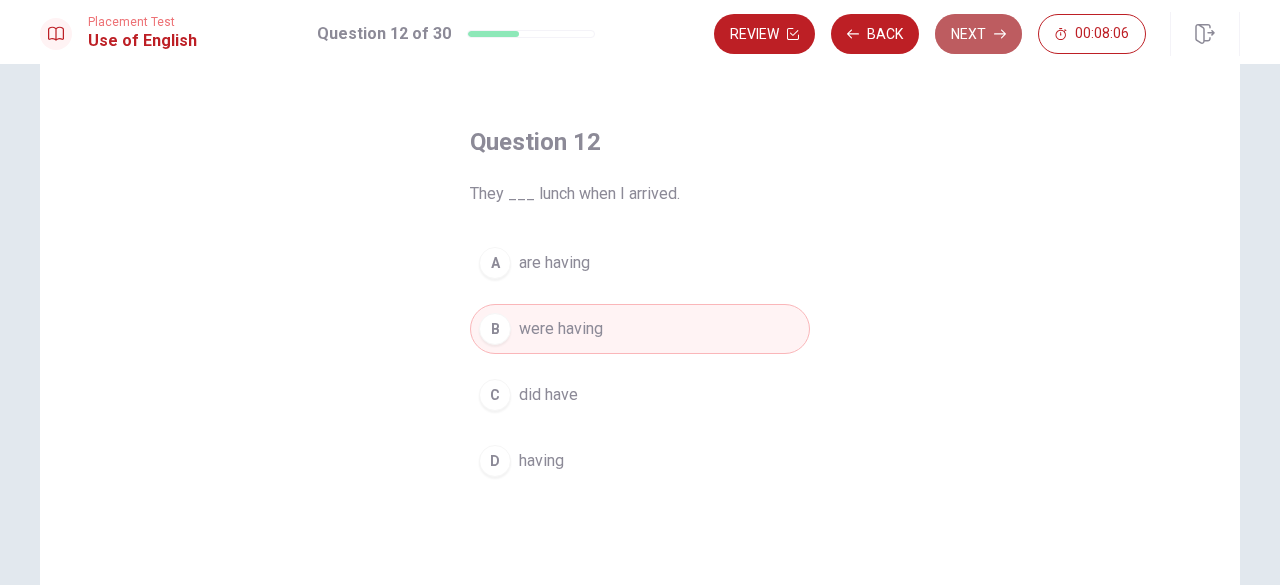 click on "Next" at bounding box center (978, 34) 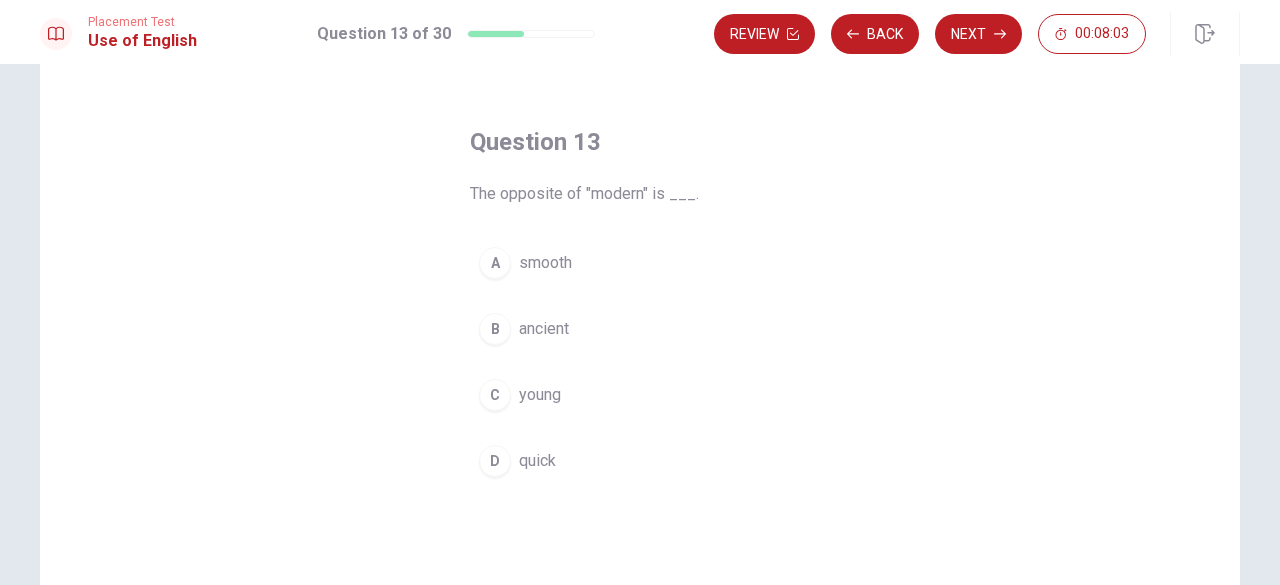 click on "ancient" at bounding box center [544, 329] 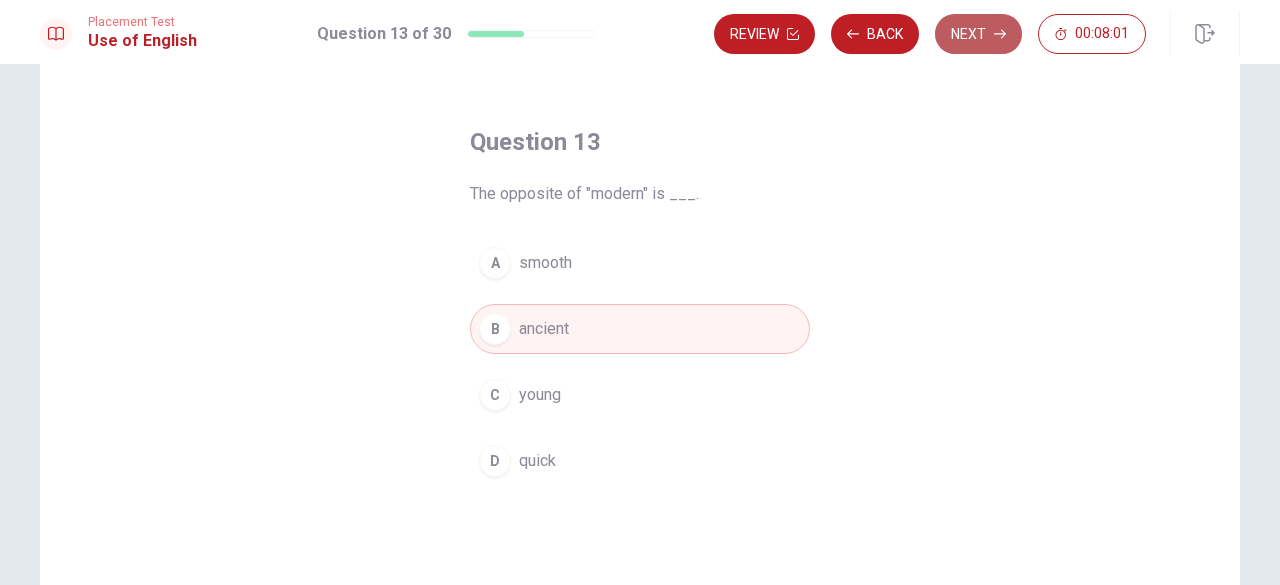 click on "Next" at bounding box center (978, 34) 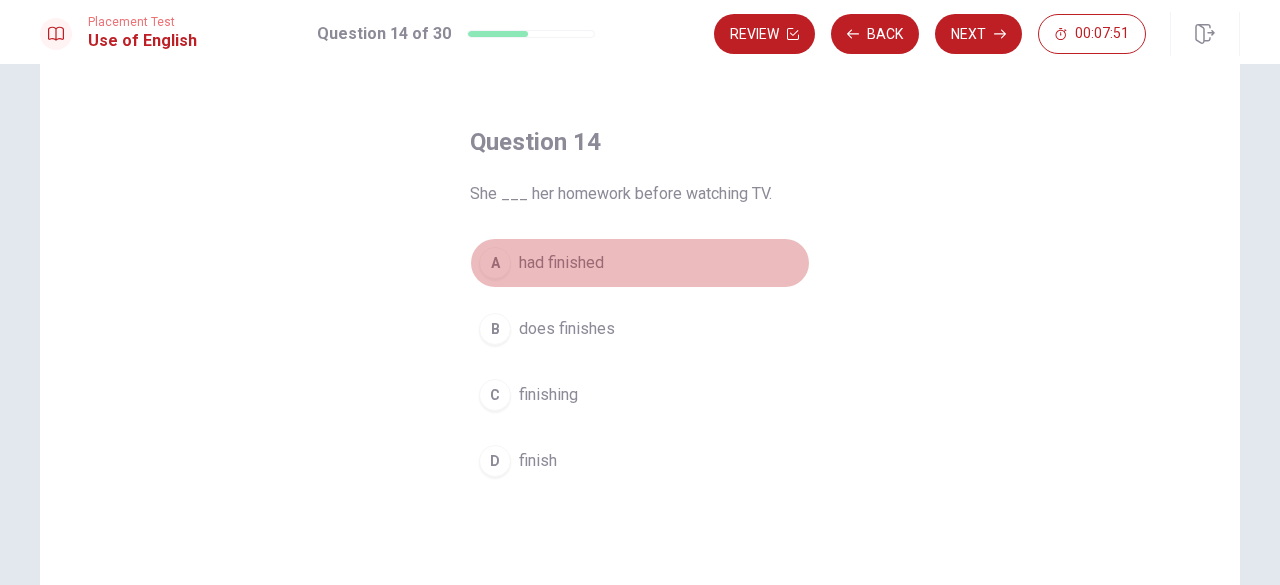 click on "had finished" at bounding box center [561, 263] 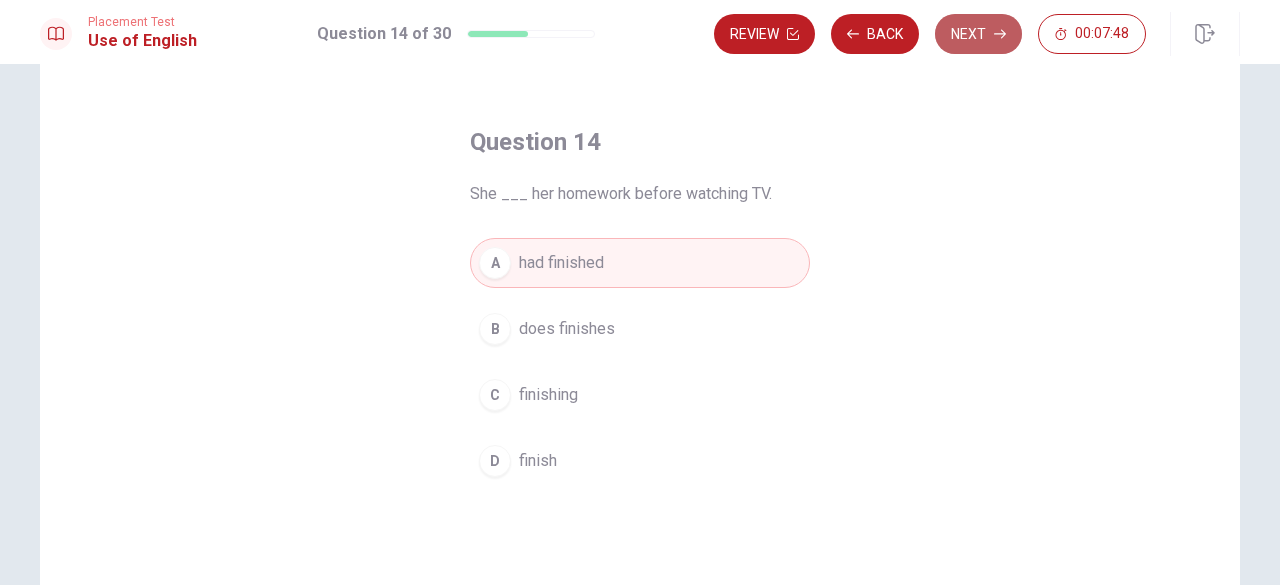 click on "Next" at bounding box center [978, 34] 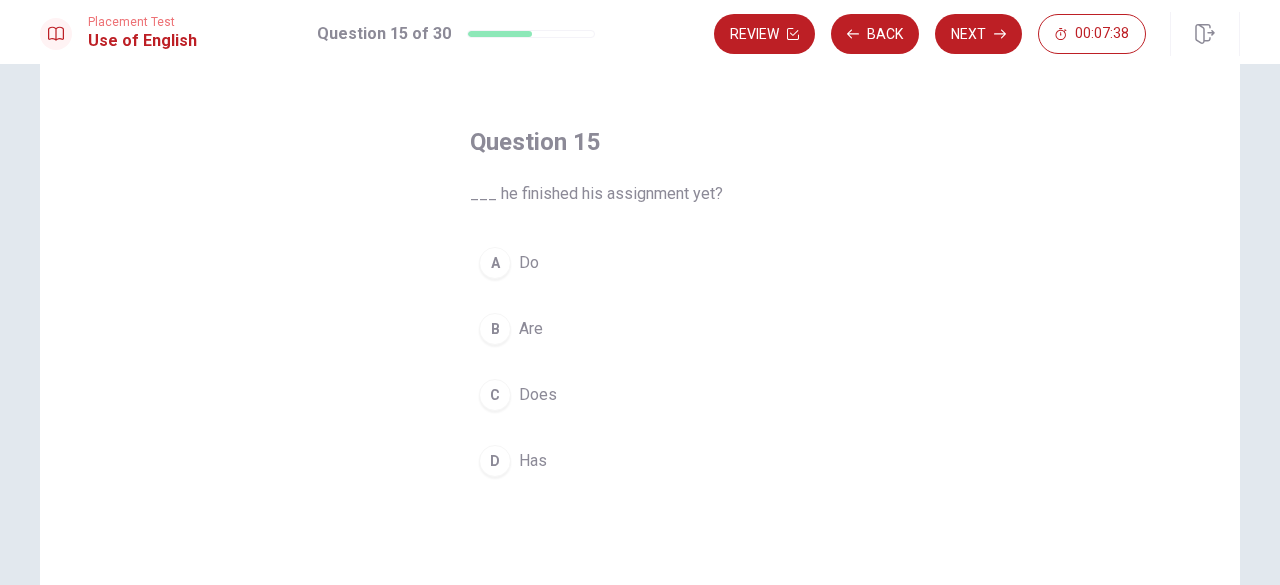 click on "Has" at bounding box center (533, 461) 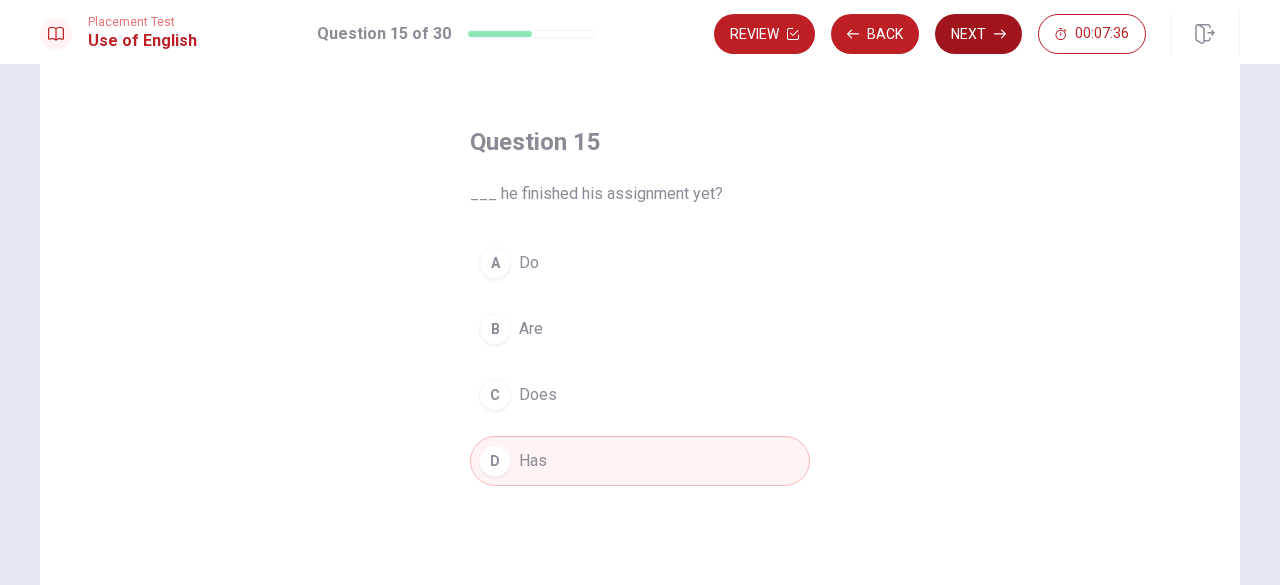 click on "Next" at bounding box center (978, 34) 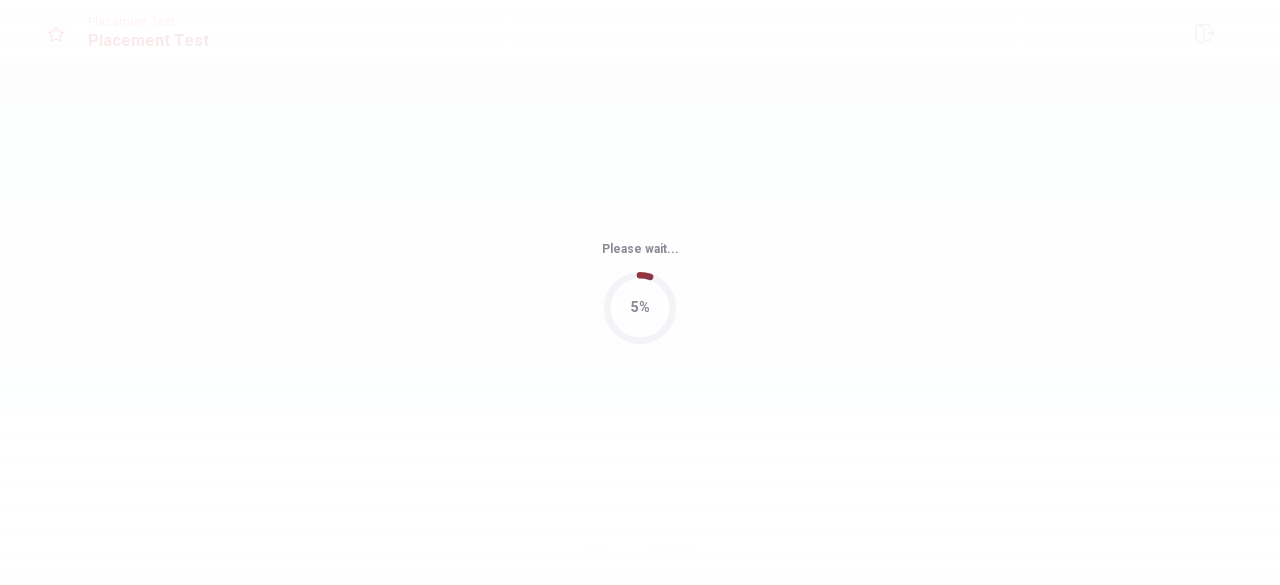 scroll, scrollTop: 0, scrollLeft: 0, axis: both 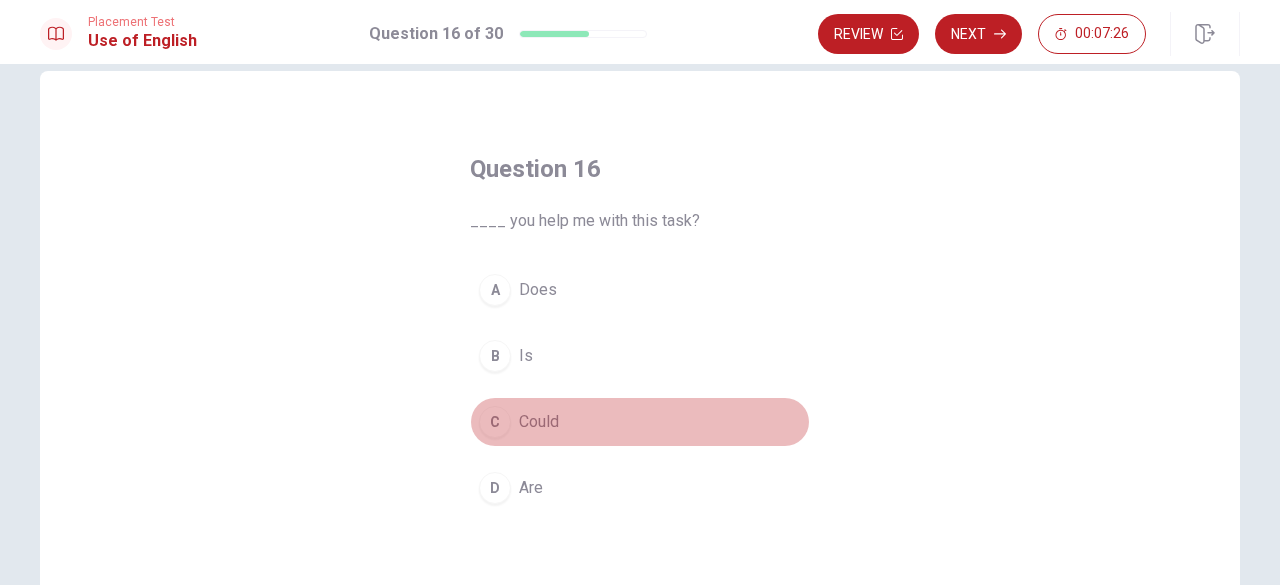 click on "C Could" at bounding box center [640, 422] 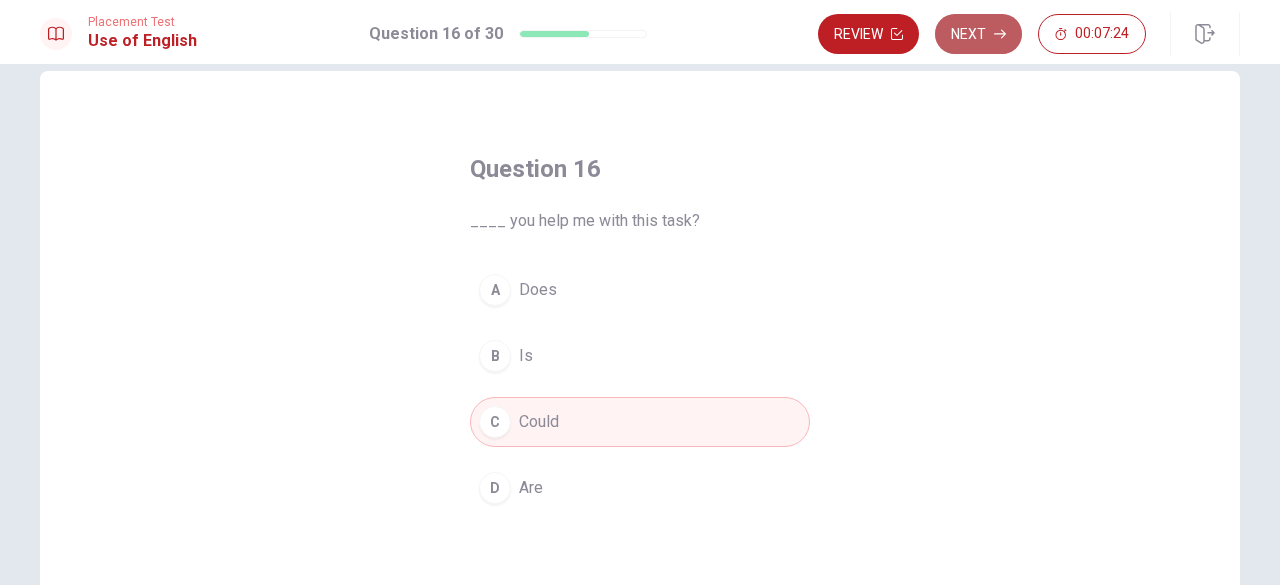 click on "Next" at bounding box center [978, 34] 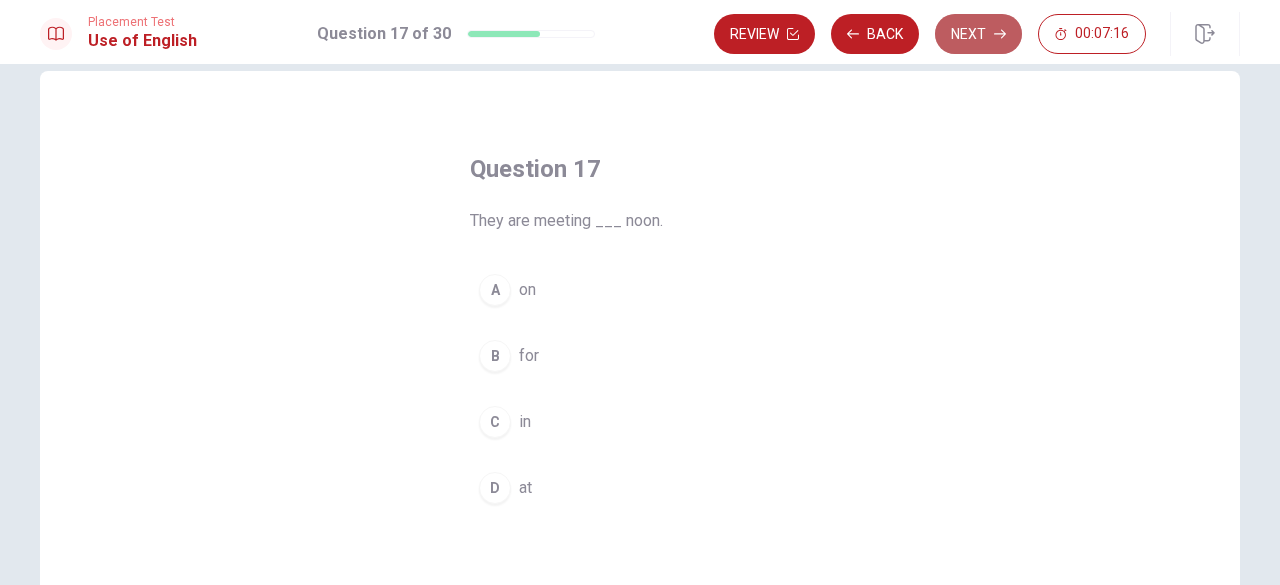 click on "Next" at bounding box center [978, 34] 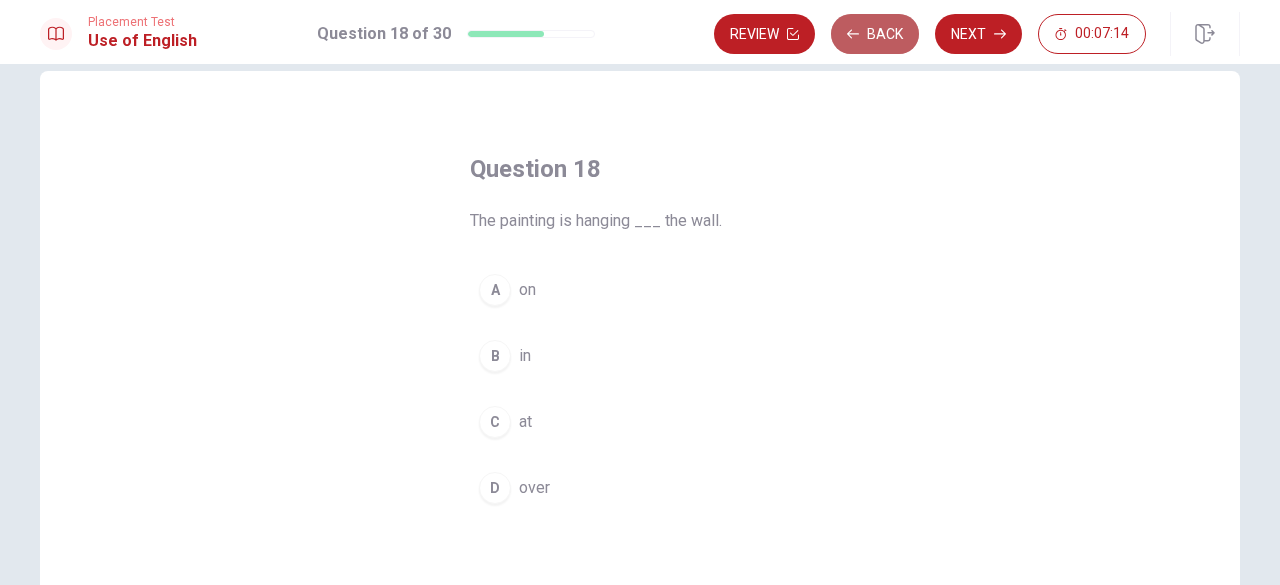 click 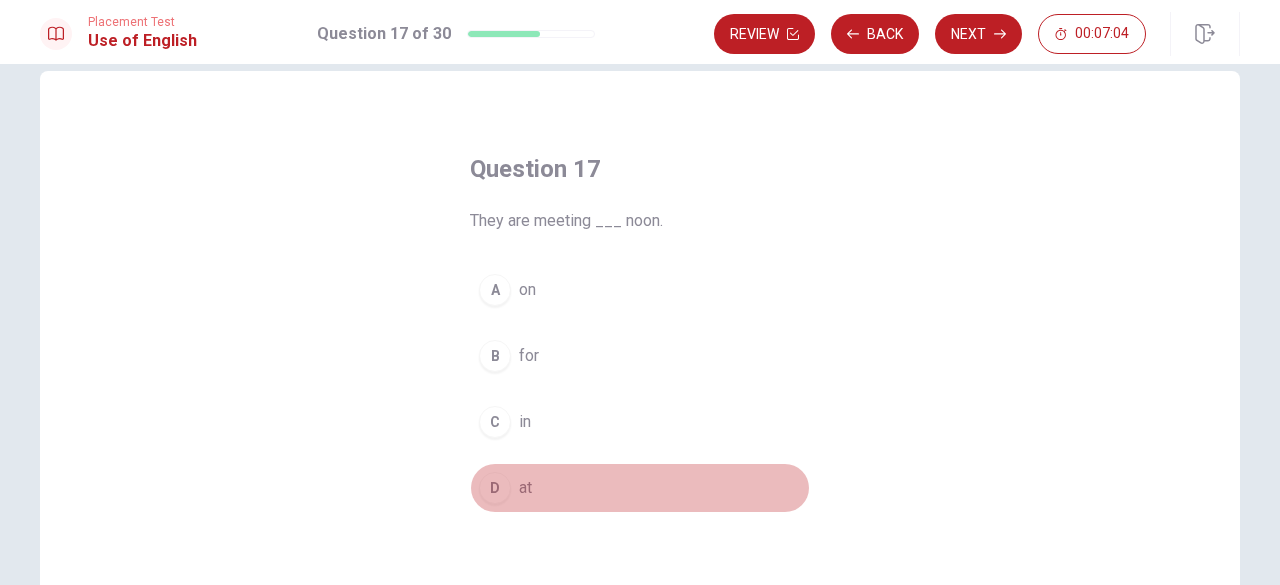 click on "at" at bounding box center [525, 488] 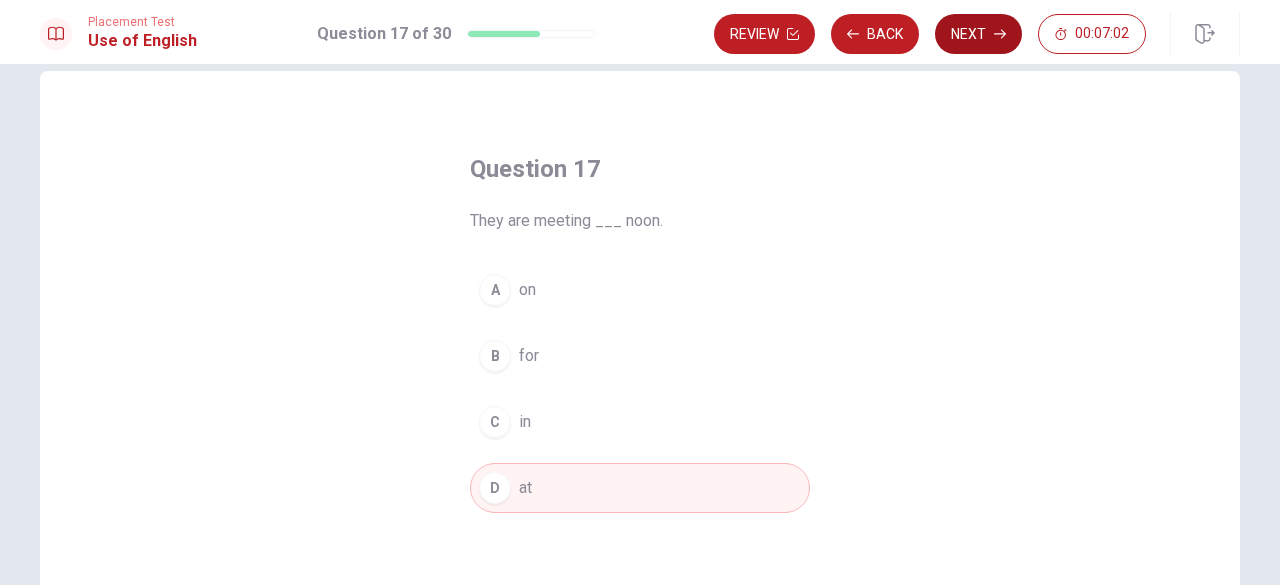 click 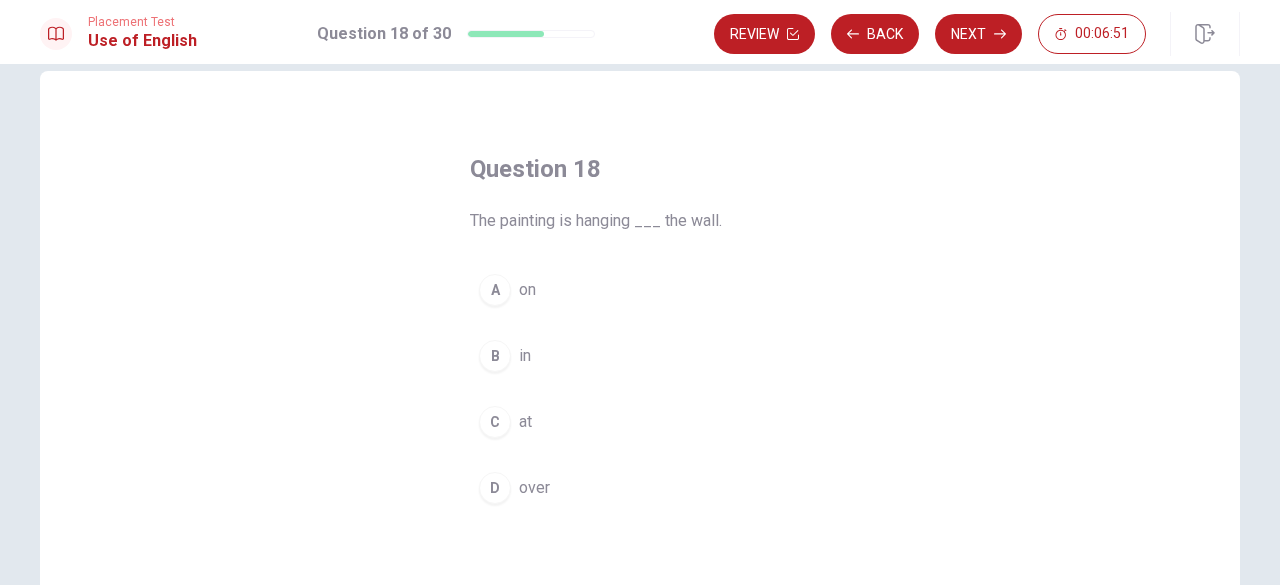 click on "on" at bounding box center [527, 290] 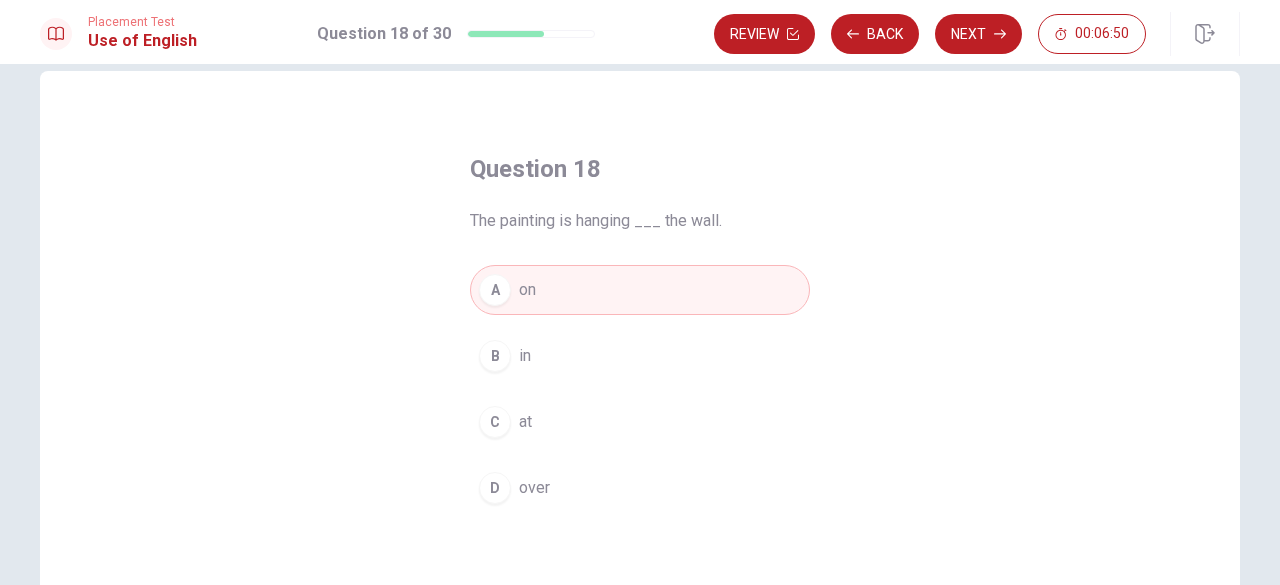 click on "Question 18 The painting is hanging ___ the wall. A on
B in
C at
D over" at bounding box center [640, 418] 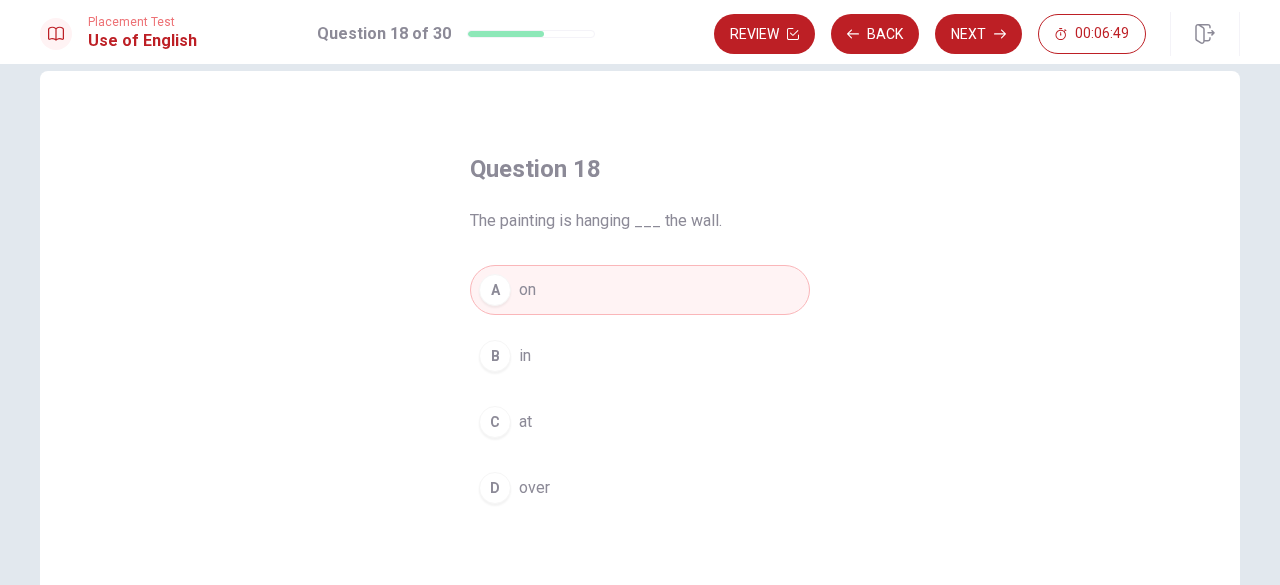 click on "Placement Test   Use of English Question 18 of 30 Review Back Next 00:06:49" at bounding box center [640, 32] 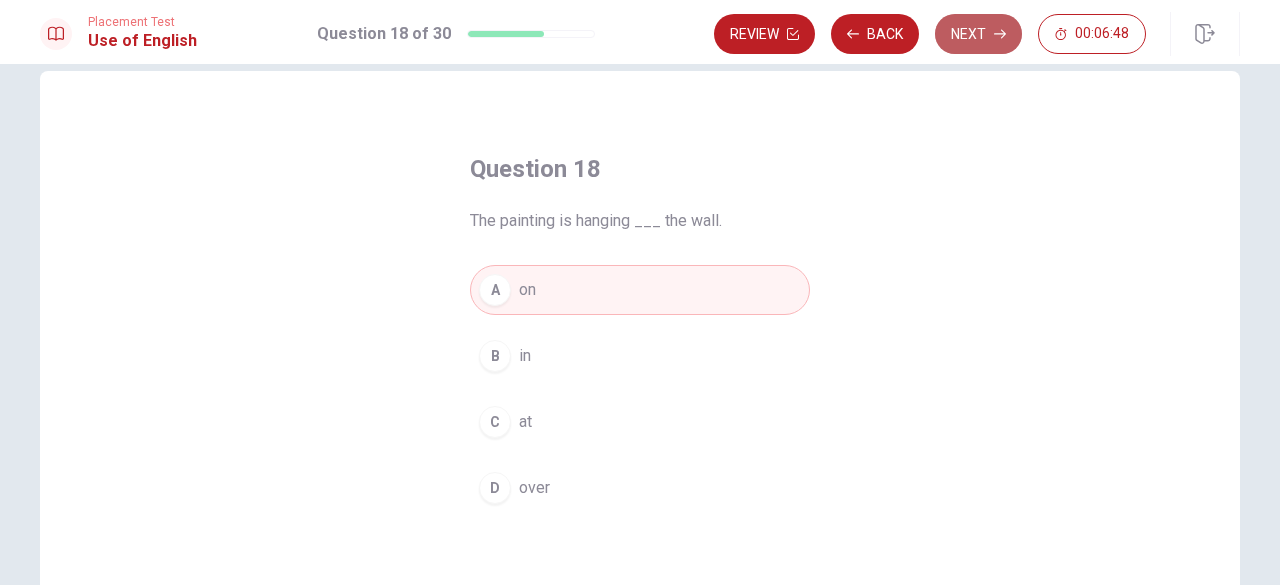 click on "Next" at bounding box center (978, 34) 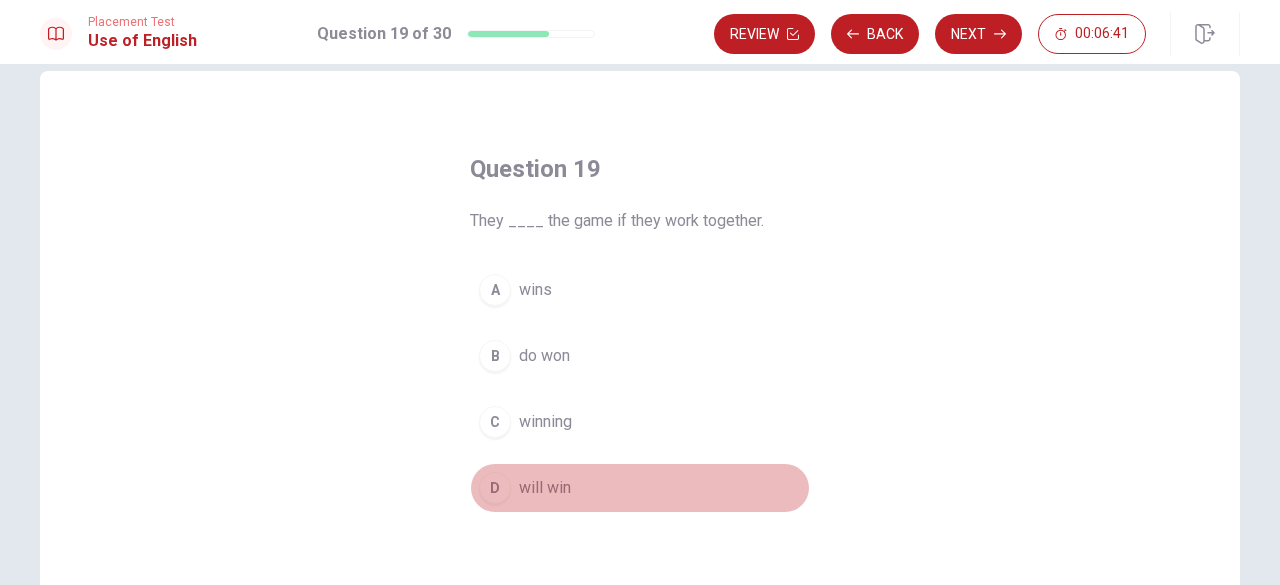 click on "will win" at bounding box center (545, 488) 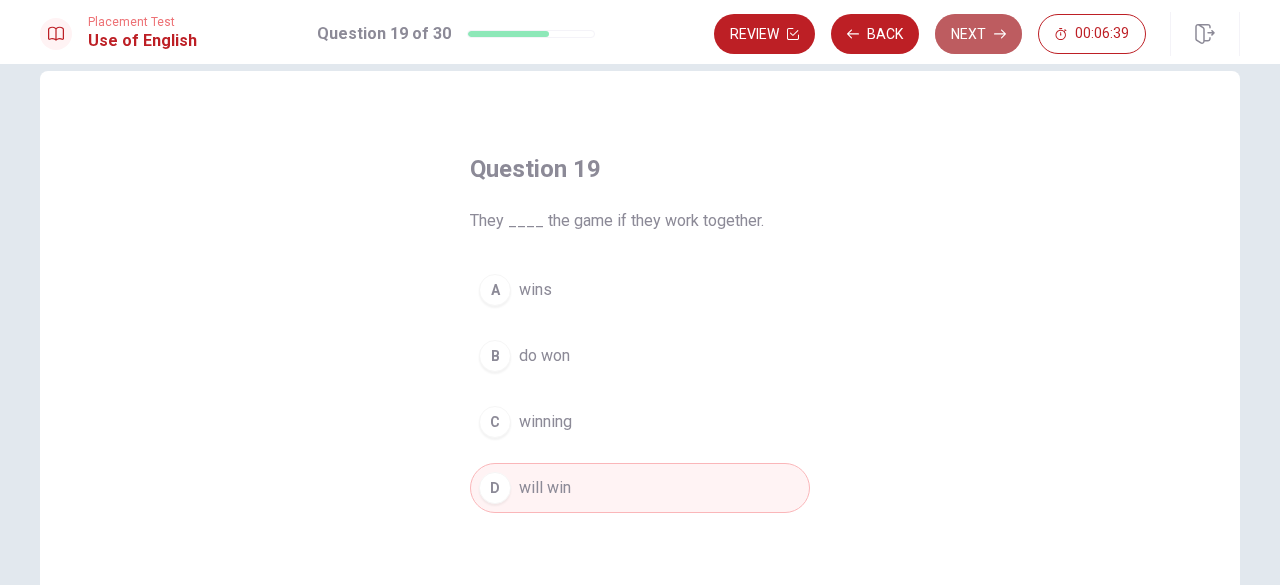 click on "Next" at bounding box center [978, 34] 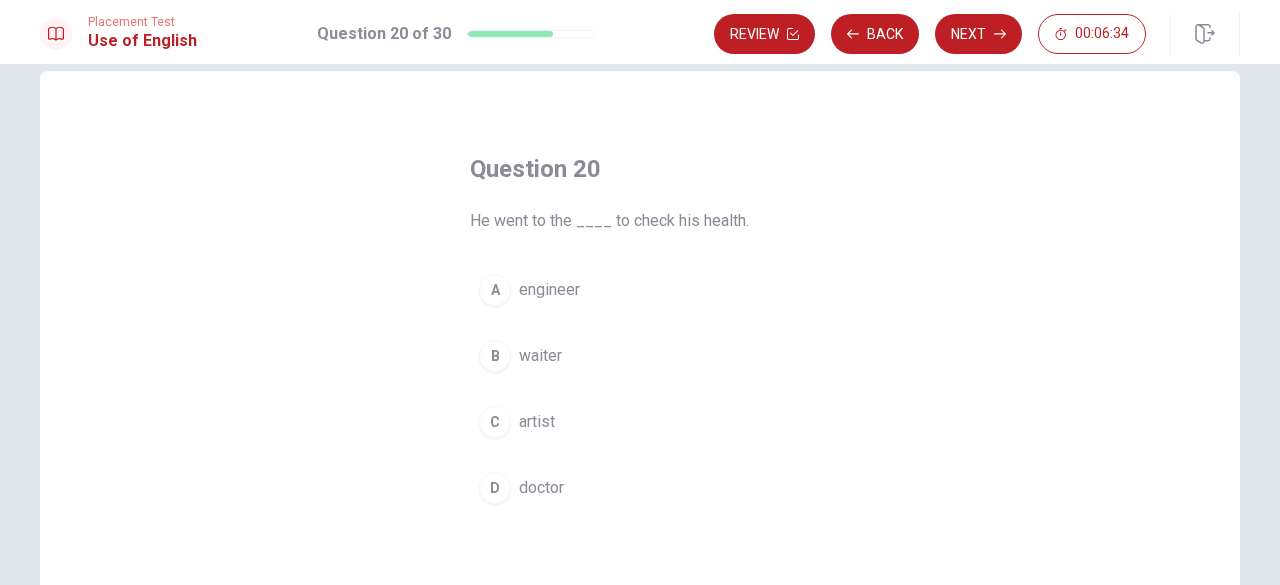 click on "doctor" at bounding box center [541, 488] 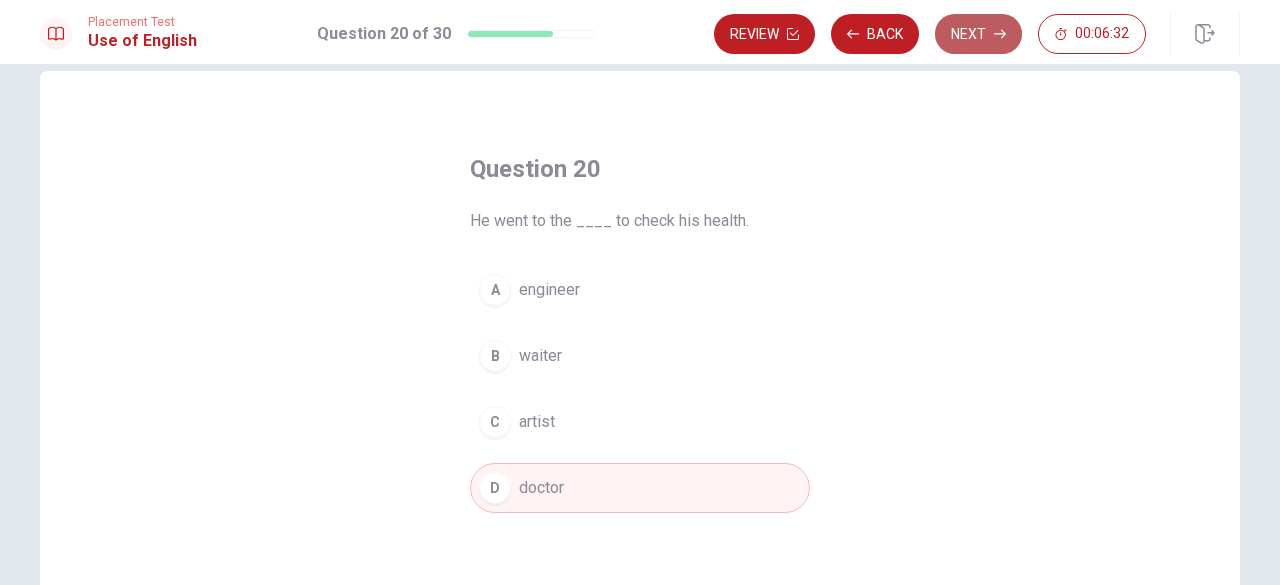 click on "Next" at bounding box center (978, 34) 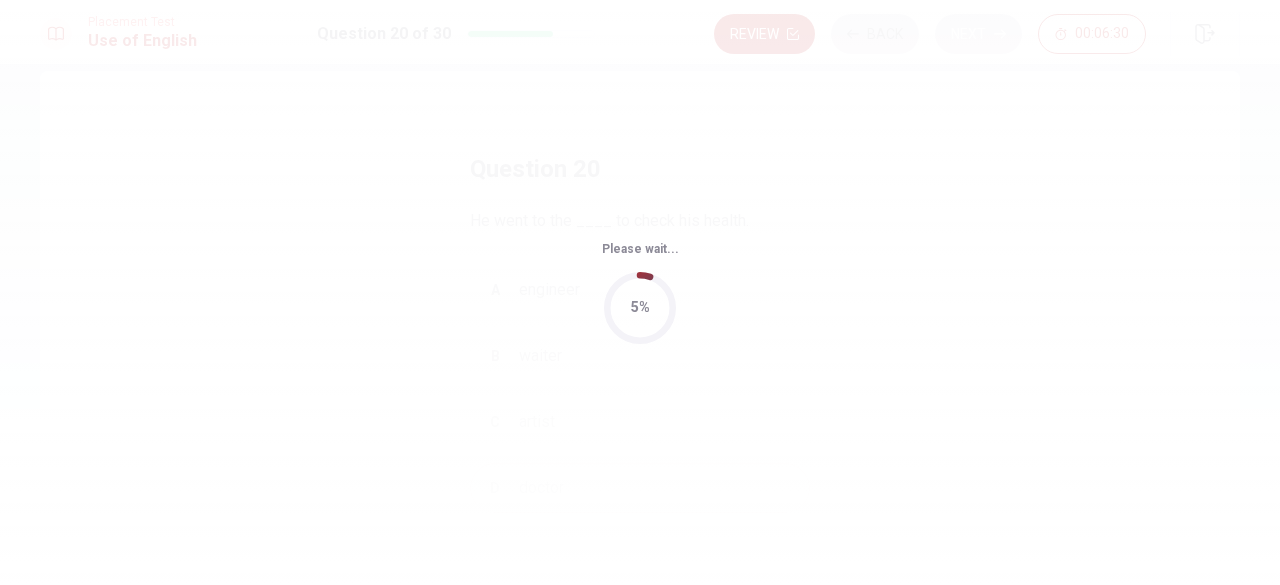scroll, scrollTop: 0, scrollLeft: 0, axis: both 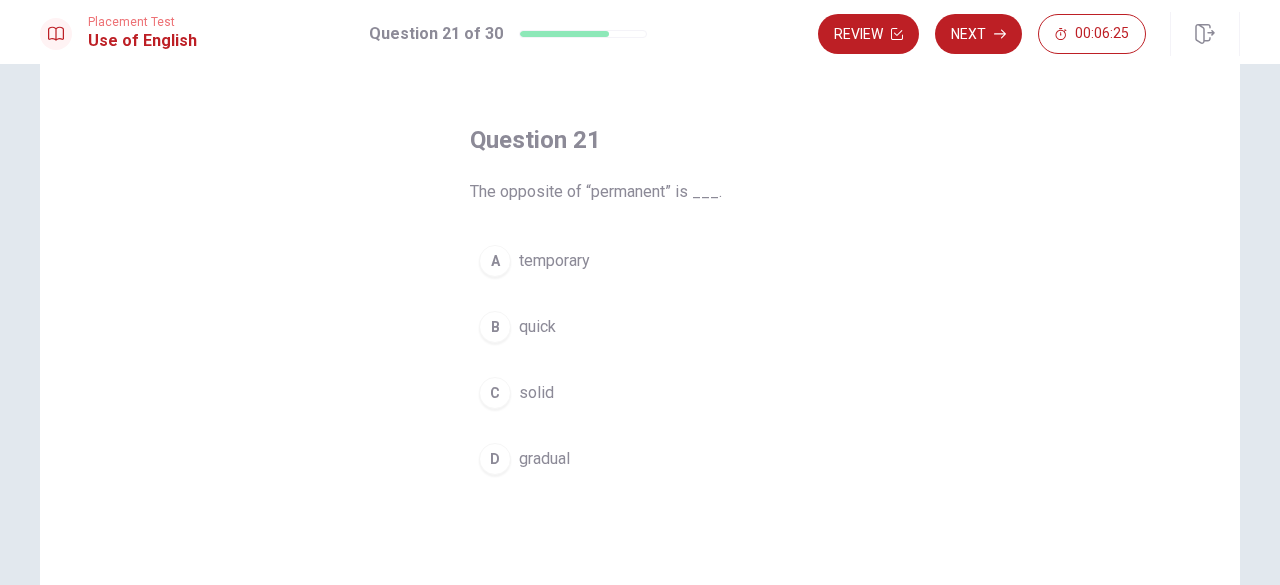 click on "temporary" at bounding box center (554, 261) 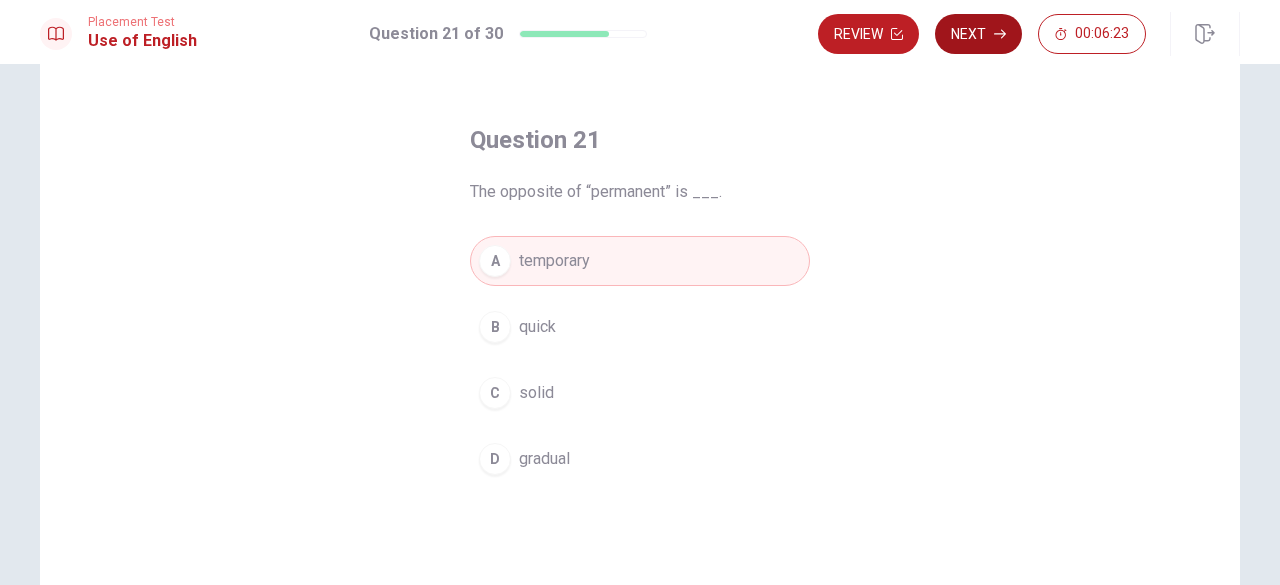 click 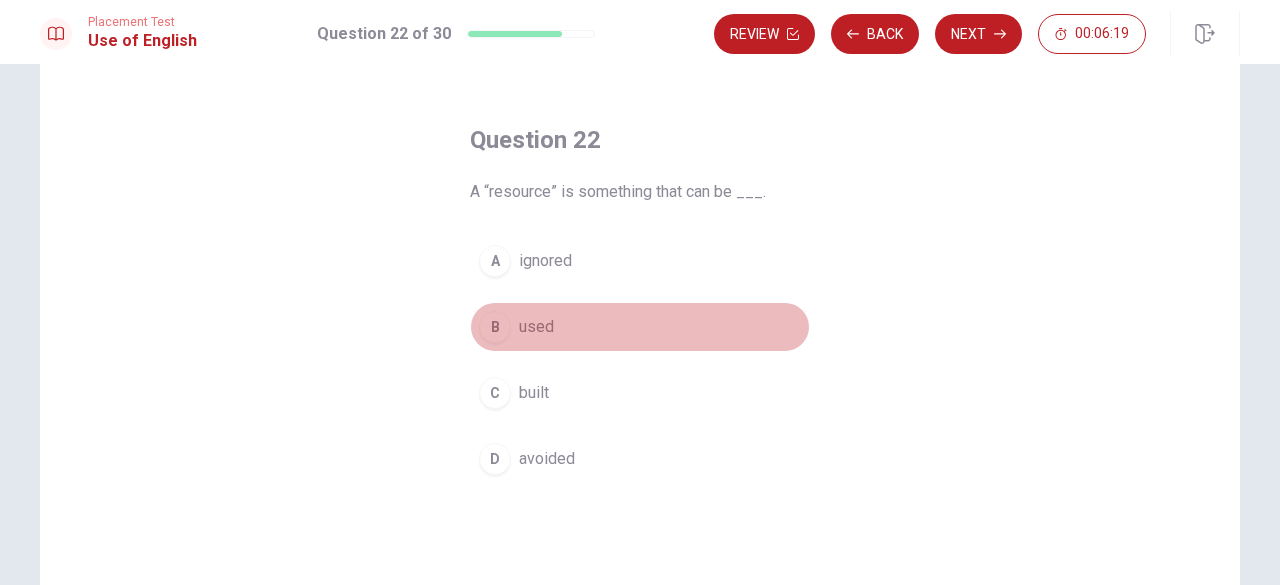 click on "used" at bounding box center [536, 327] 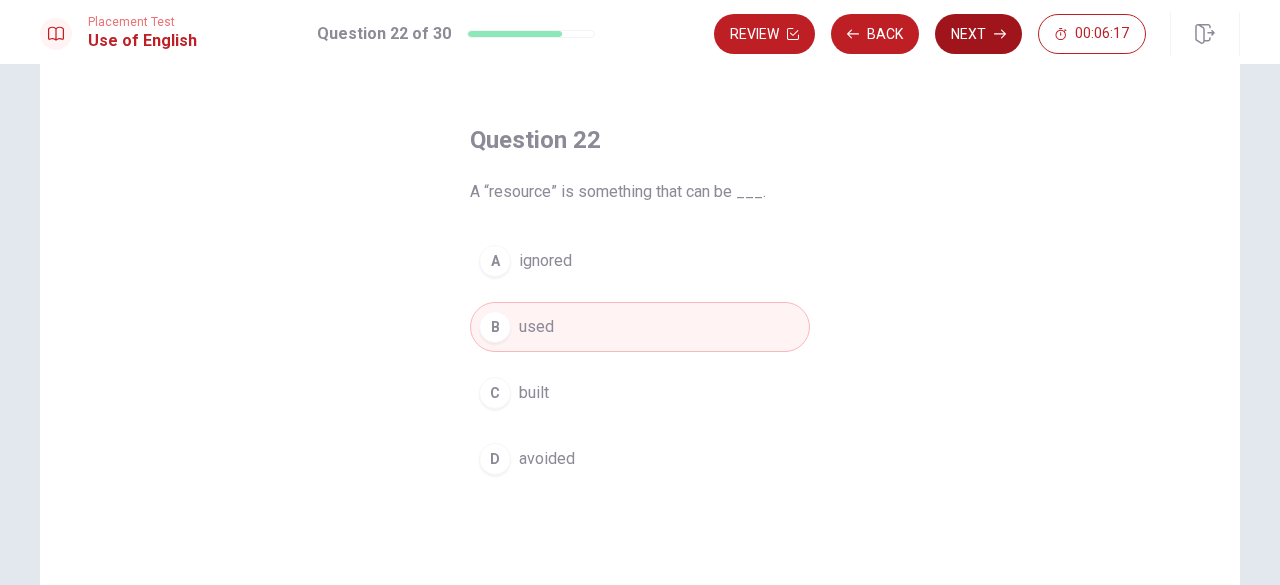 click on "Next" at bounding box center [978, 34] 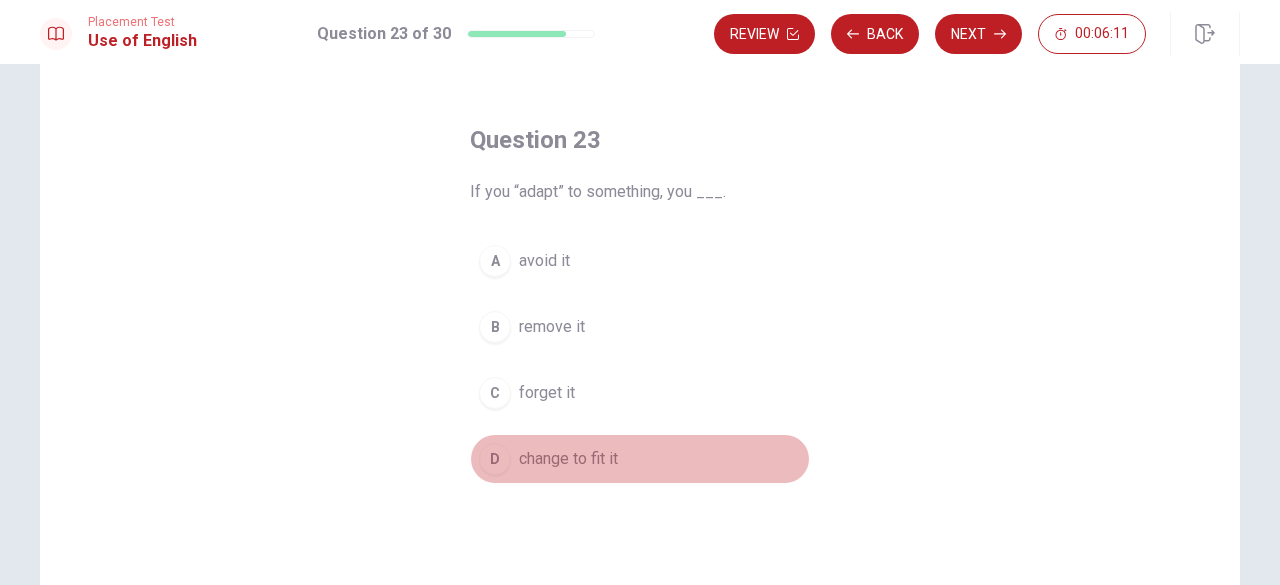 click on "change to fit it" at bounding box center [568, 459] 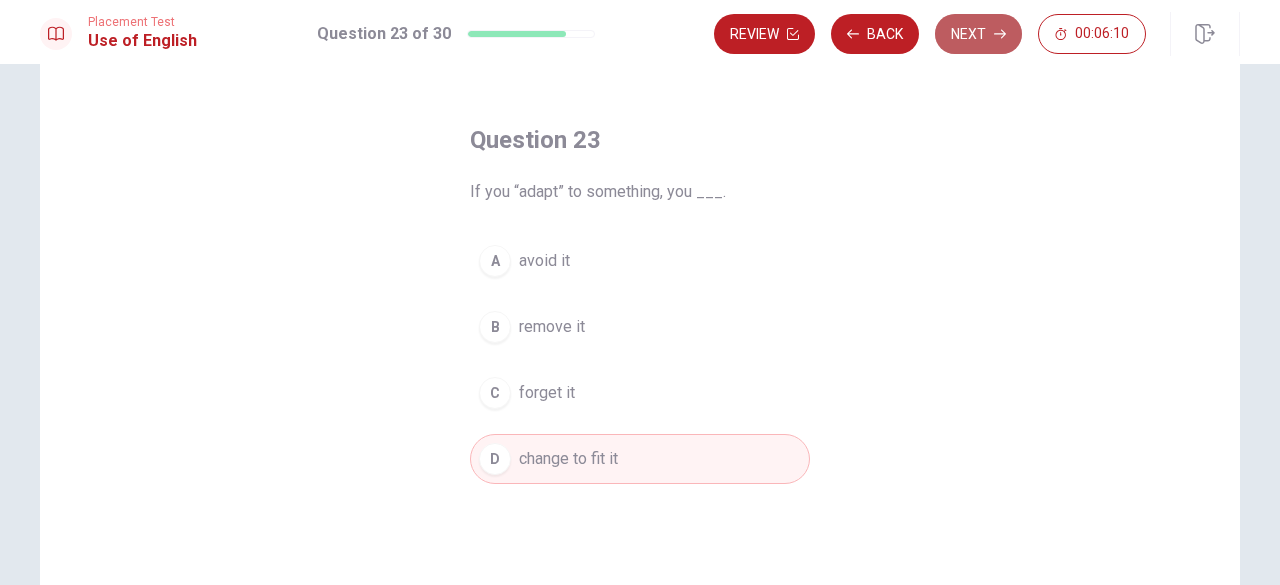 click on "Next" at bounding box center (978, 34) 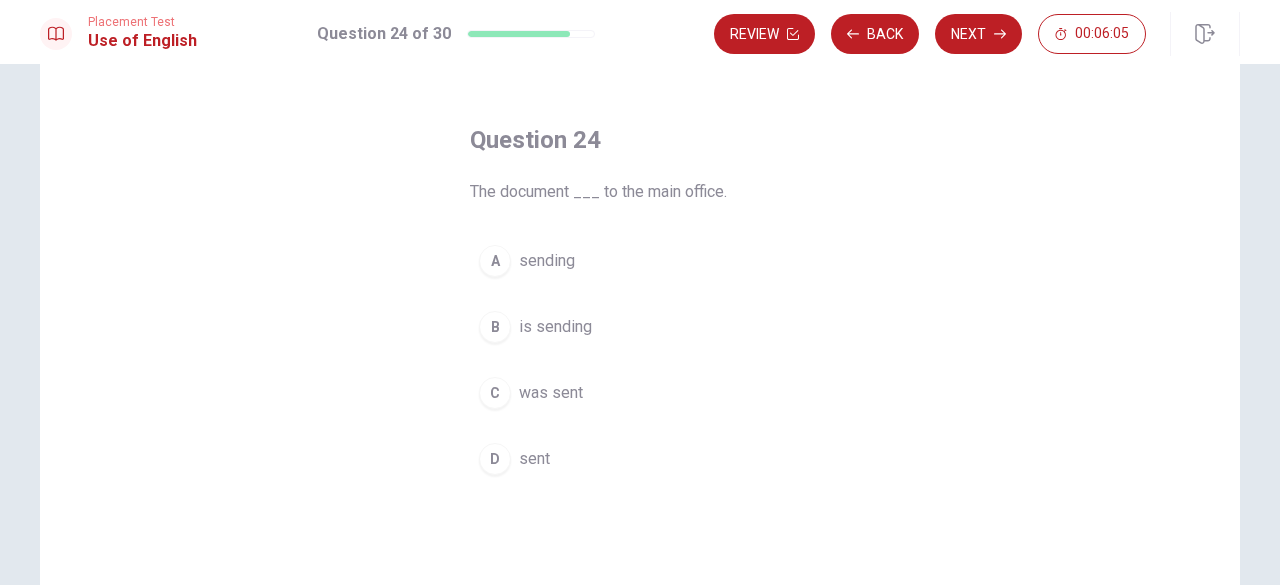 click on "was sent" at bounding box center (551, 393) 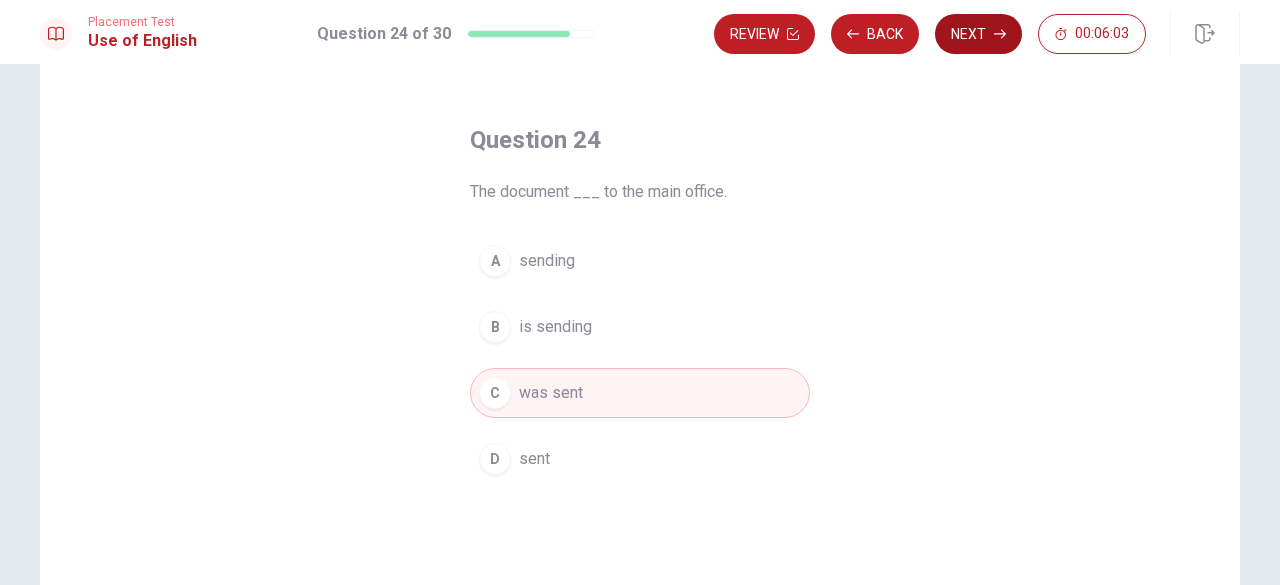 click on "Next" at bounding box center [978, 34] 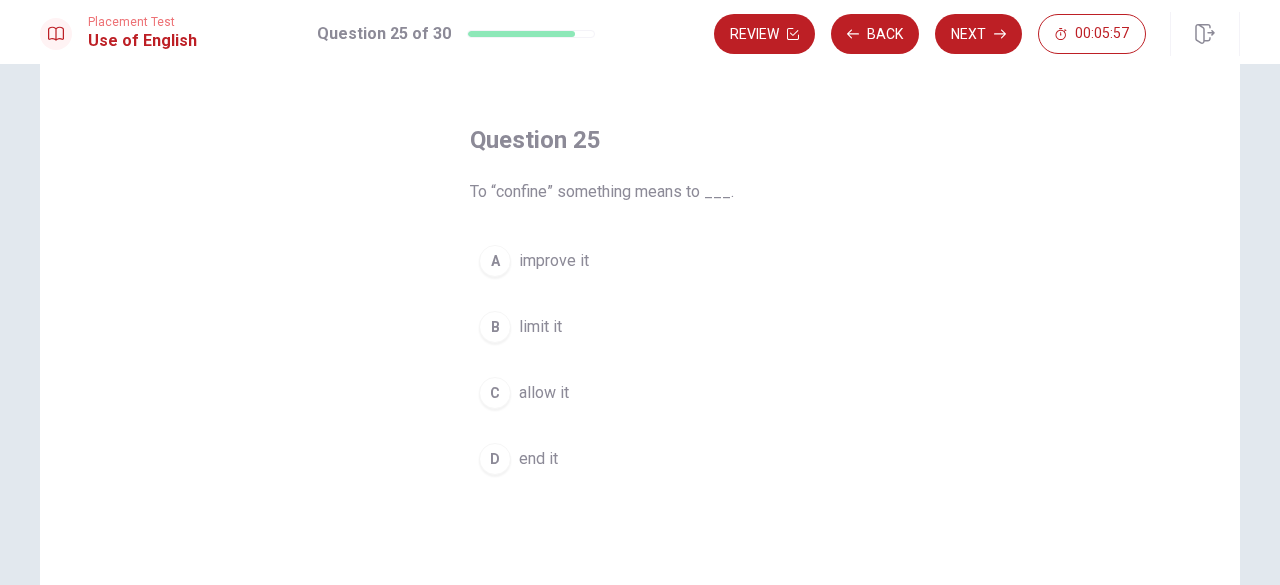 click on "limit it" at bounding box center (540, 327) 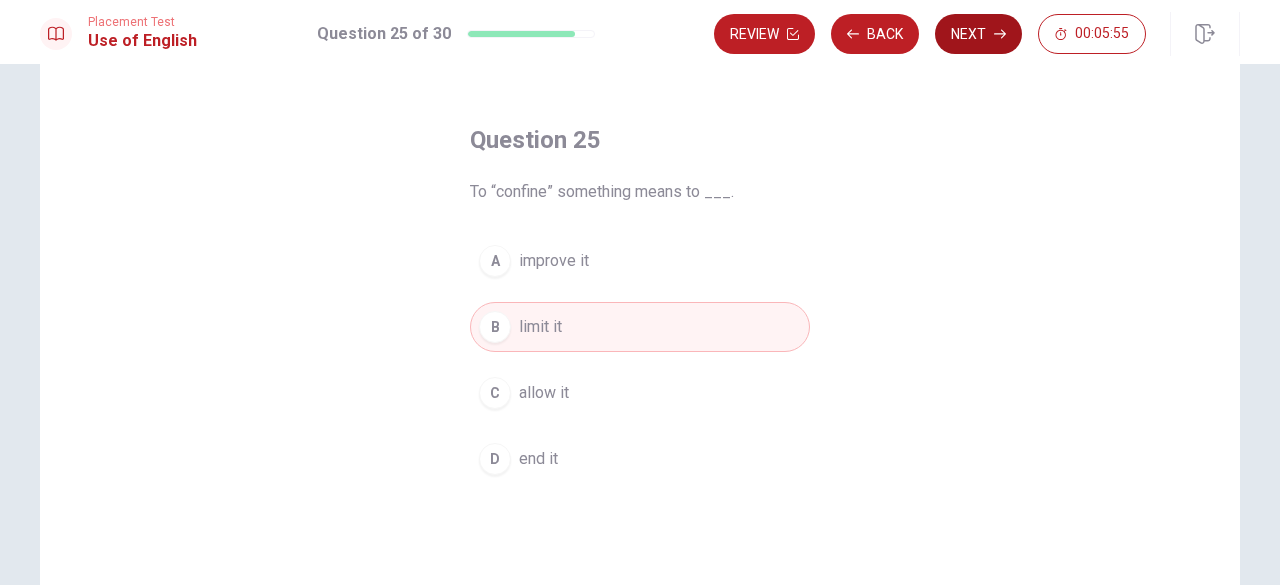 click on "Next" at bounding box center (978, 34) 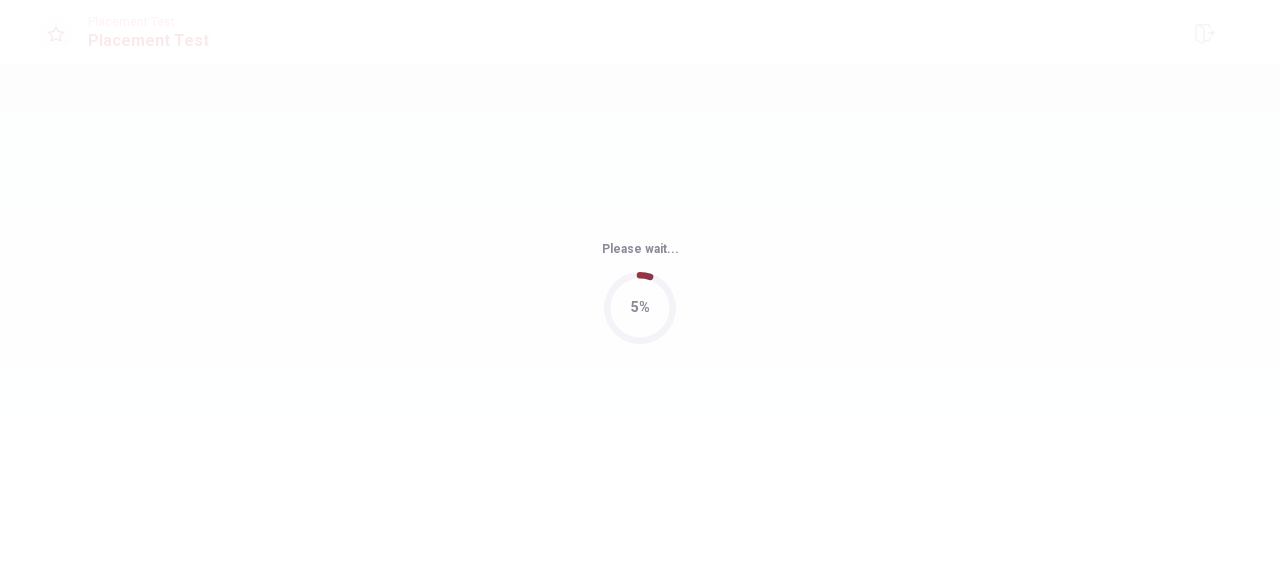 scroll, scrollTop: 0, scrollLeft: 0, axis: both 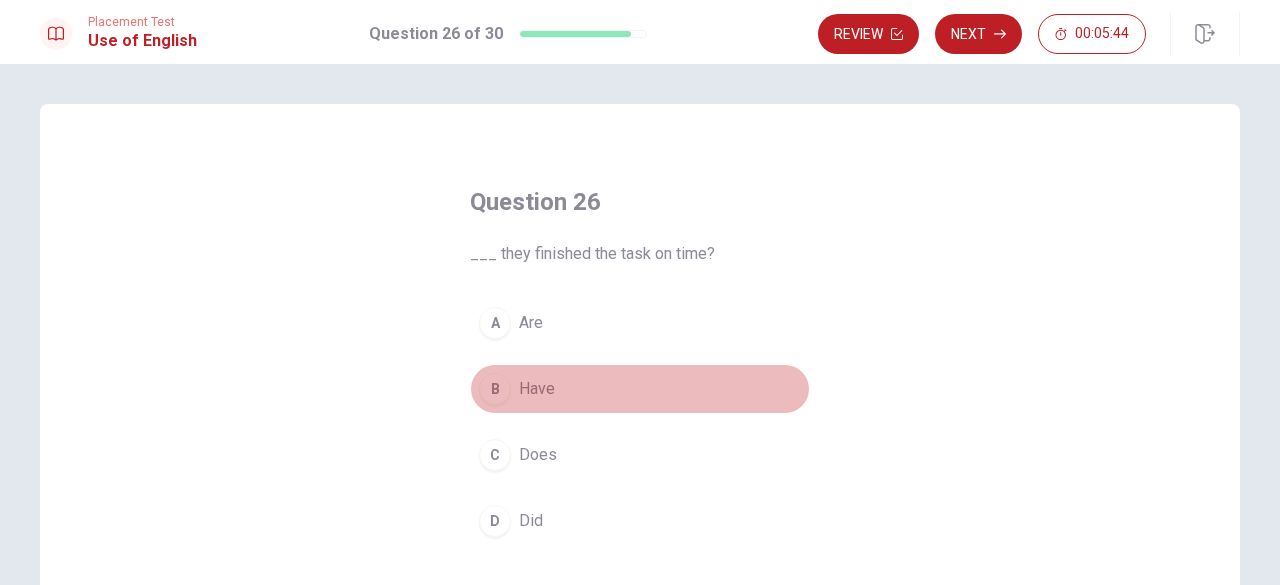 click on "Have" at bounding box center [537, 389] 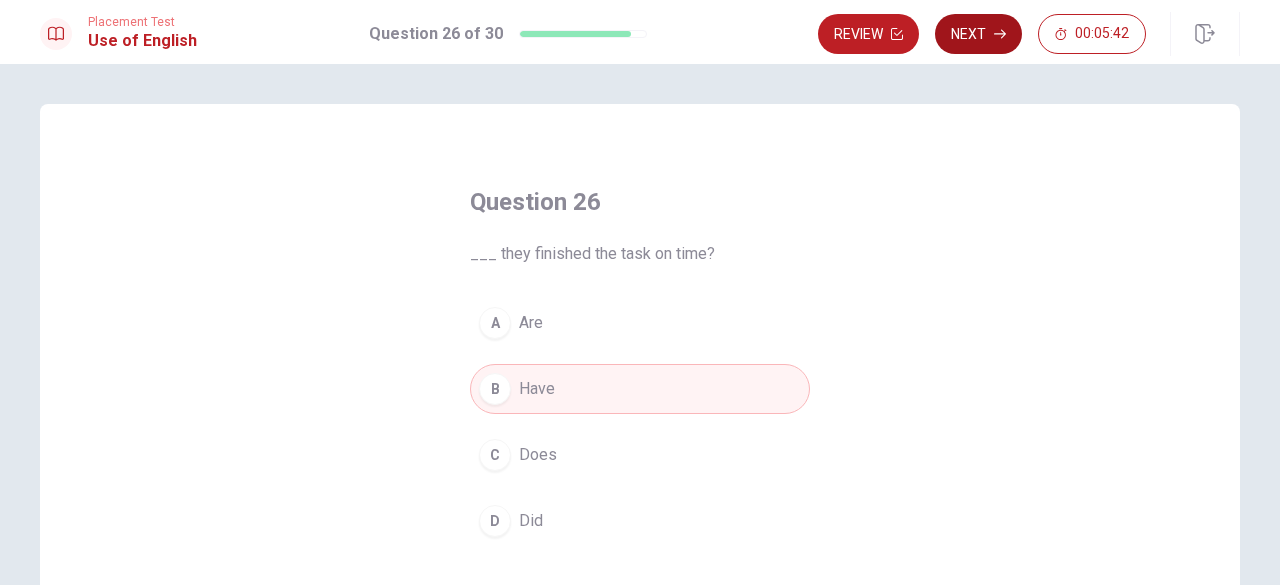 click on "Next" at bounding box center (978, 34) 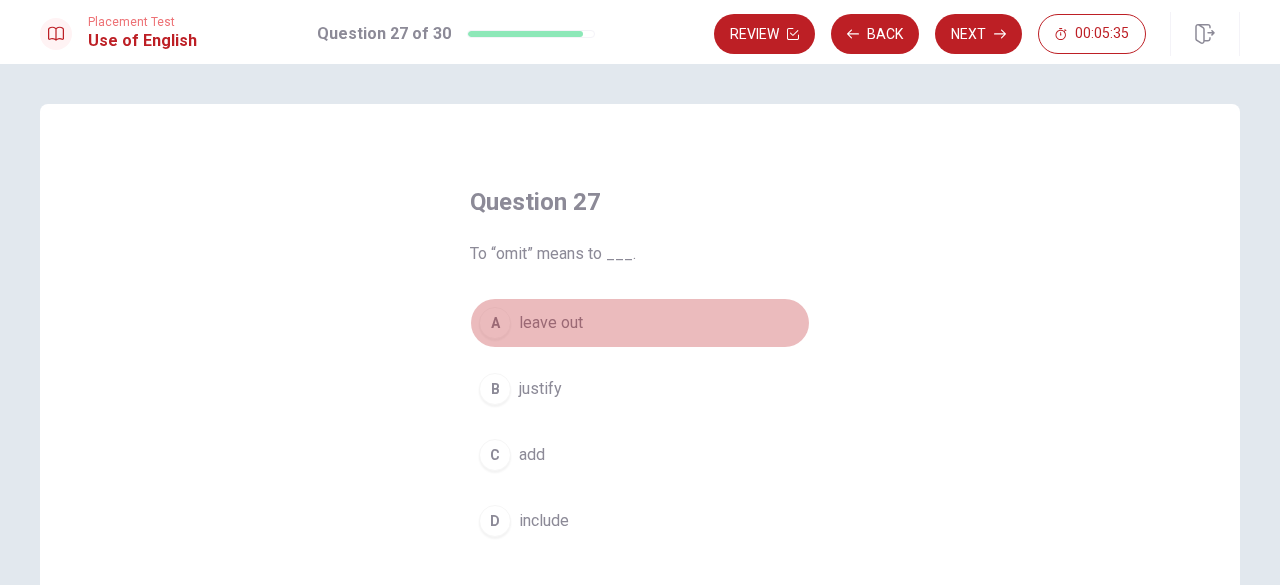 click on "leave out" at bounding box center (551, 323) 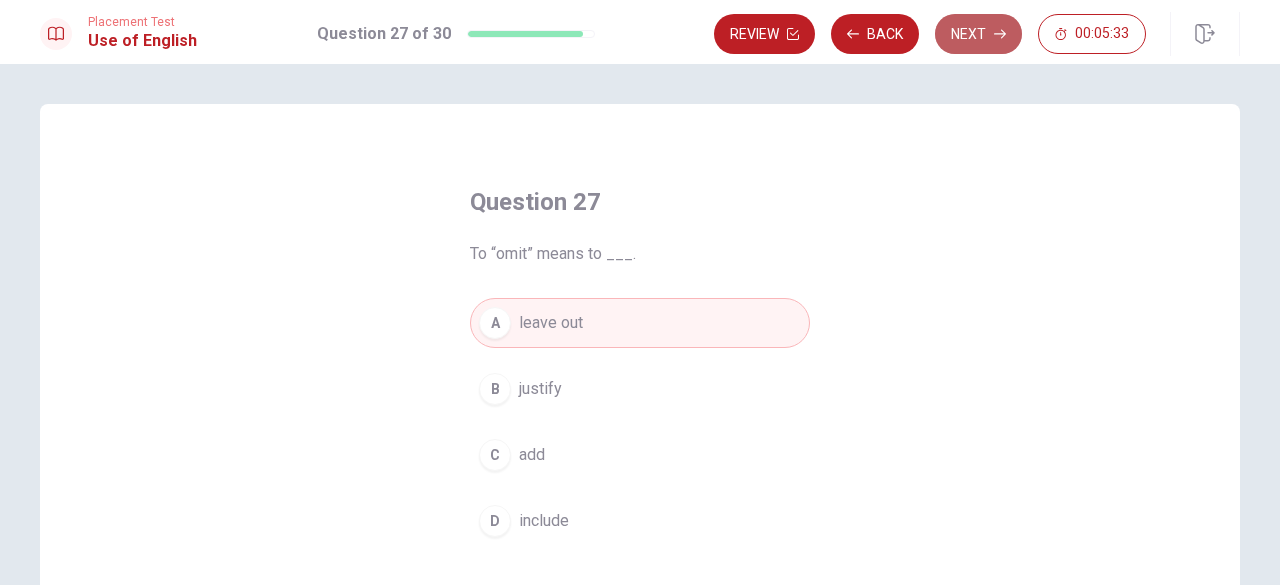 click on "Next" at bounding box center (978, 34) 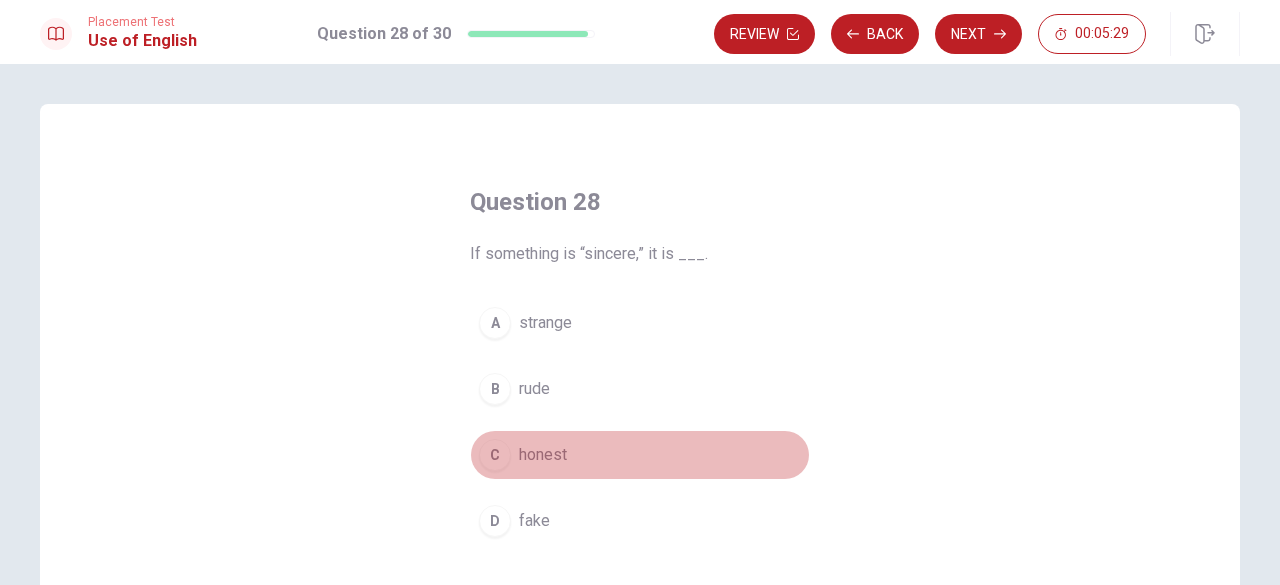 click on "honest" at bounding box center (543, 455) 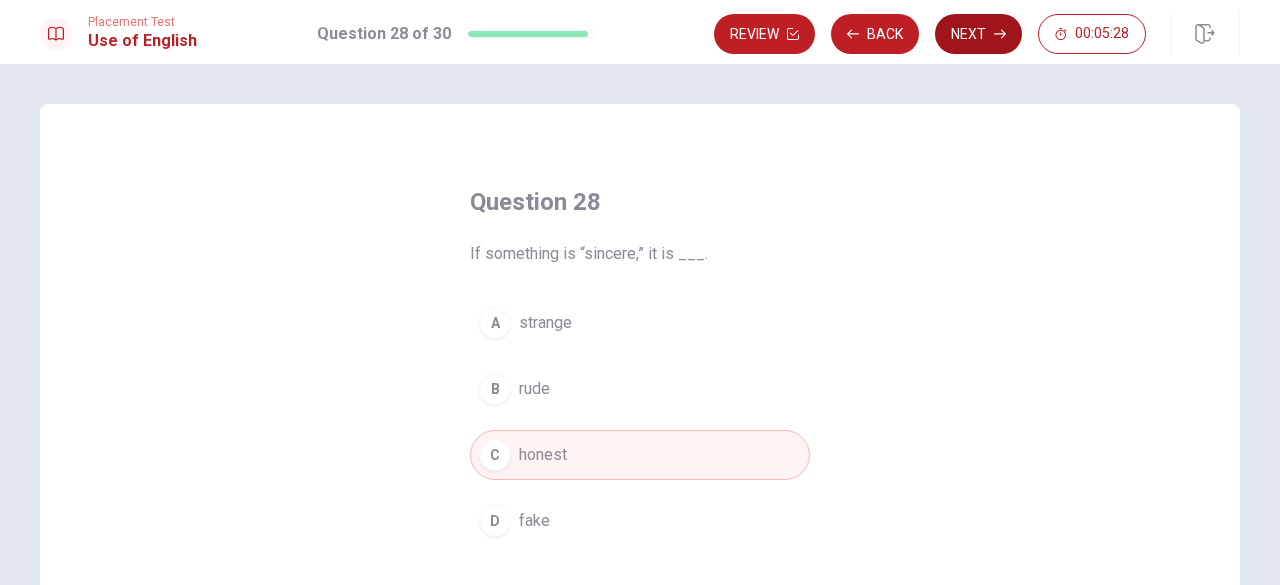click on "Next" at bounding box center [978, 34] 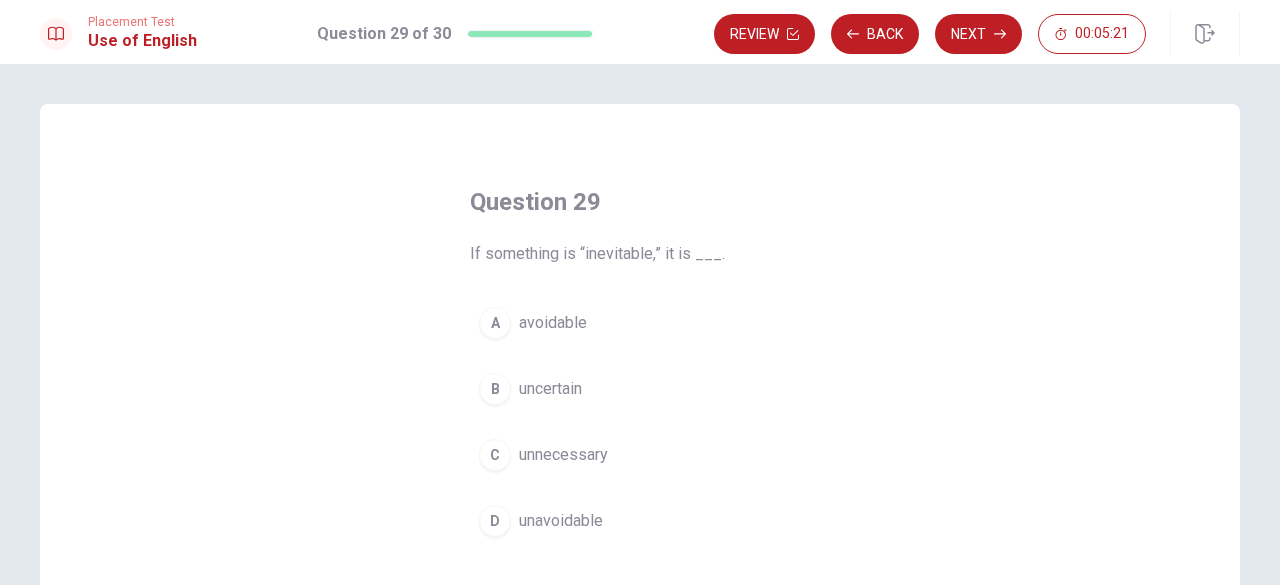 click on "unavoidable" at bounding box center (561, 521) 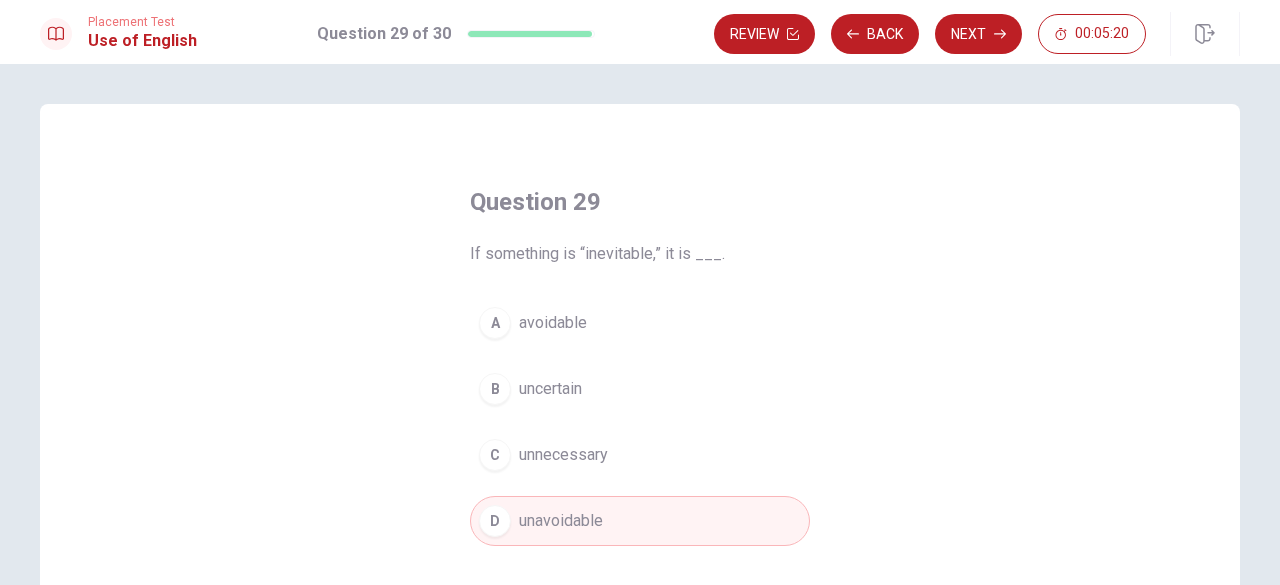 click on "unavoidable" at bounding box center (561, 521) 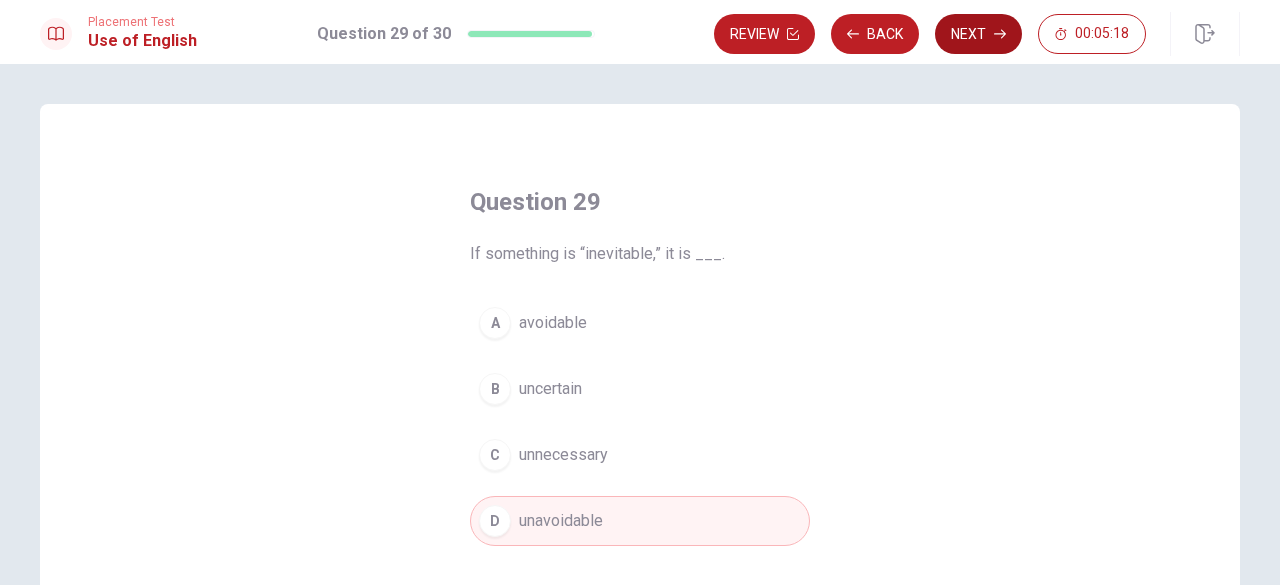 click on "Next" at bounding box center (978, 34) 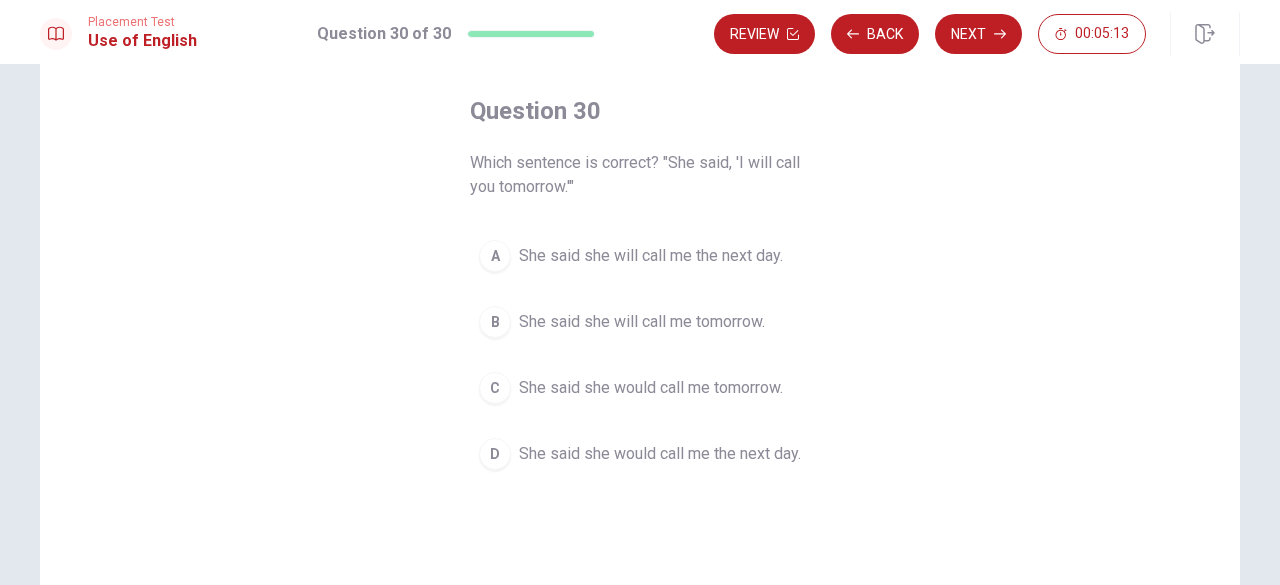 scroll, scrollTop: 96, scrollLeft: 0, axis: vertical 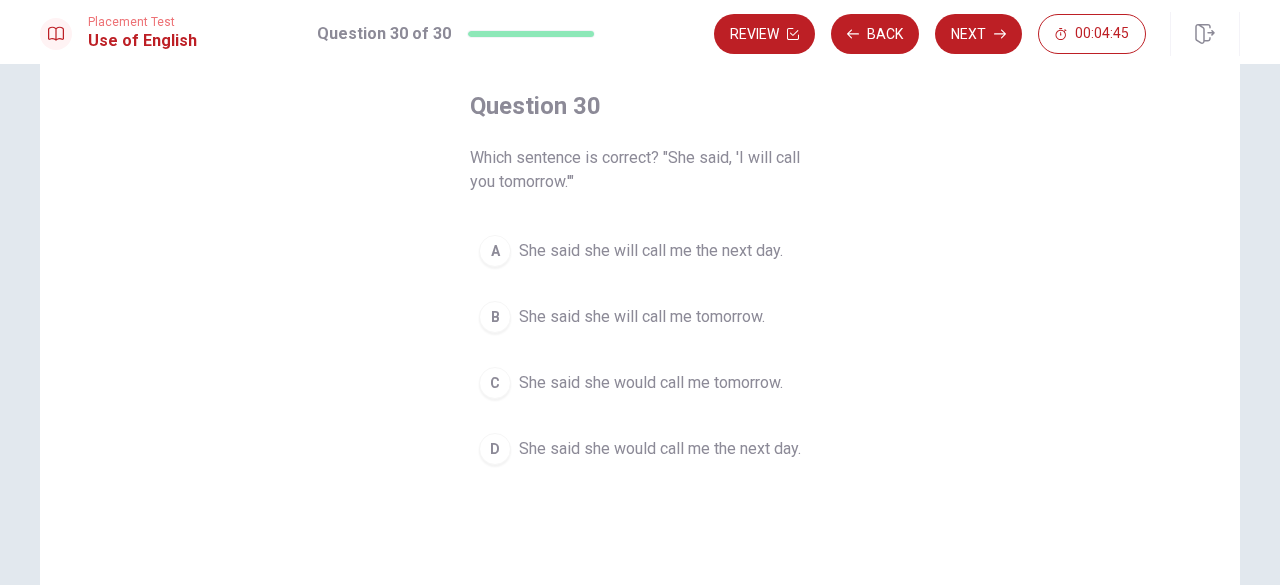 click on "She said she will call me the next day." at bounding box center (651, 251) 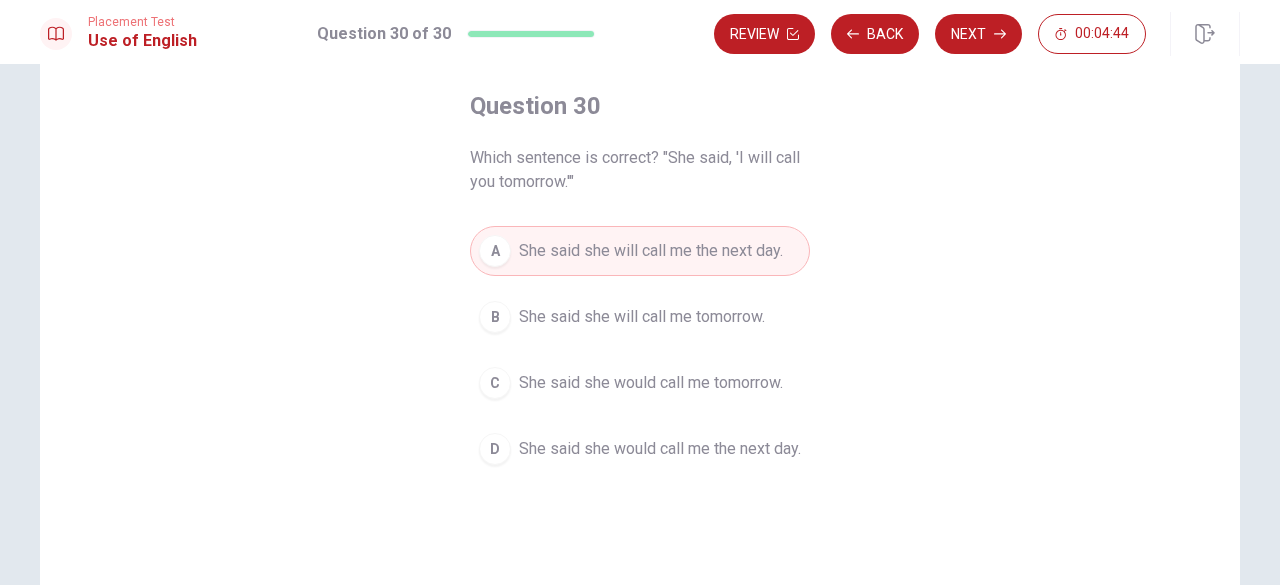click on "She said she would call me the next day." at bounding box center (660, 449) 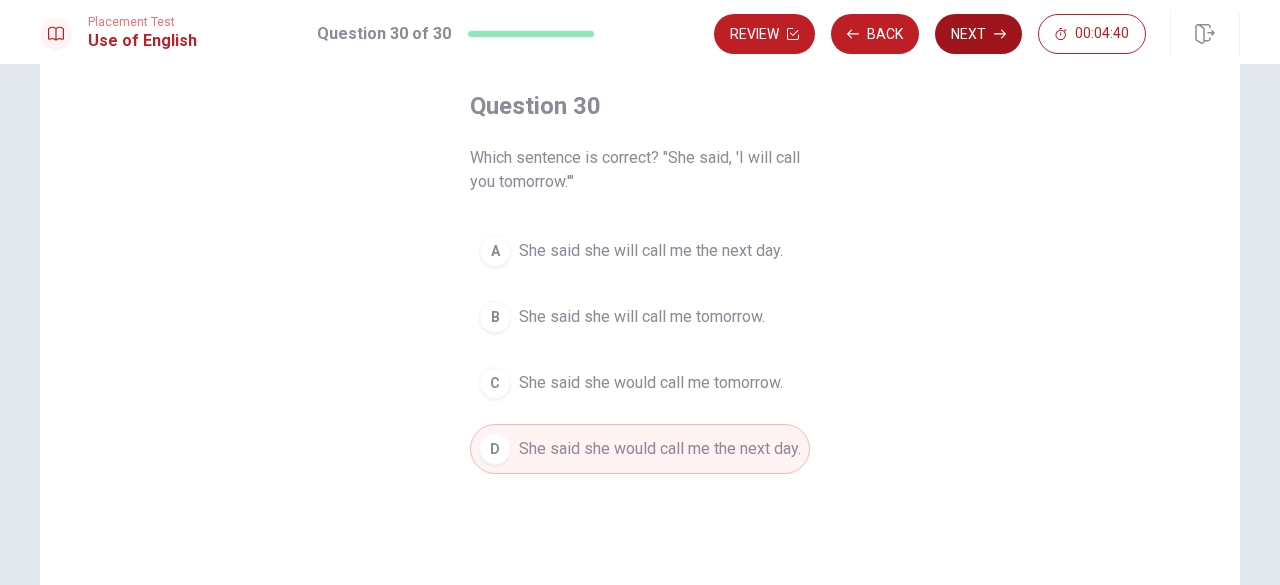 click on "Next" at bounding box center [978, 34] 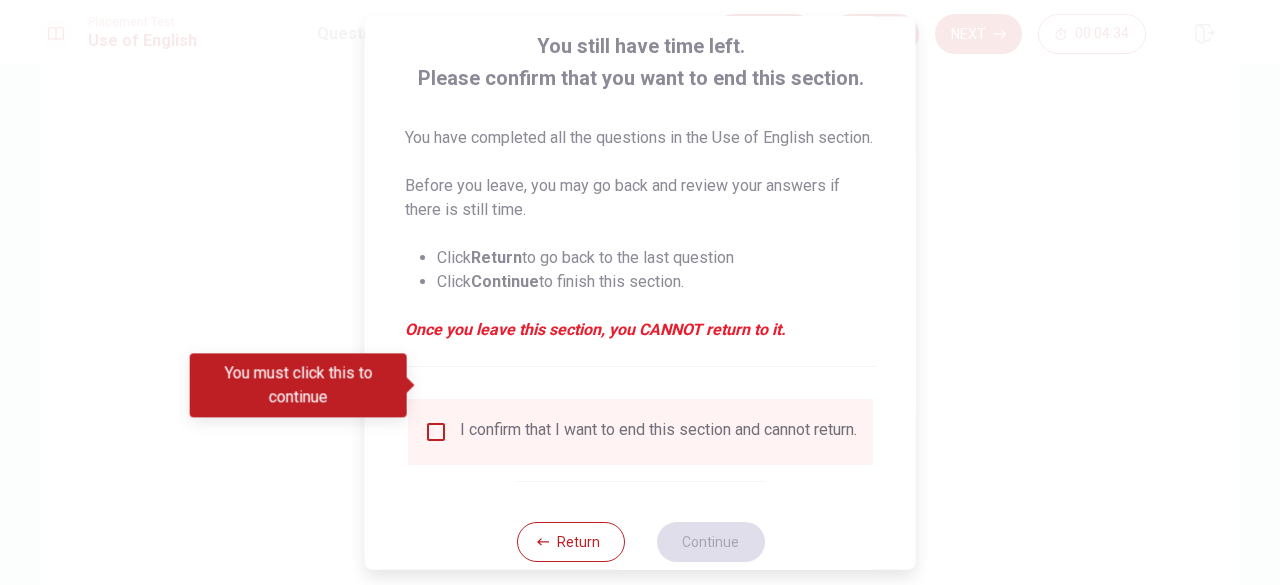 scroll, scrollTop: 184, scrollLeft: 0, axis: vertical 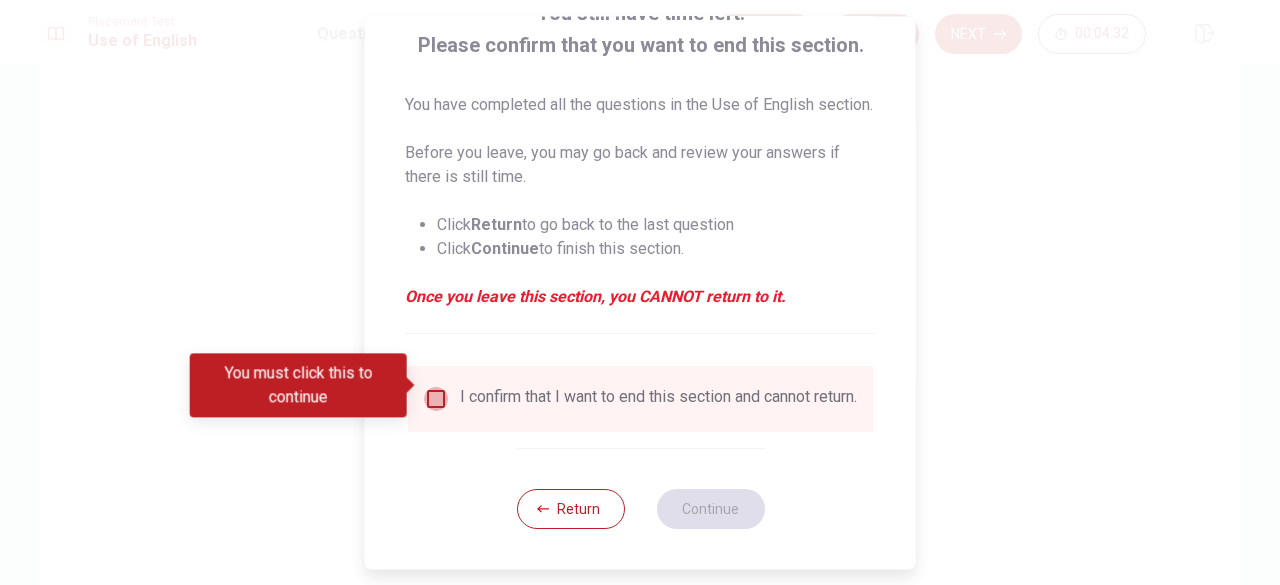 click at bounding box center [436, 399] 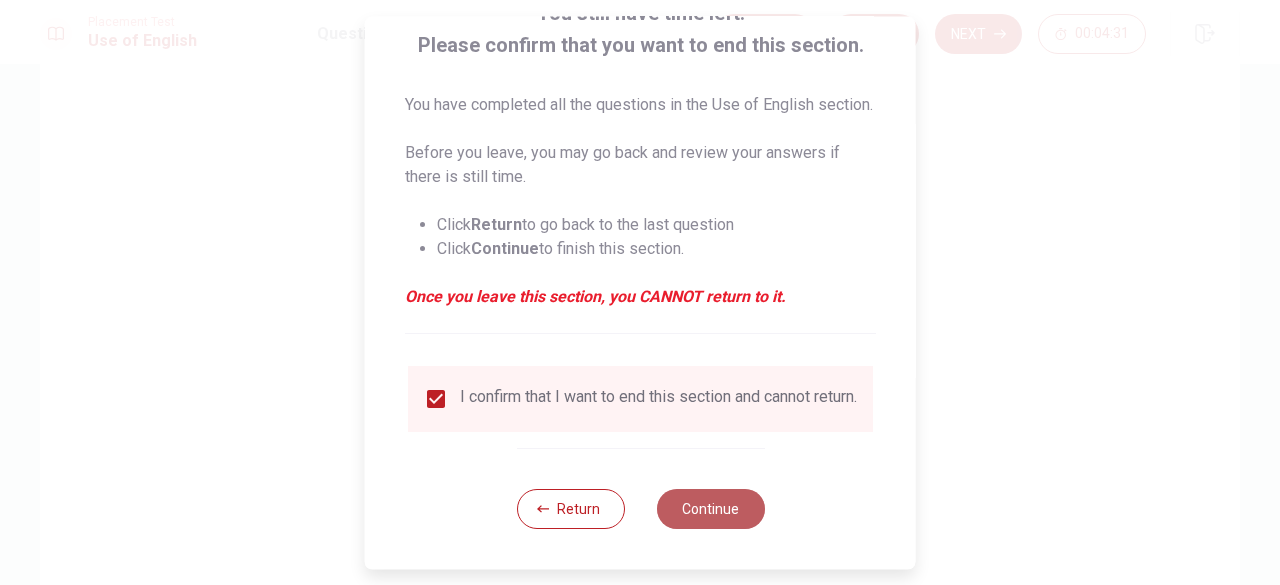 click on "Continue" at bounding box center (710, 509) 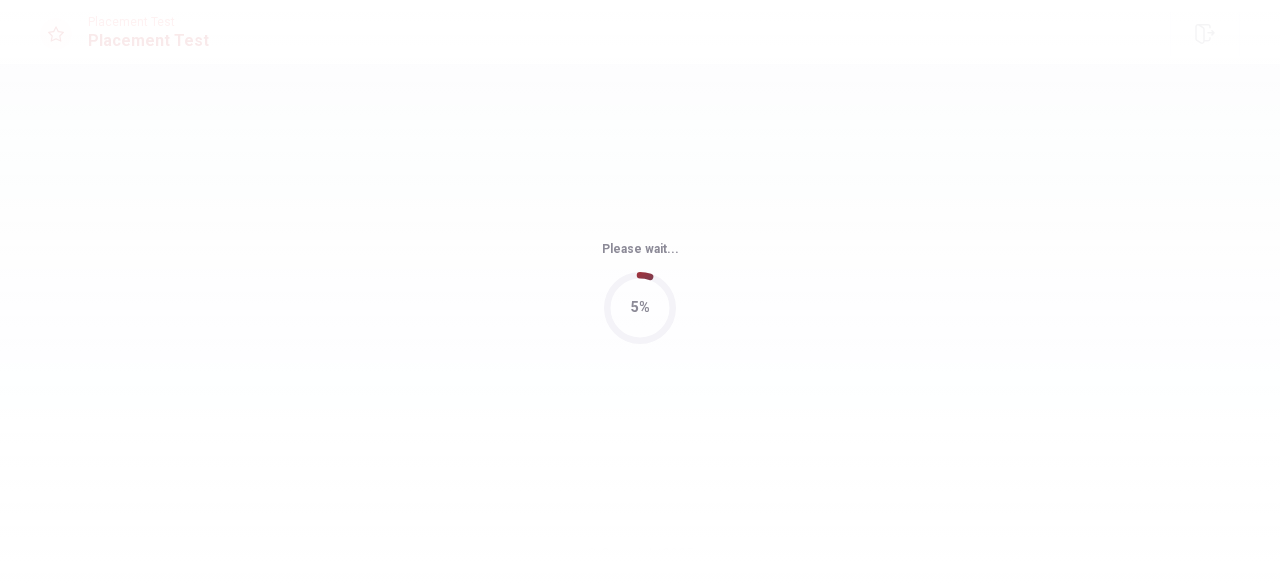 scroll, scrollTop: 0, scrollLeft: 0, axis: both 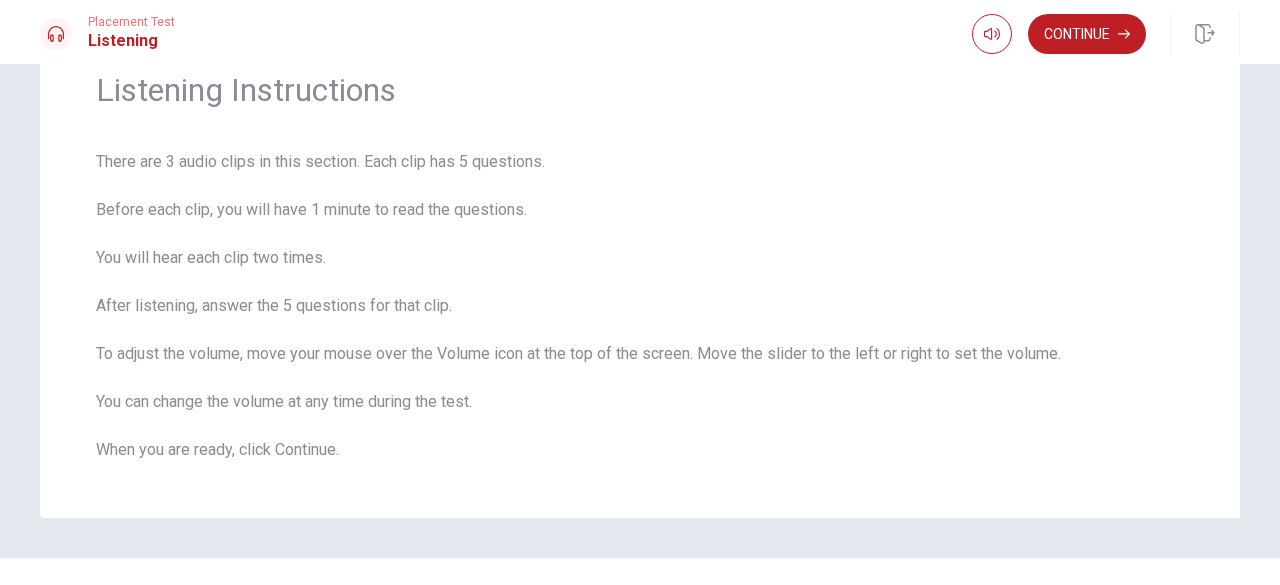 click on "Continue" at bounding box center (1087, 34) 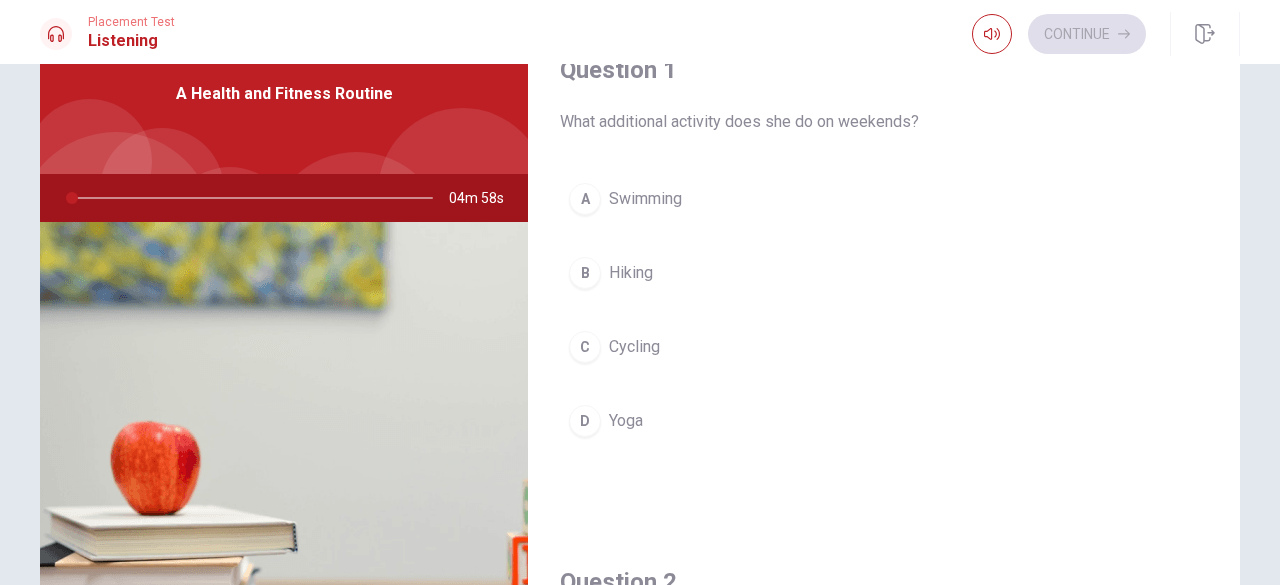 scroll, scrollTop: 0, scrollLeft: 0, axis: both 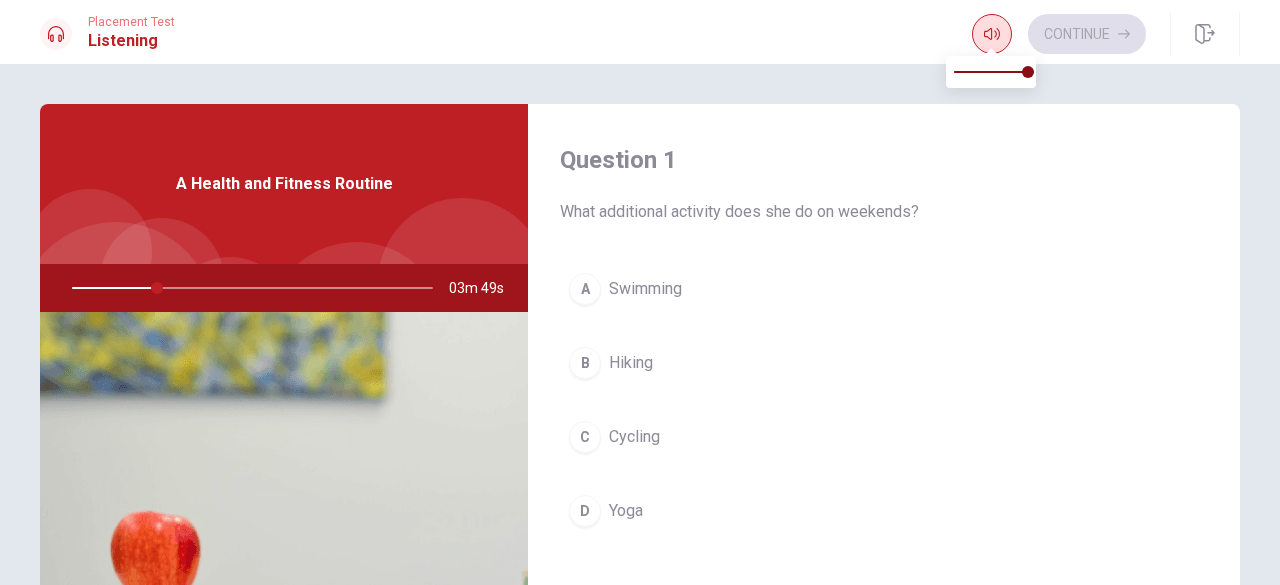 click 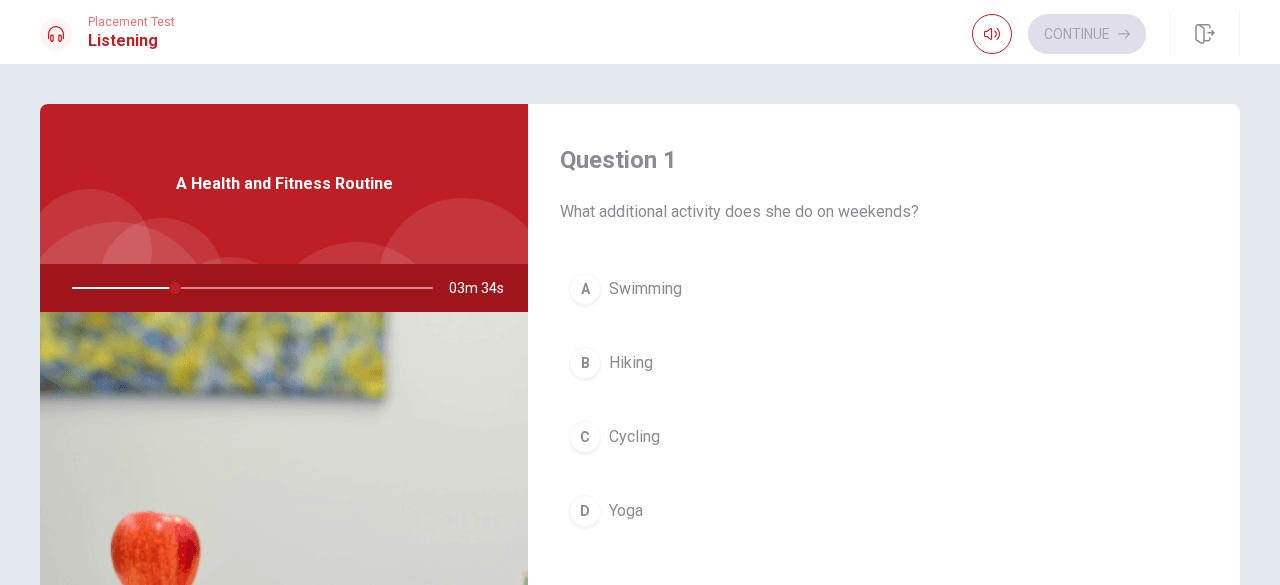 click on "Cycling" at bounding box center [634, 437] 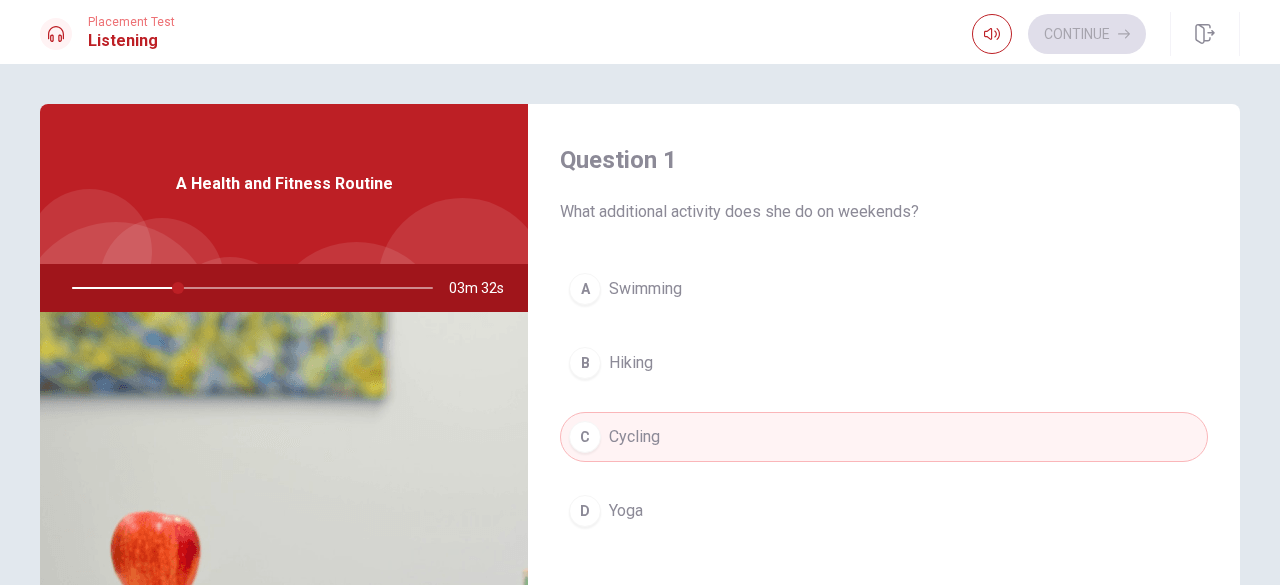 click on "Question 1 What additional activity does she do on weekends? A Swimming B Hiking C Cycling D Yoga Question 2 What does the man want advice on? A Healthy eating B A beginner workout routine C Weight training D Yoga classes Question 3 What does the woman recommend for beginners? A Doing only cardio B Avoiding the gym C Setting realistic goals D Working out daily Question 4 How does she feel about her new routine? A It’s exhausting B She’s unsure about it C It’s helping her energy levels D It’s too difficult Question 5 How often does the woman go to the gym? A Every day B Three times a week C Only on weekends D Twice a week A Health and Fitness Routine 03m 32s © Copyright  2025" at bounding box center (640, 324) 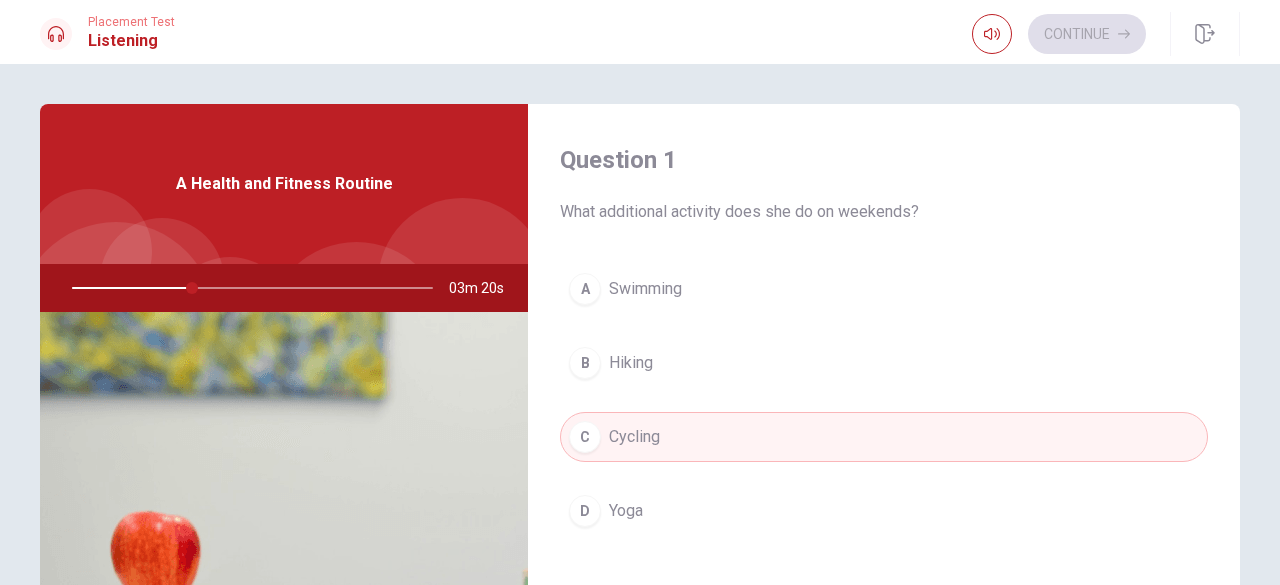 click on "Yoga" at bounding box center [626, 511] 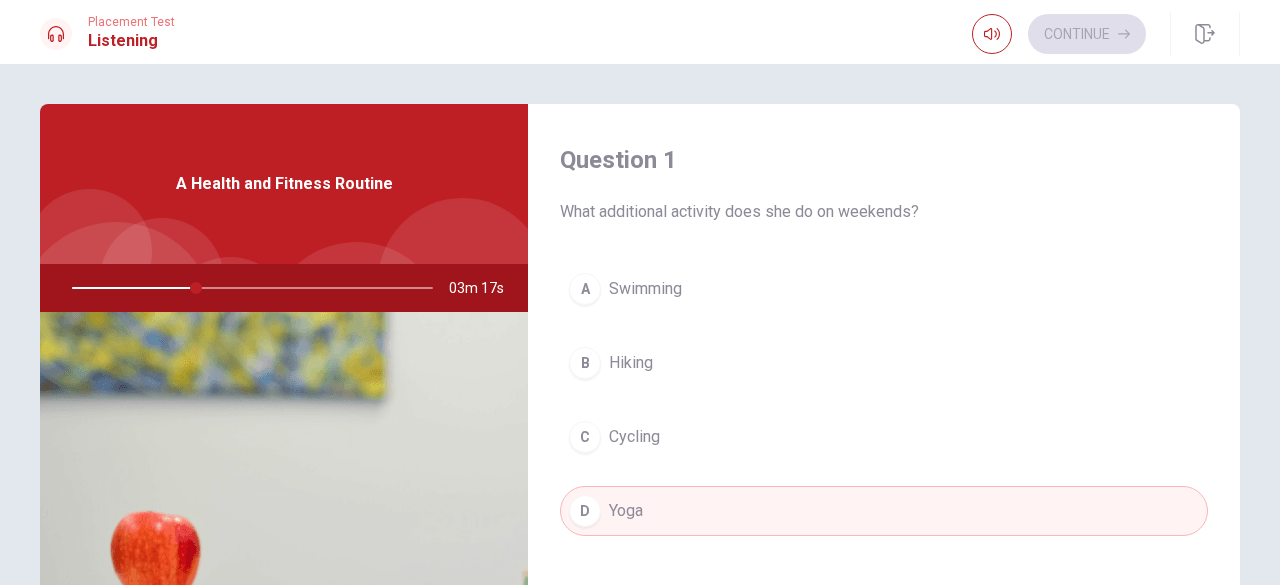 drag, startPoint x: 1235, startPoint y: 244, endPoint x: 1233, endPoint y: 319, distance: 75.026665 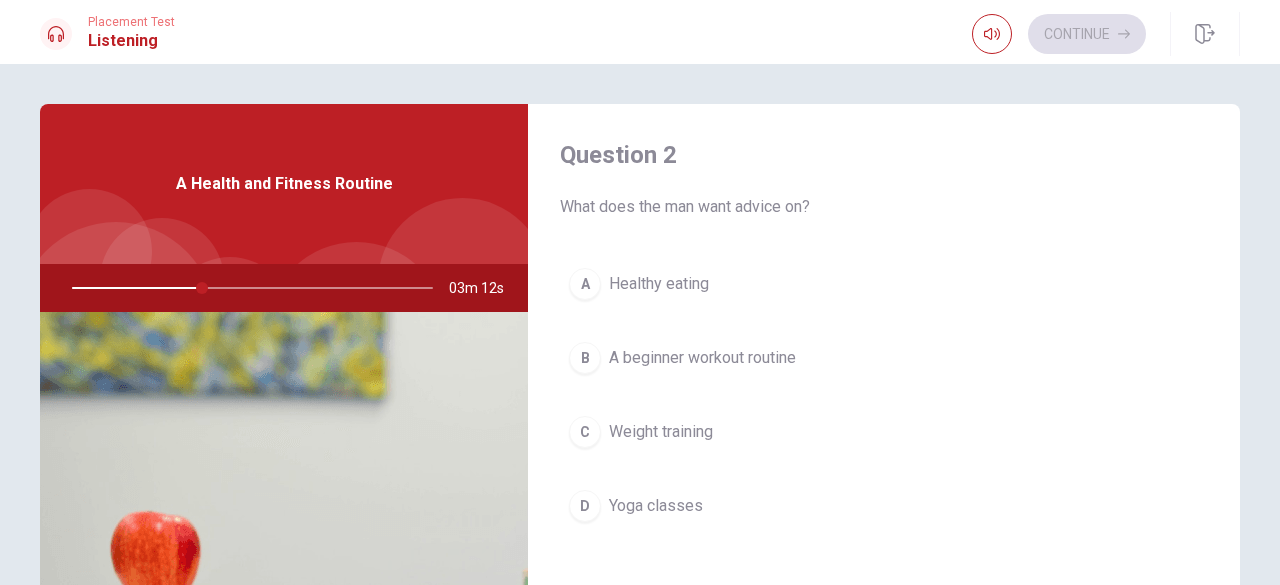 scroll, scrollTop: 547, scrollLeft: 0, axis: vertical 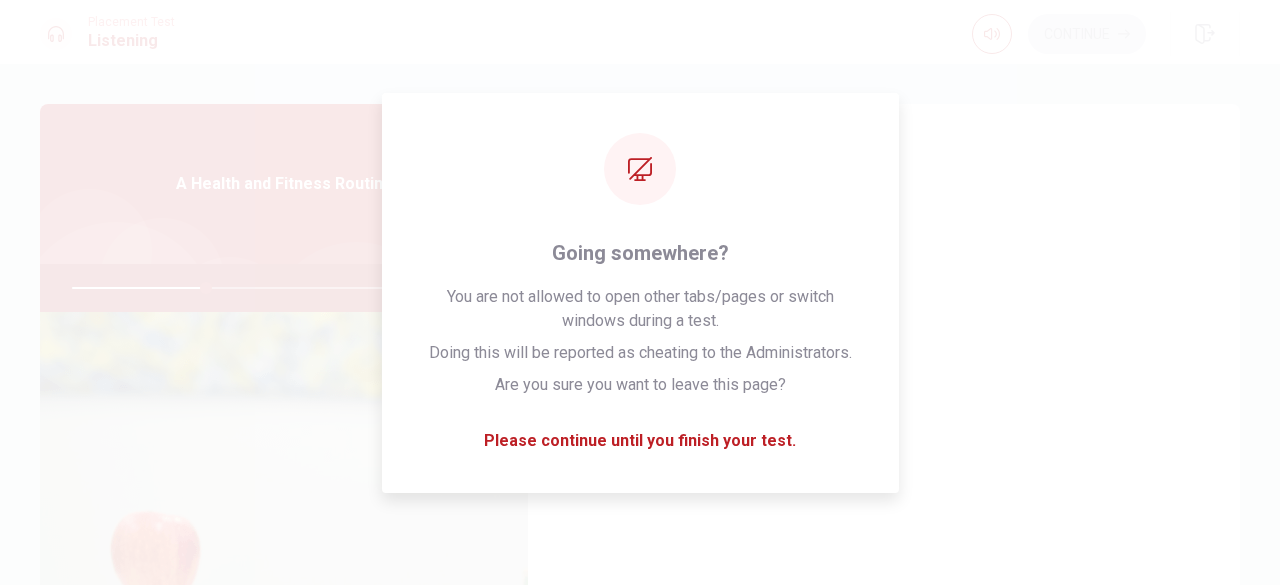 drag, startPoint x: 1243, startPoint y: 421, endPoint x: 1233, endPoint y: 632, distance: 211.23683 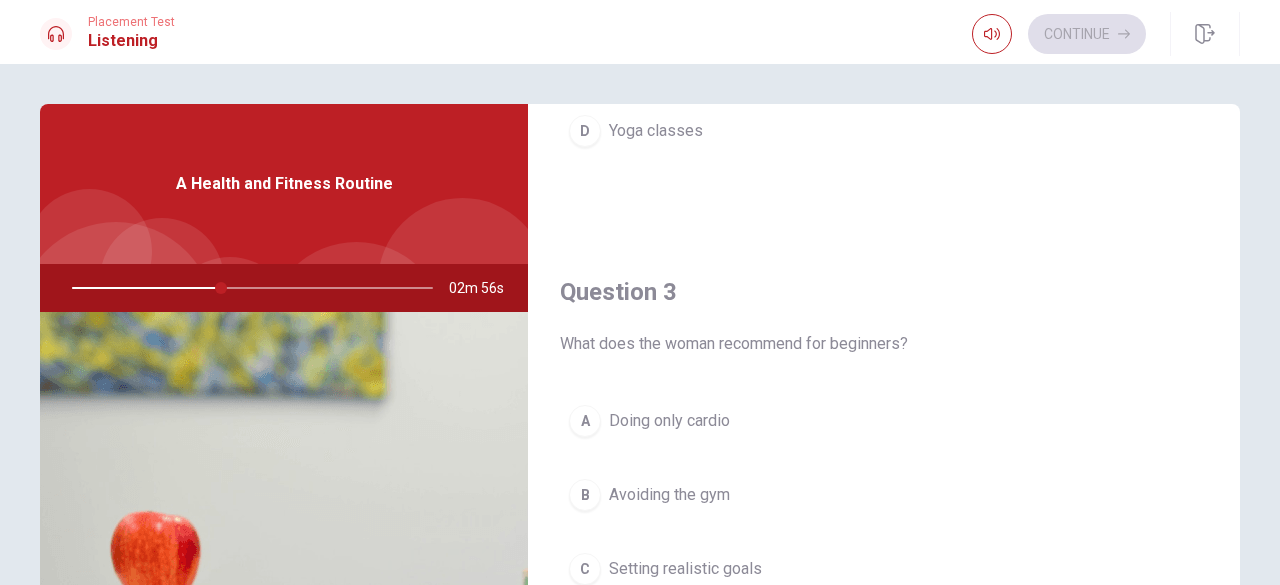 scroll, scrollTop: 1406, scrollLeft: 0, axis: vertical 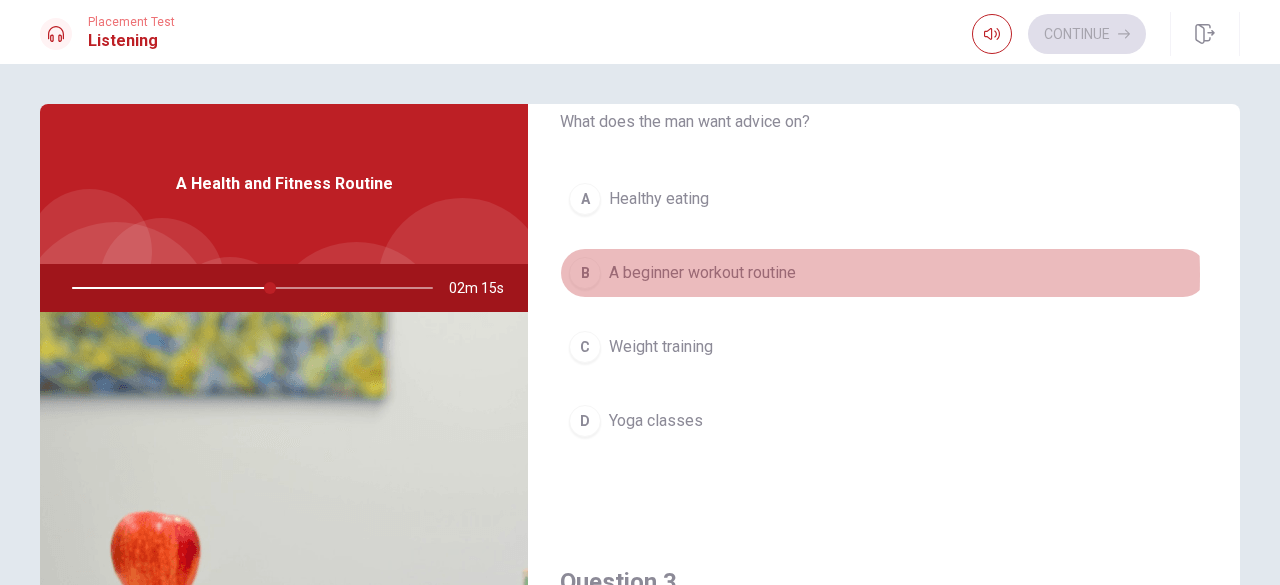 click on "A beginner workout routine" at bounding box center [702, 273] 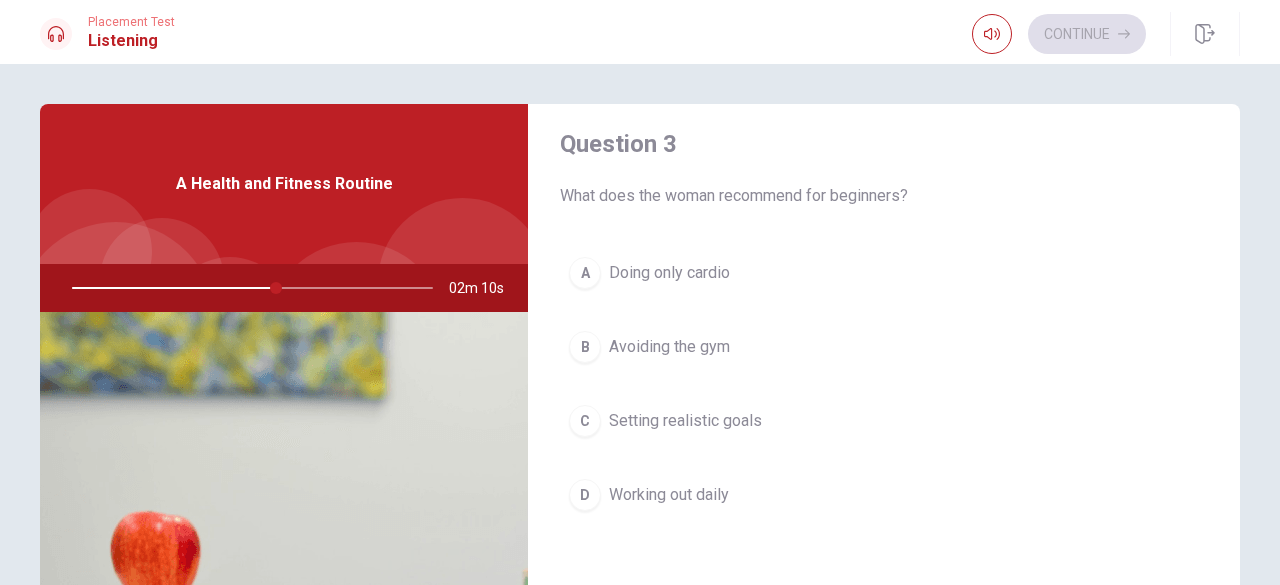 scroll, scrollTop: 1046, scrollLeft: 0, axis: vertical 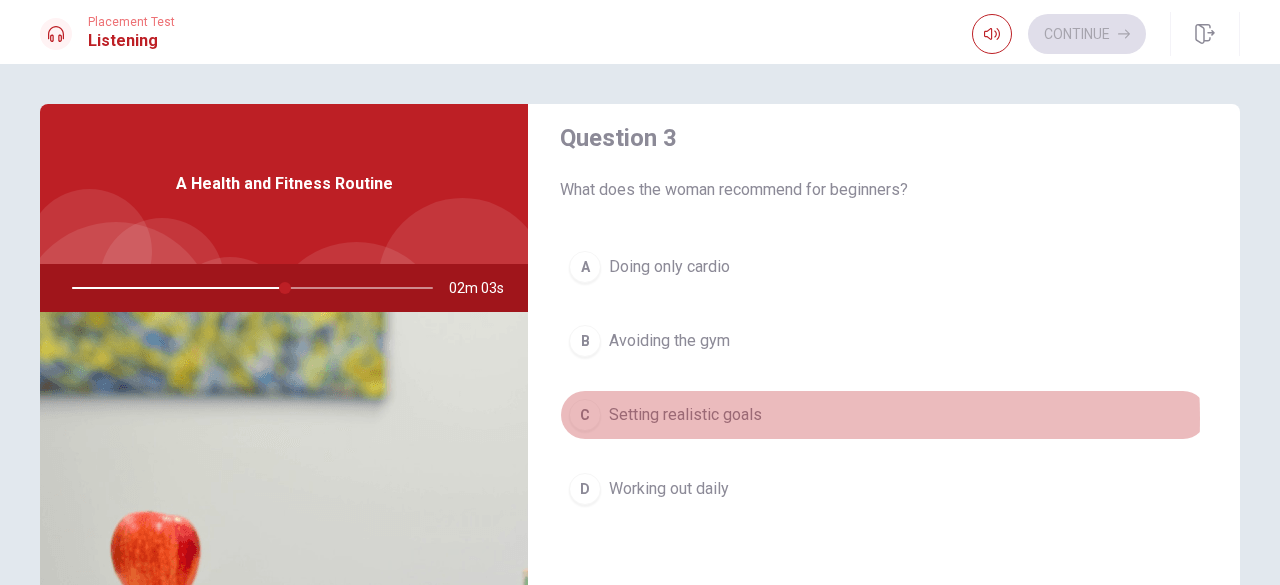 click on "Setting realistic goals" at bounding box center [685, 415] 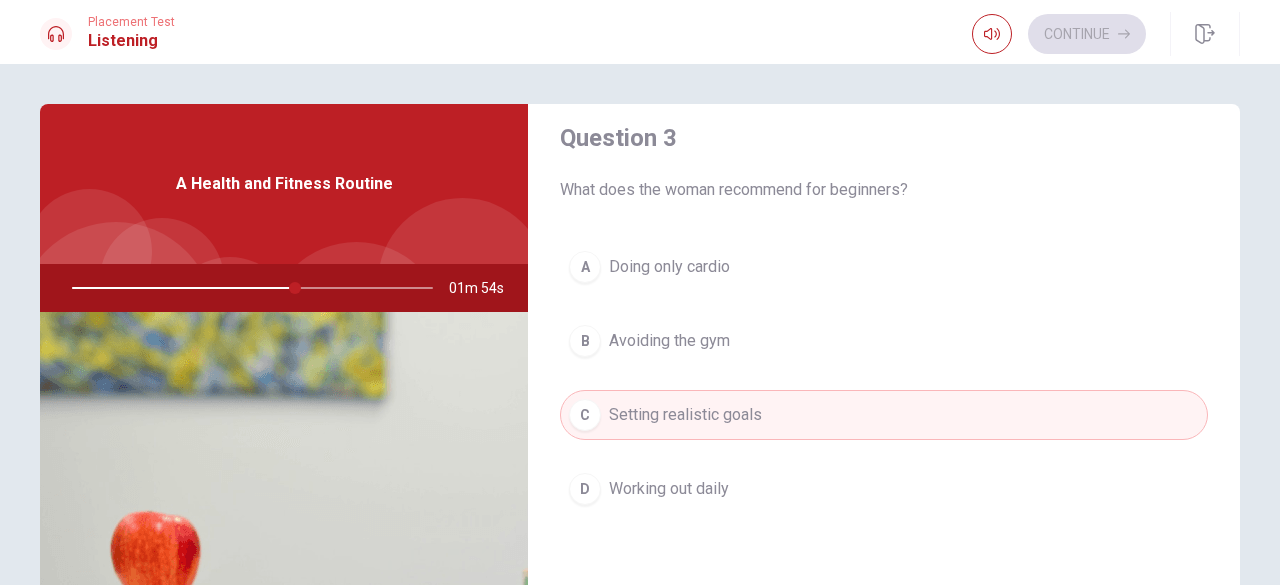 drag, startPoint x: 282, startPoint y: 289, endPoint x: 241, endPoint y: 281, distance: 41.773197 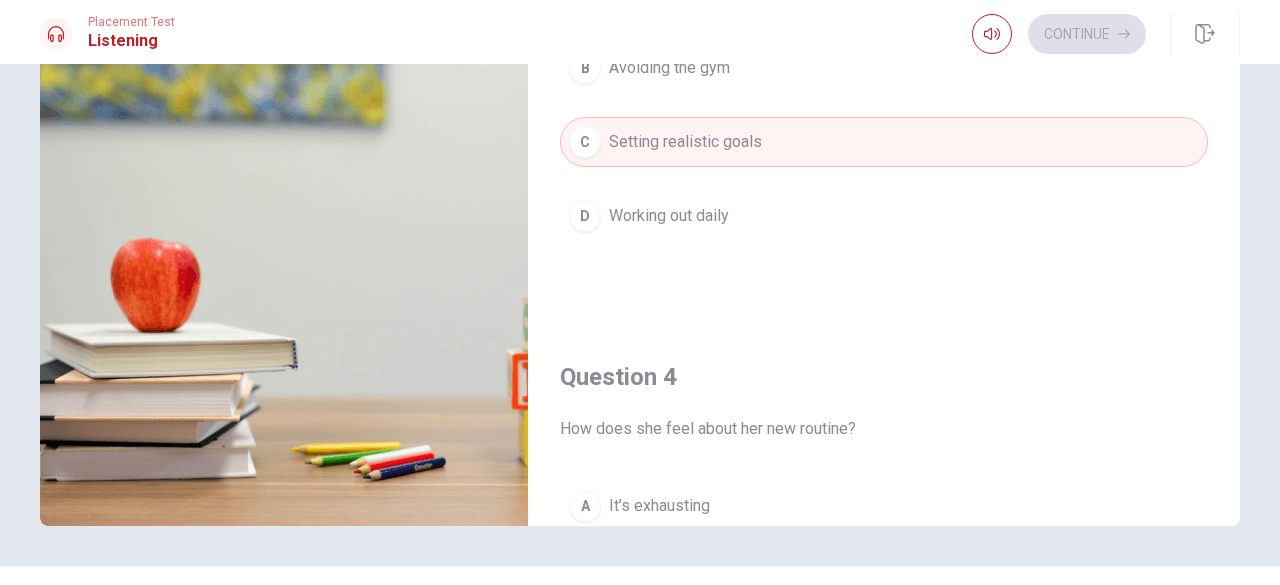 scroll, scrollTop: 318, scrollLeft: 0, axis: vertical 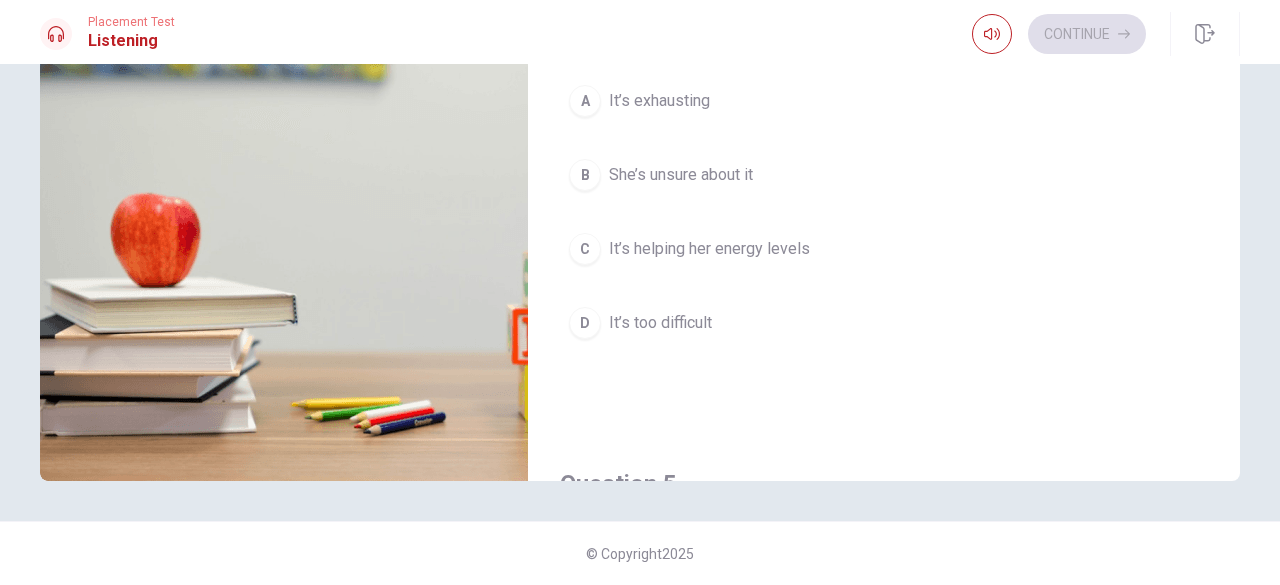 click on "It’s helping her energy levels" at bounding box center (709, 249) 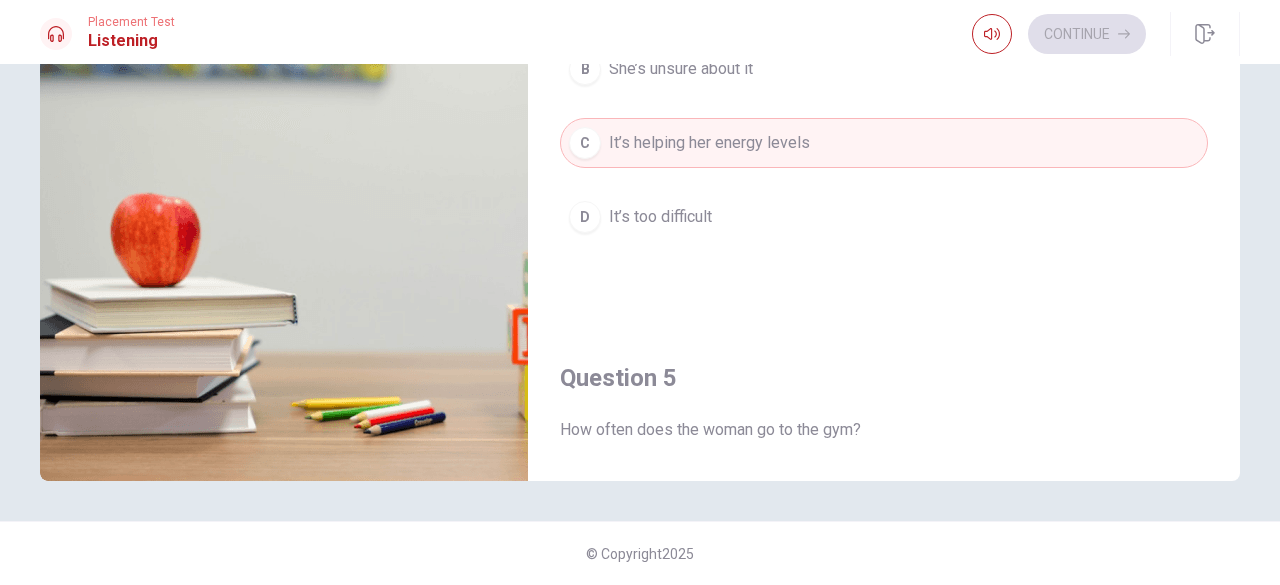 scroll, scrollTop: 1851, scrollLeft: 0, axis: vertical 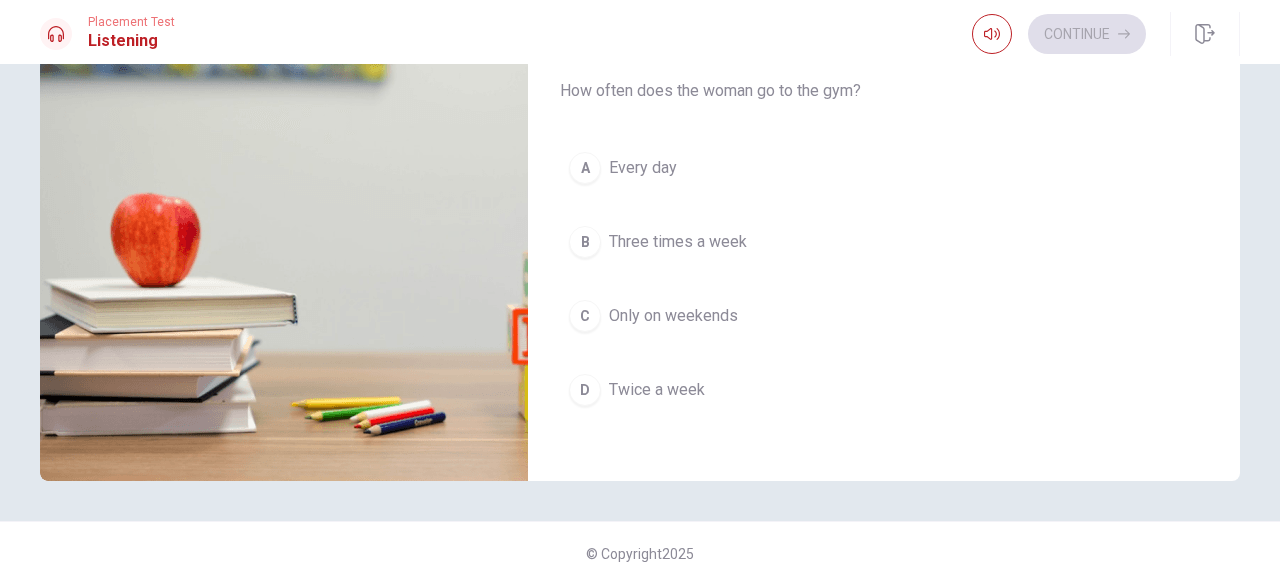 click on "Three times a week" at bounding box center [678, 242] 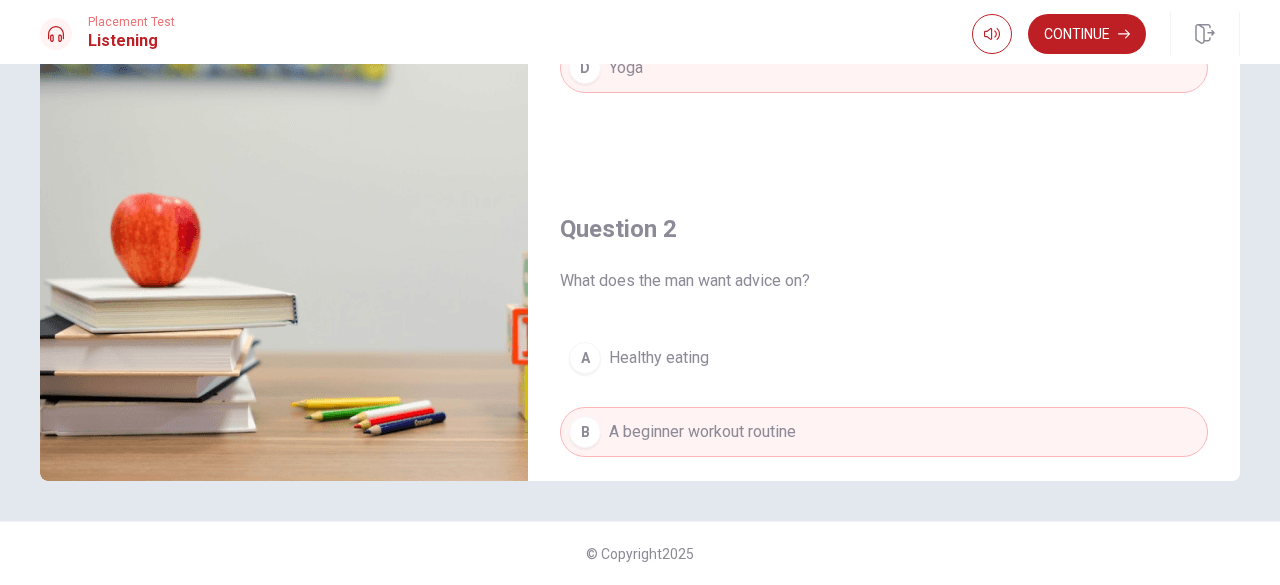 scroll, scrollTop: 80, scrollLeft: 0, axis: vertical 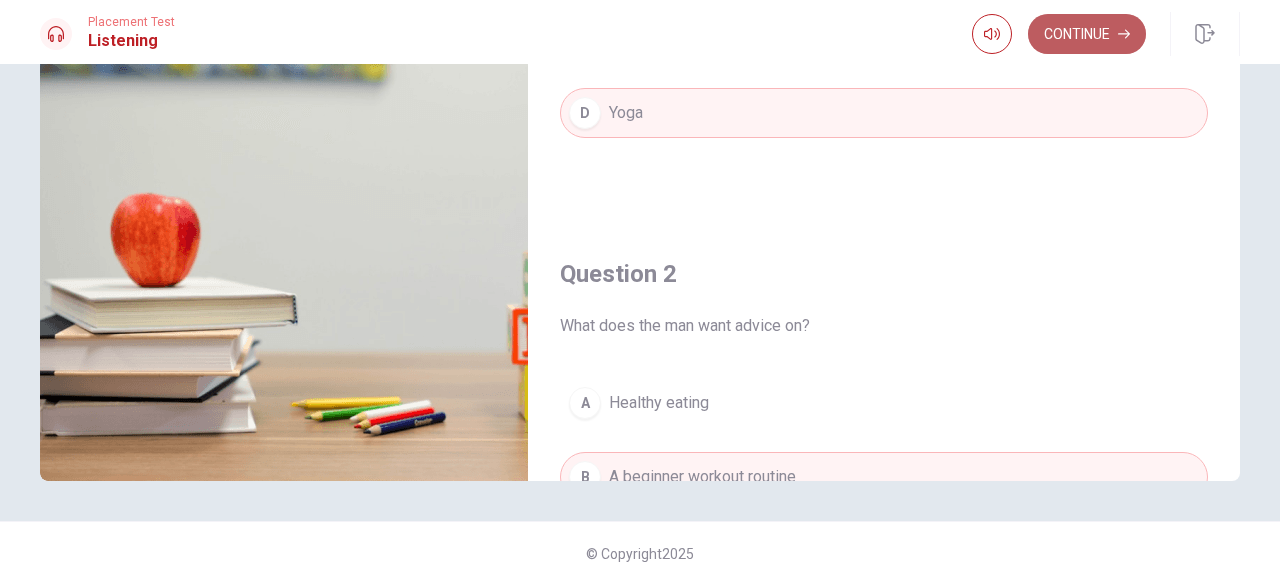 click on "Continue" at bounding box center (1087, 34) 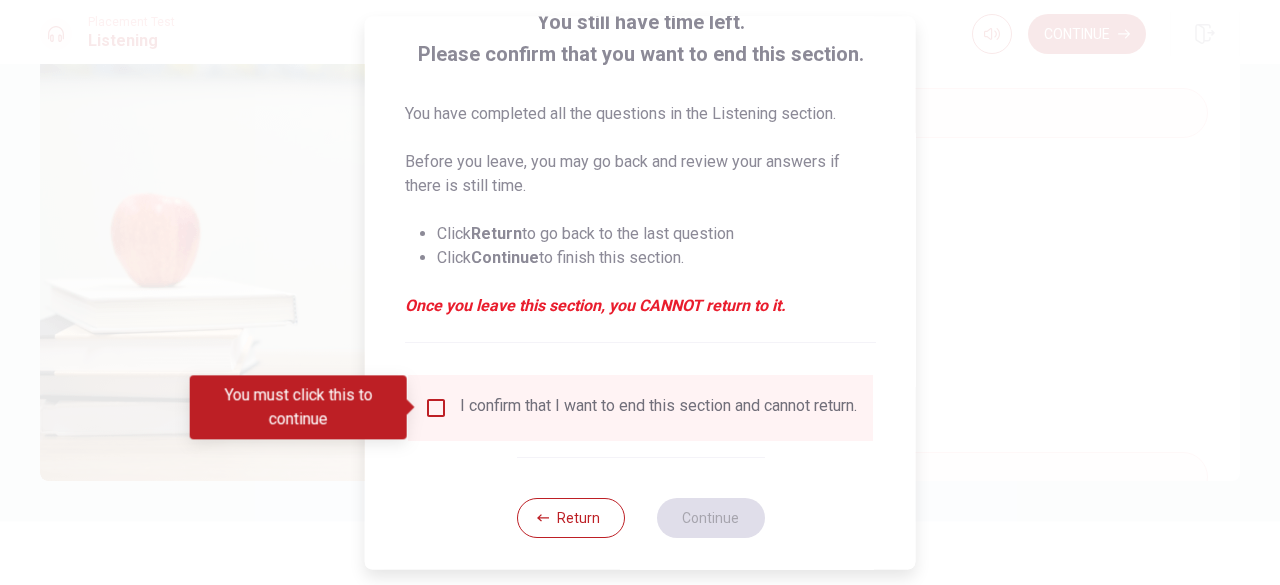 scroll, scrollTop: 160, scrollLeft: 0, axis: vertical 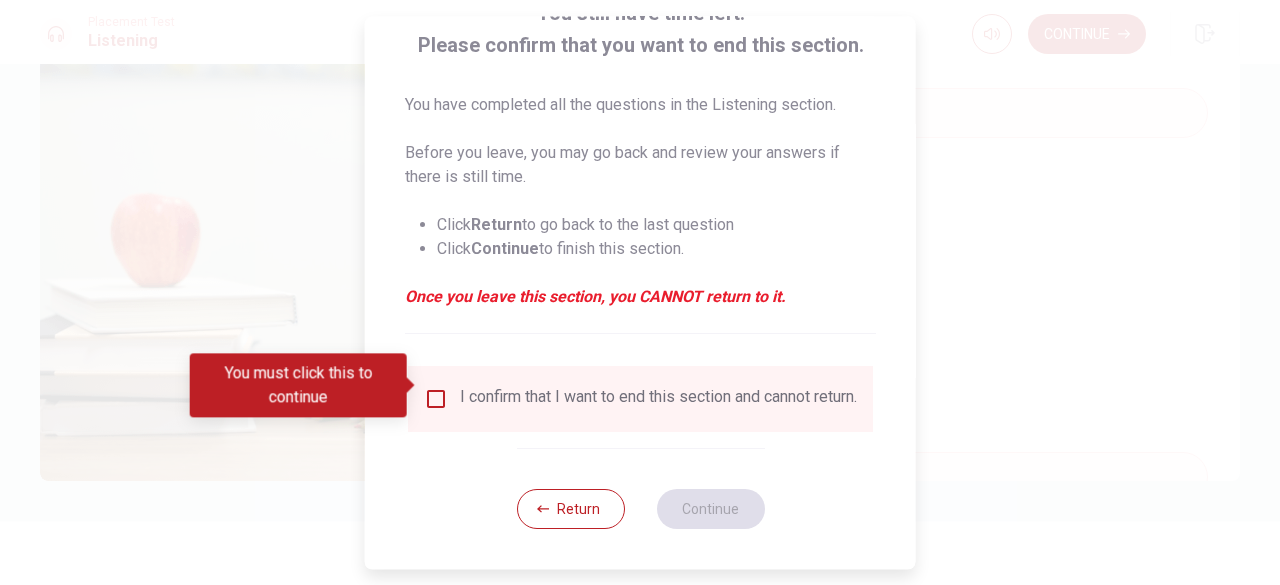 click at bounding box center (436, 399) 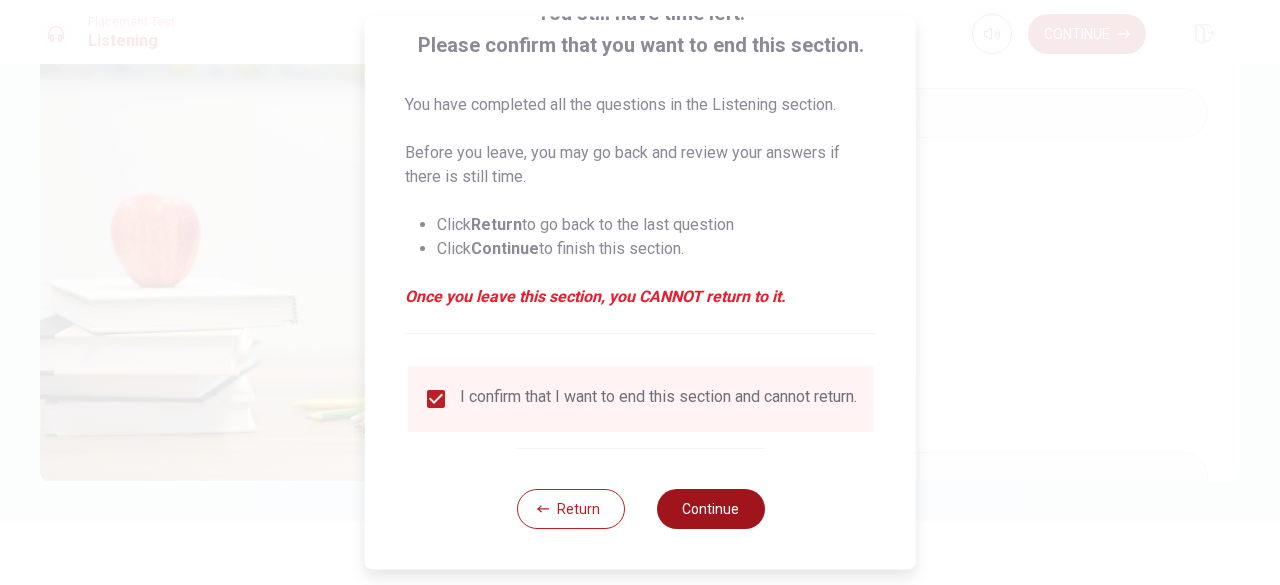 scroll, scrollTop: 152, scrollLeft: 0, axis: vertical 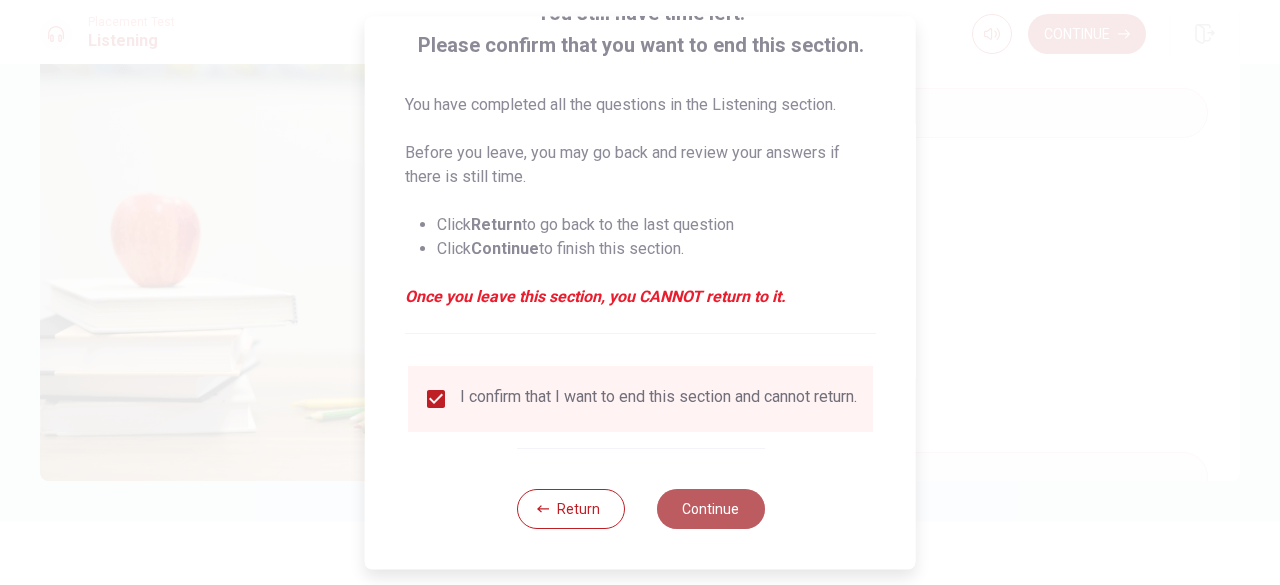 click on "Continue" at bounding box center (710, 509) 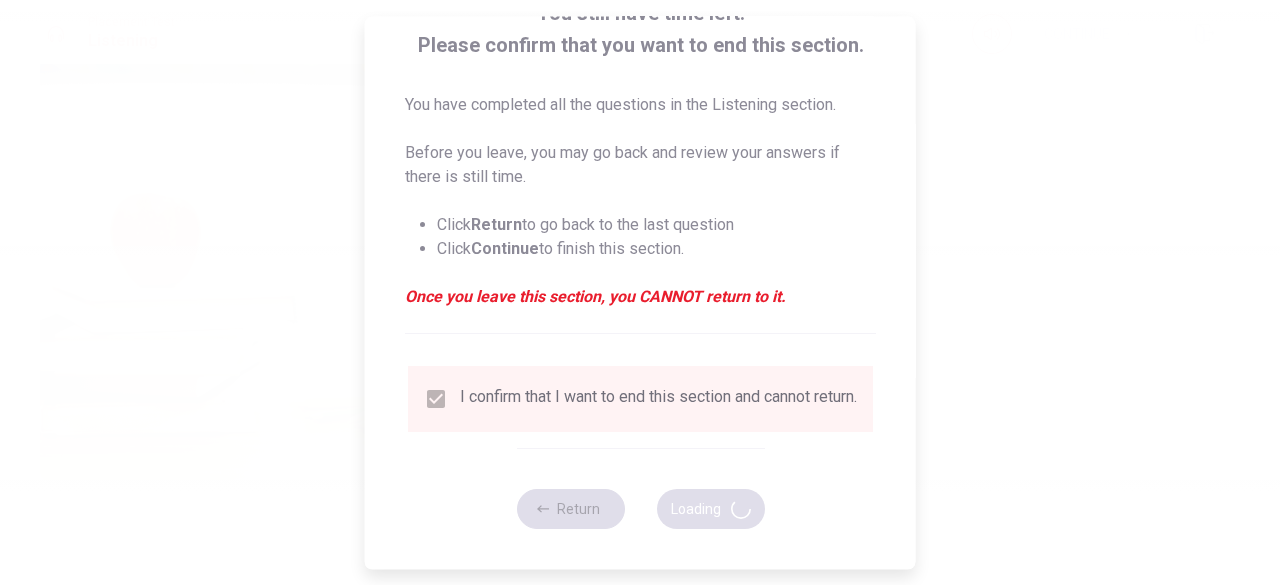 type on "77" 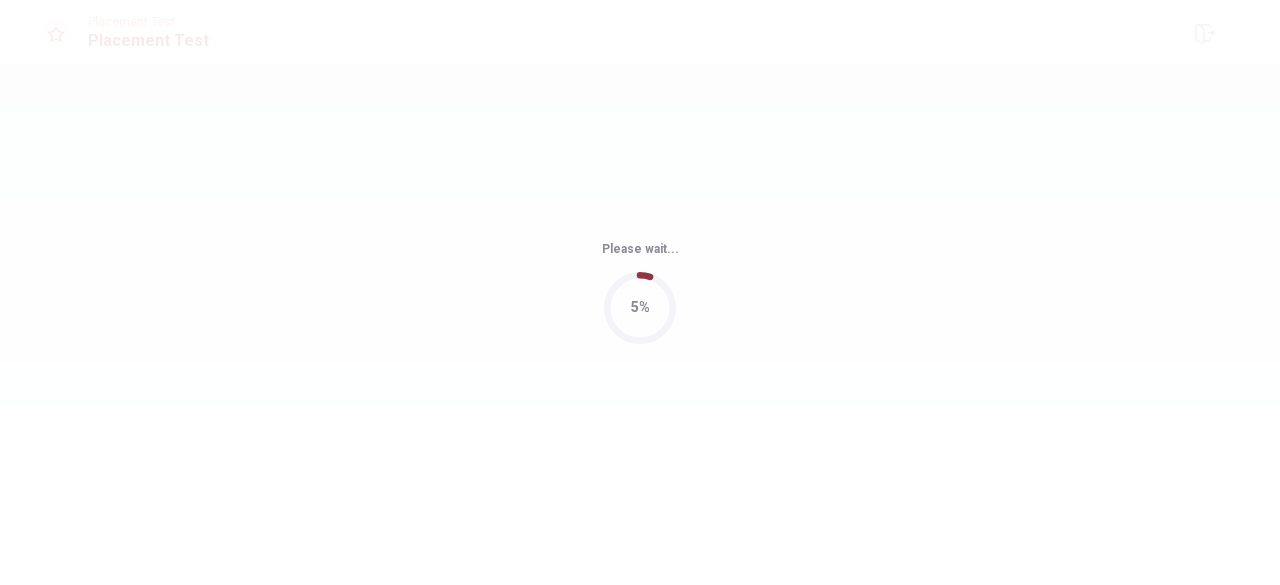 scroll, scrollTop: 0, scrollLeft: 0, axis: both 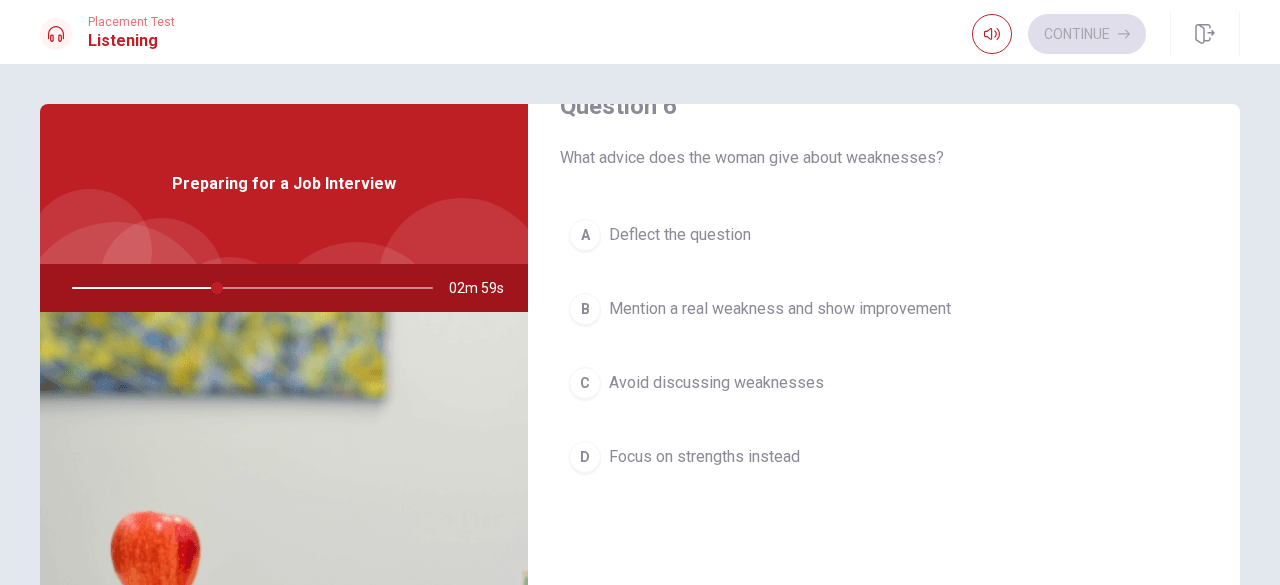 click on "Mention a real weakness and show improvement" at bounding box center (780, 309) 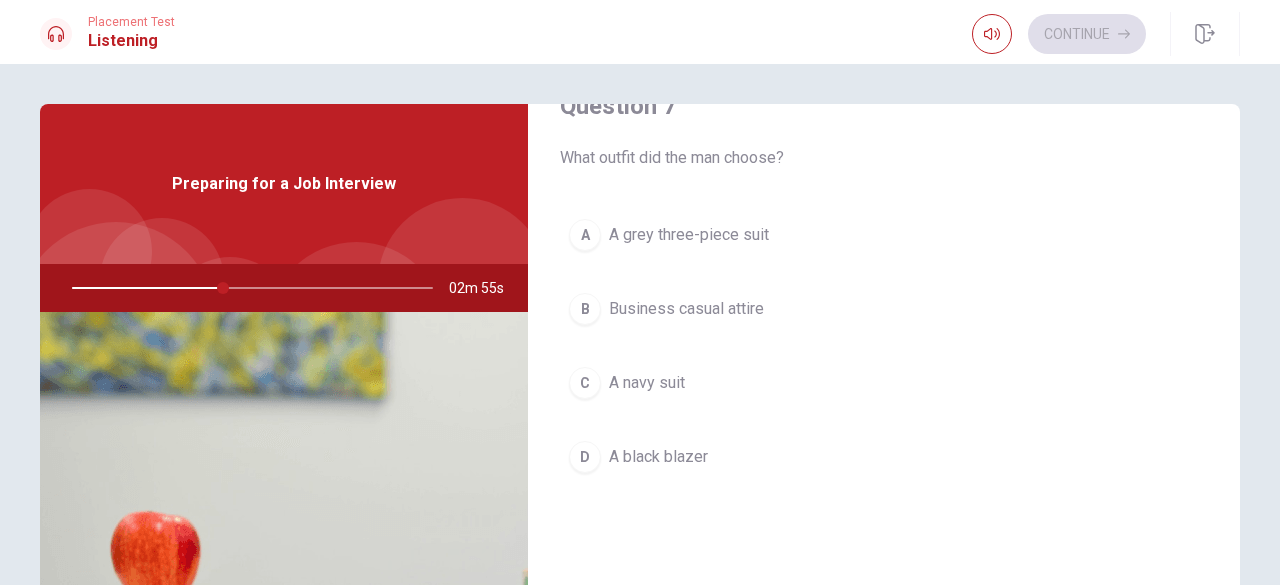 scroll, scrollTop: 592, scrollLeft: 0, axis: vertical 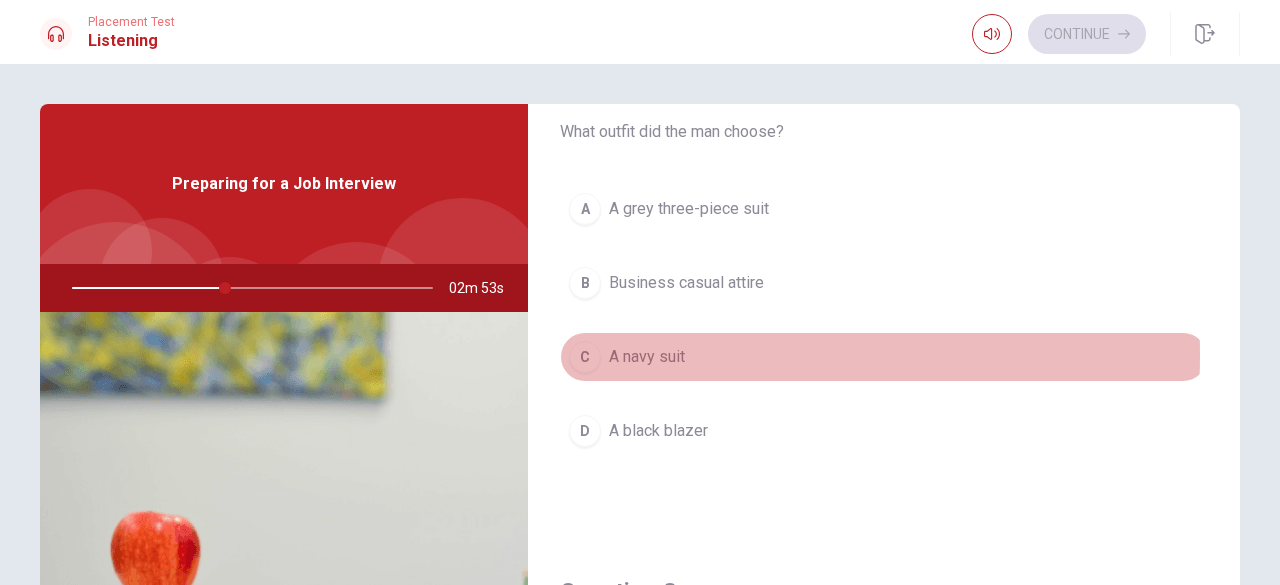 click on "A navy suit" at bounding box center [647, 357] 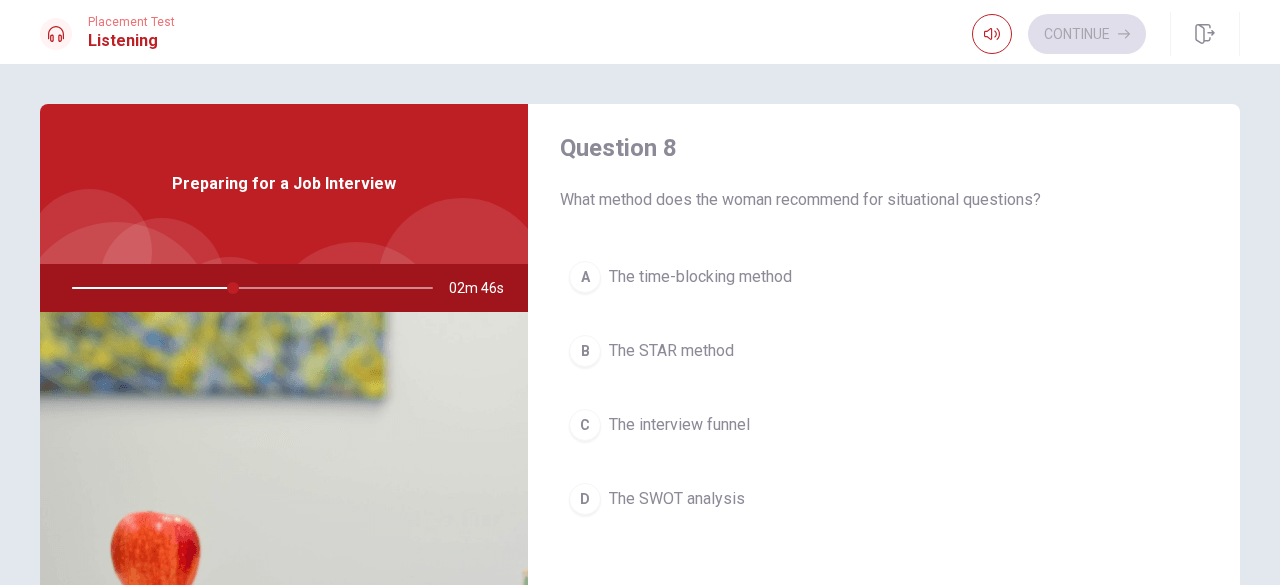 scroll, scrollTop: 1038, scrollLeft: 0, axis: vertical 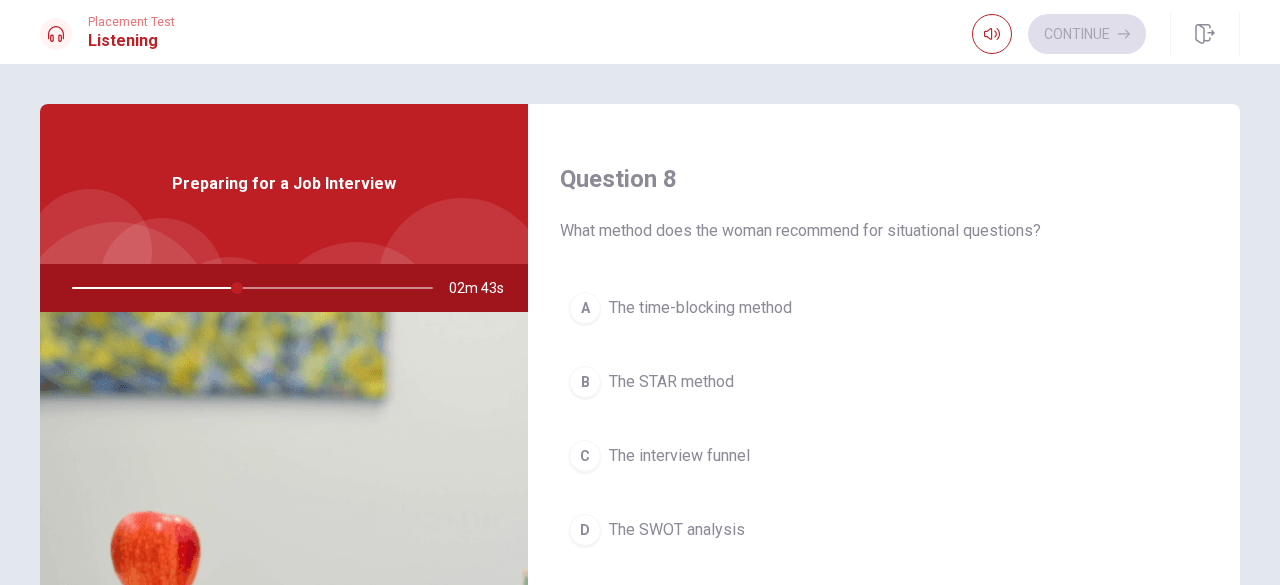 drag, startPoint x: 1234, startPoint y: 369, endPoint x: 1240, endPoint y: 480, distance: 111.16204 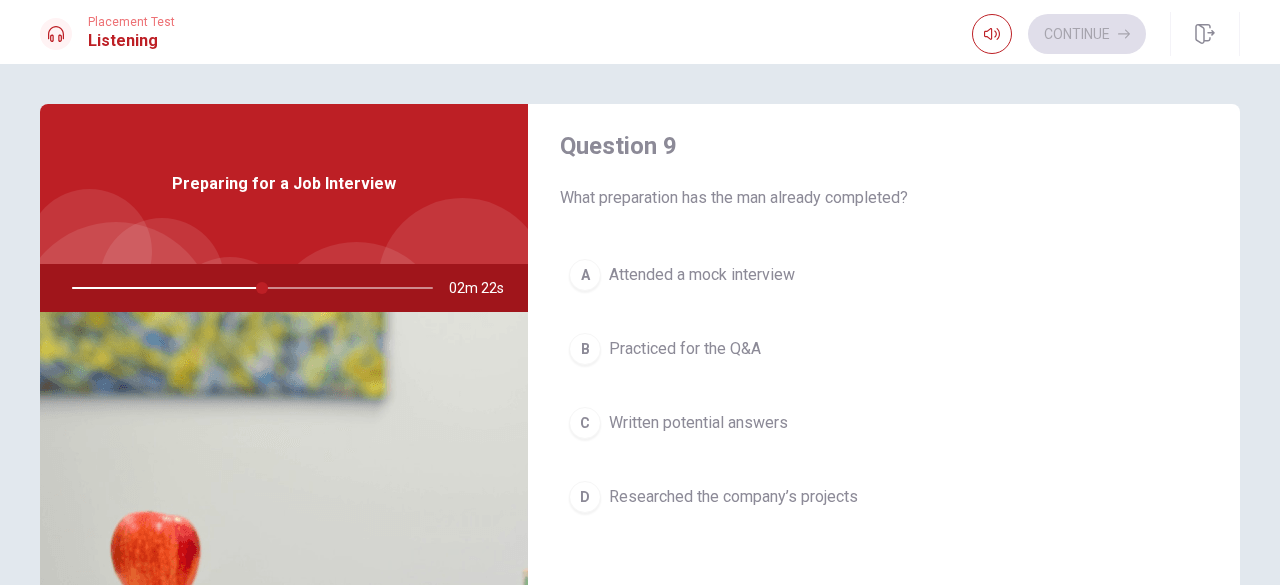 scroll, scrollTop: 1568, scrollLeft: 0, axis: vertical 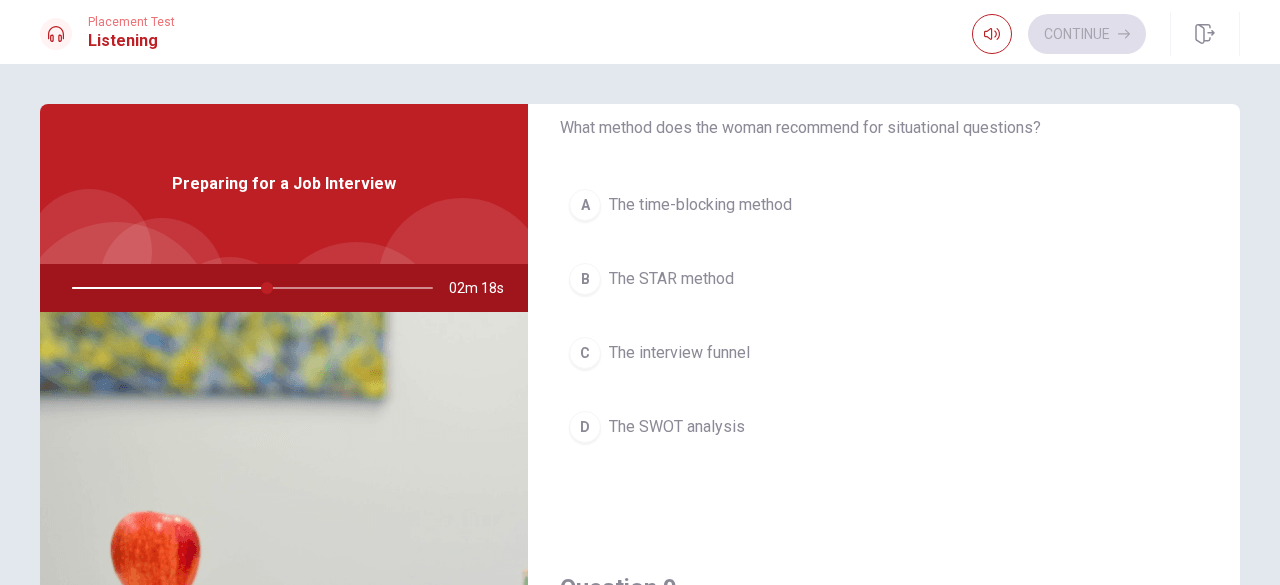 click on "B The STAR method" at bounding box center (884, 279) 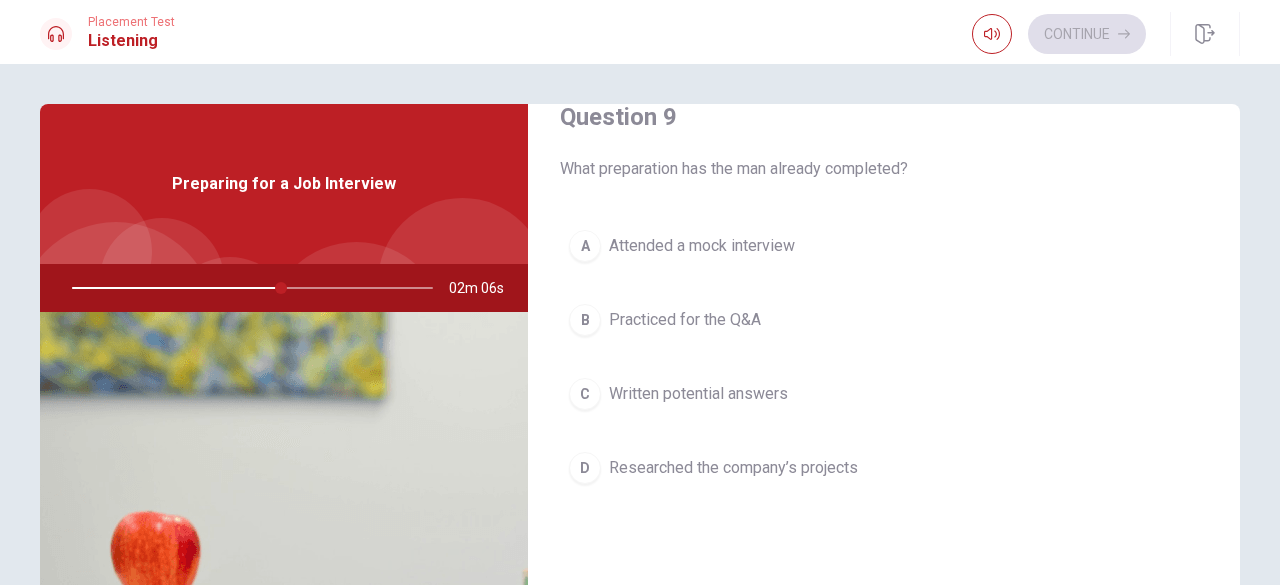 scroll, scrollTop: 1587, scrollLeft: 0, axis: vertical 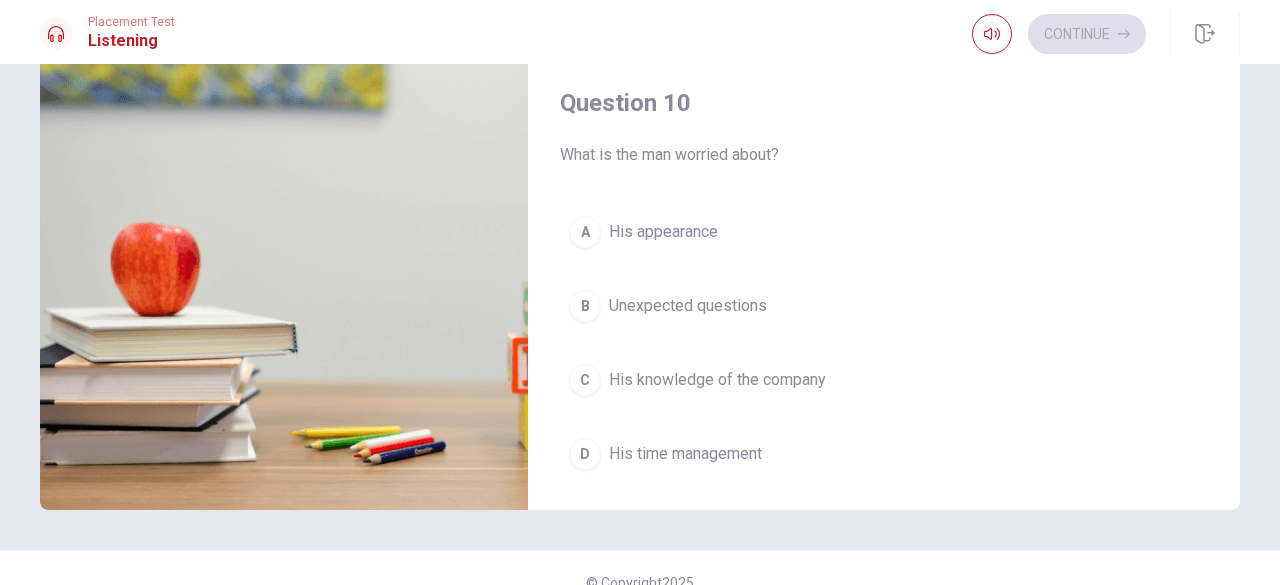 click on "B Unexpected questions" at bounding box center (884, 306) 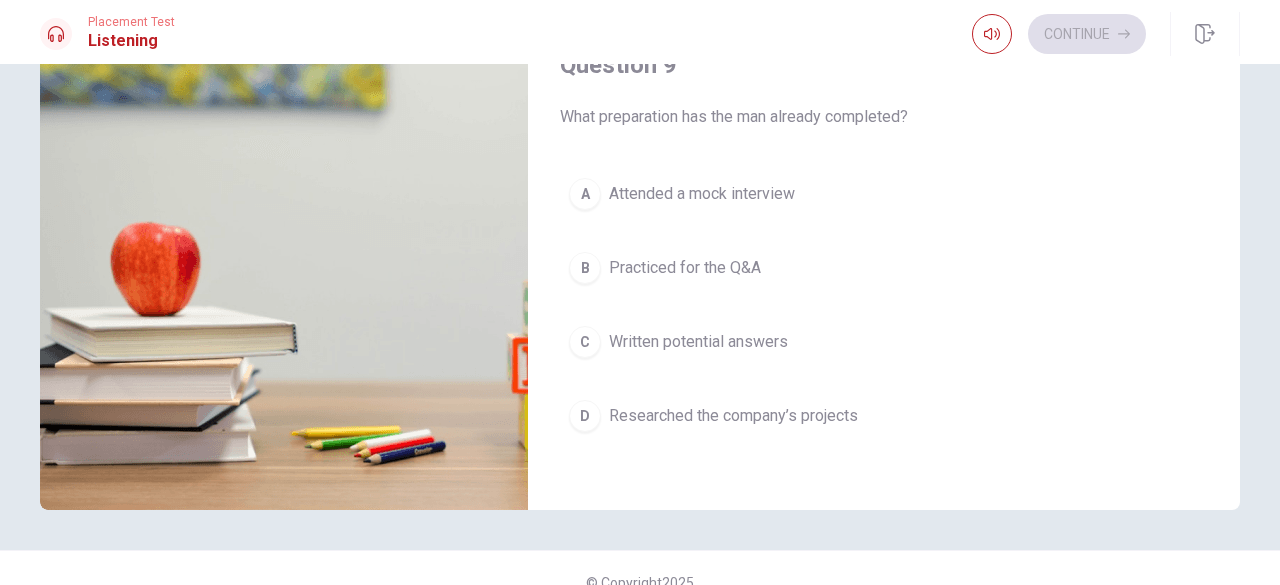 scroll, scrollTop: 1331, scrollLeft: 0, axis: vertical 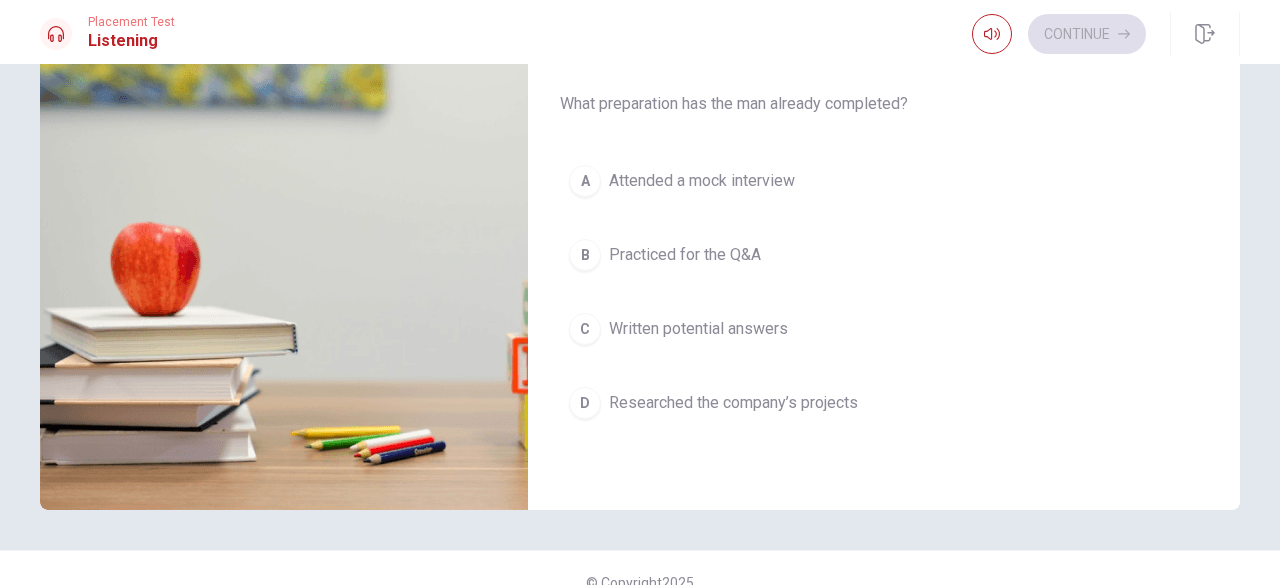 click on "B Practiced for the Q&A" at bounding box center [884, 255] 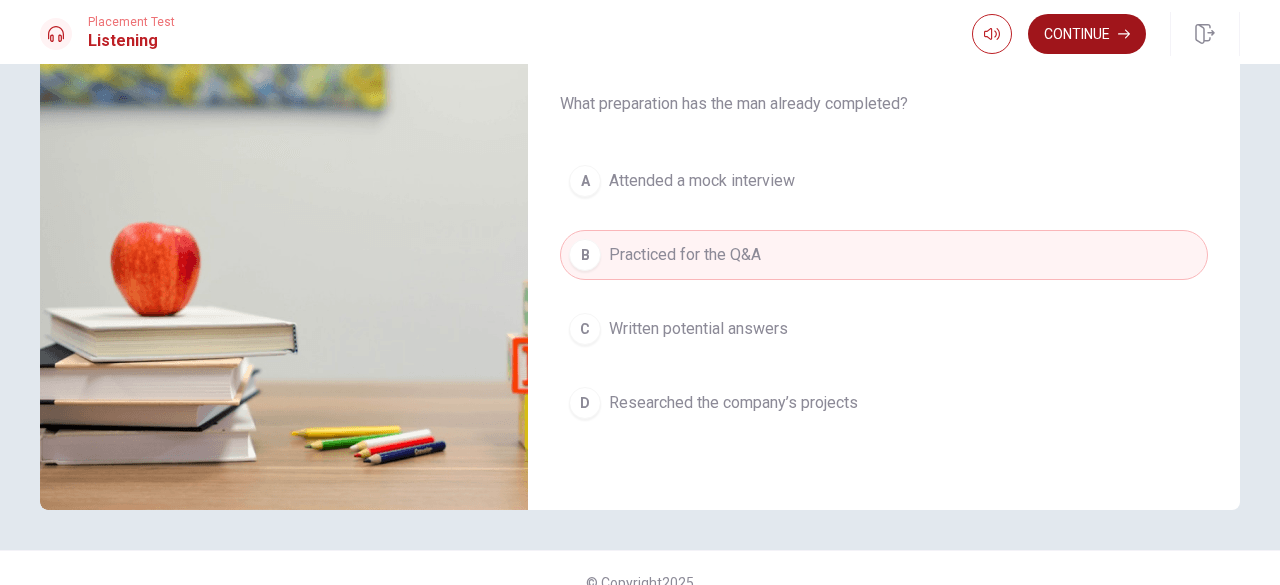 click on "Continue" at bounding box center (1087, 34) 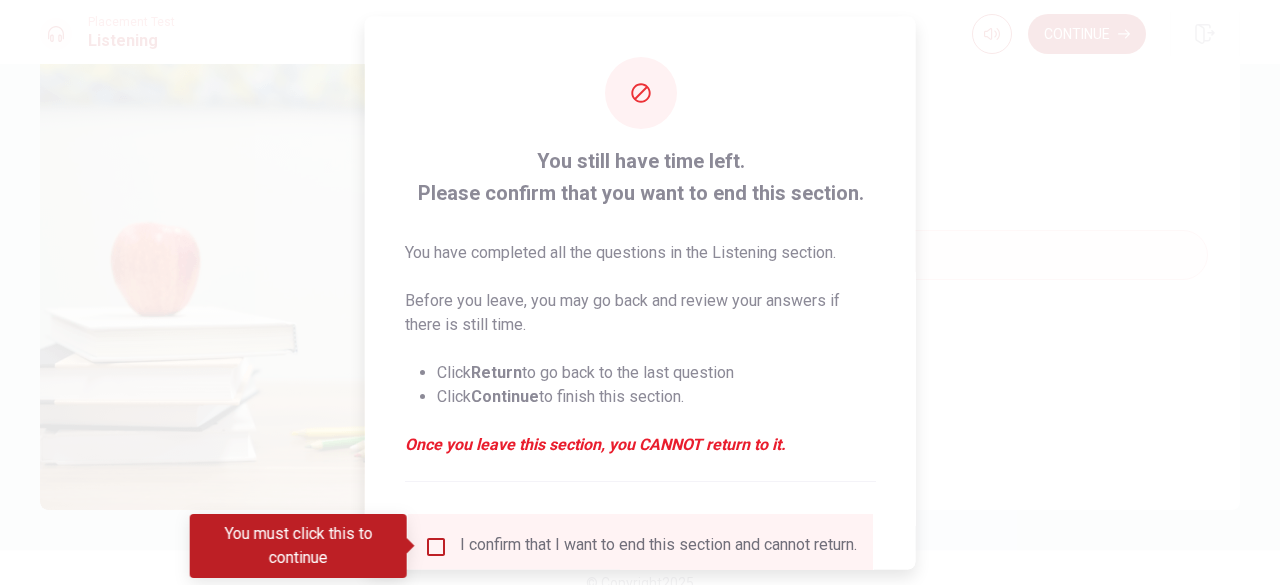 click at bounding box center (436, 546) 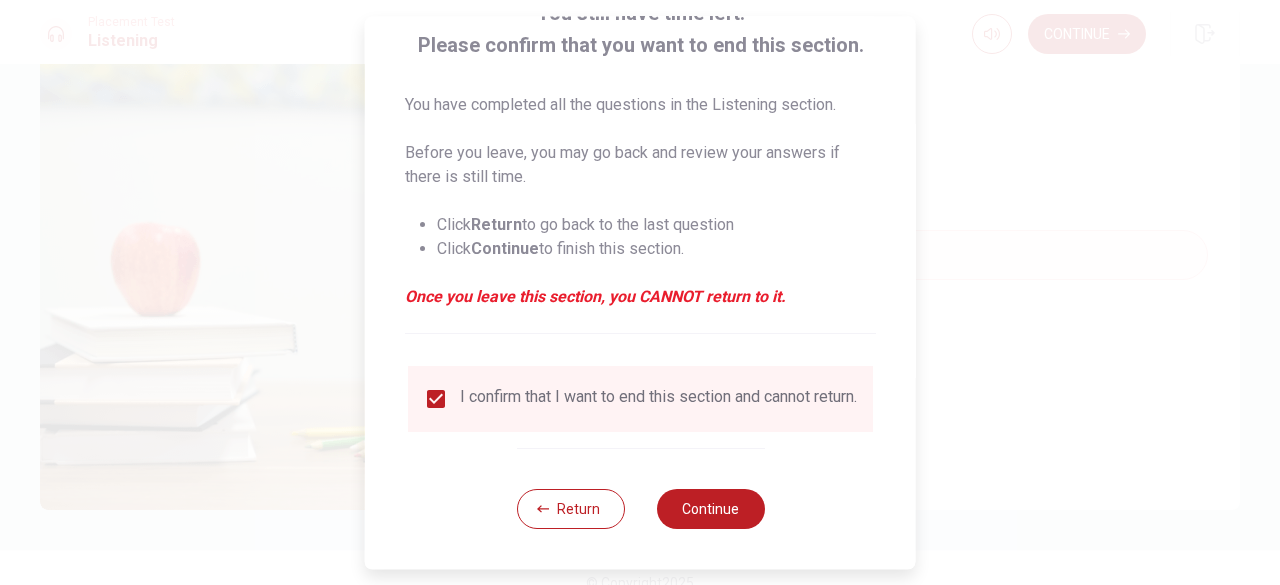 scroll, scrollTop: 160, scrollLeft: 0, axis: vertical 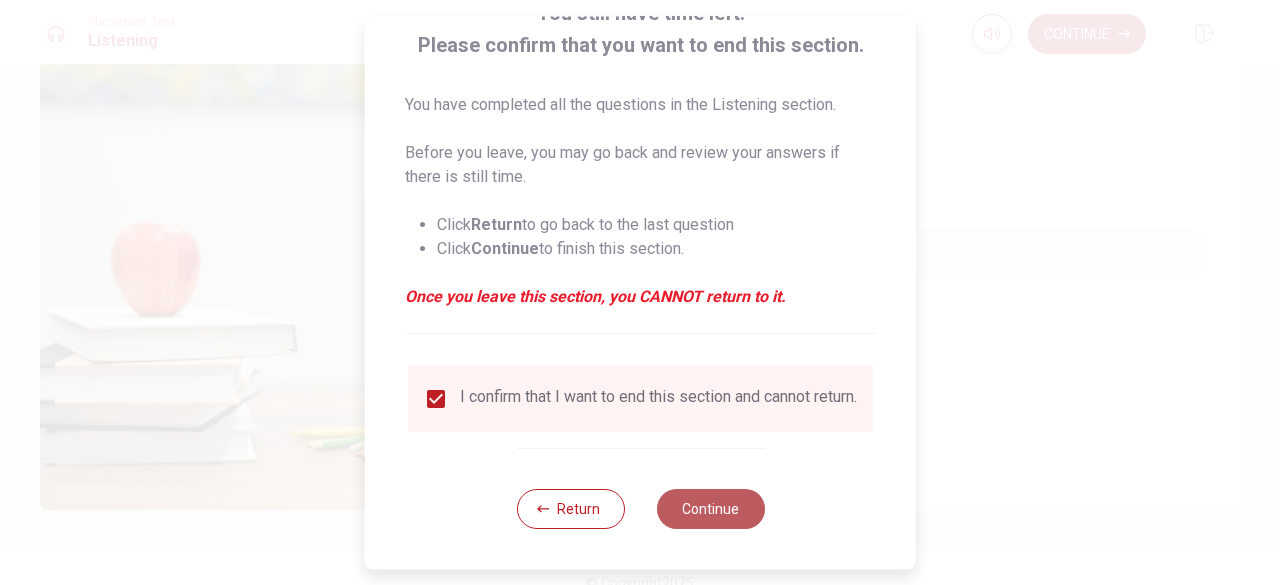 click on "Continue" at bounding box center [710, 509] 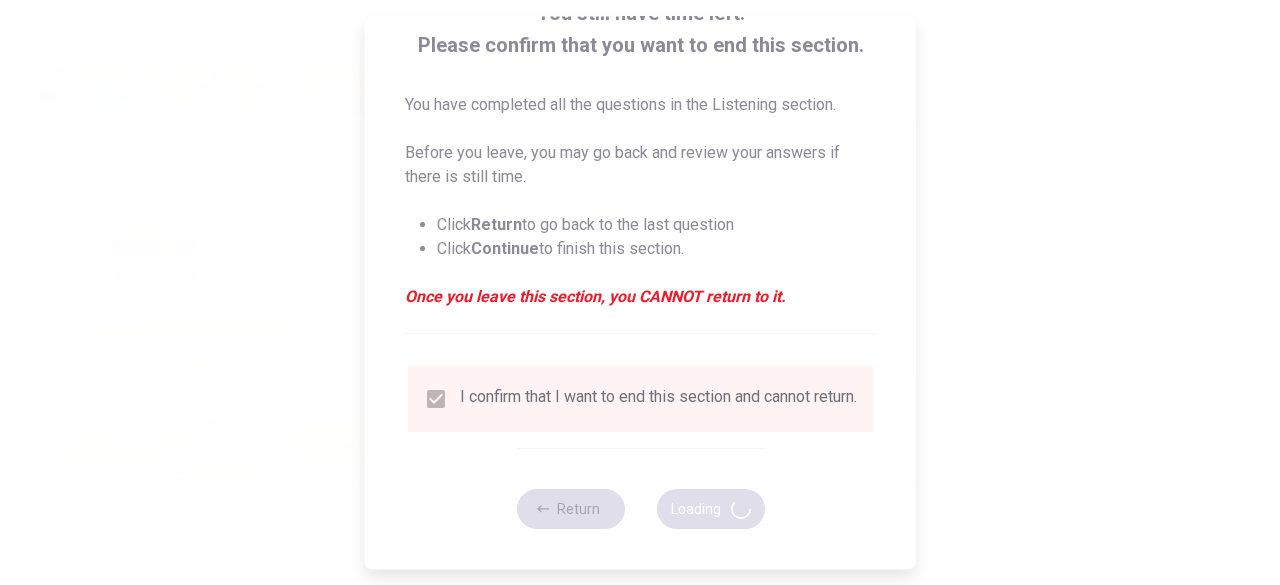 type on "96" 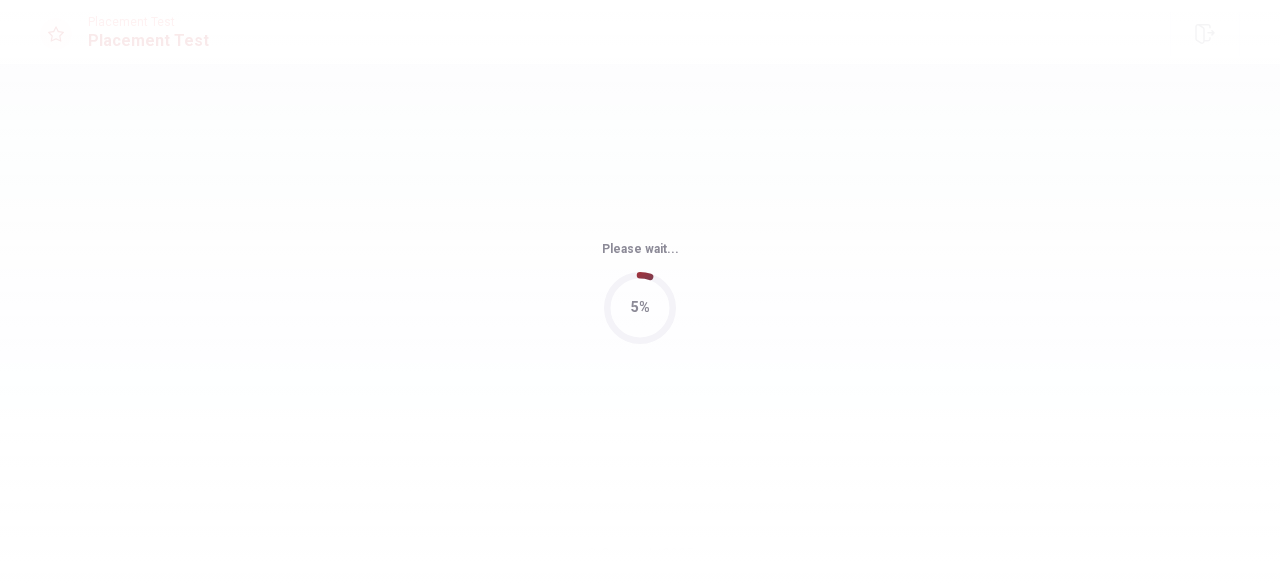 scroll, scrollTop: 0, scrollLeft: 0, axis: both 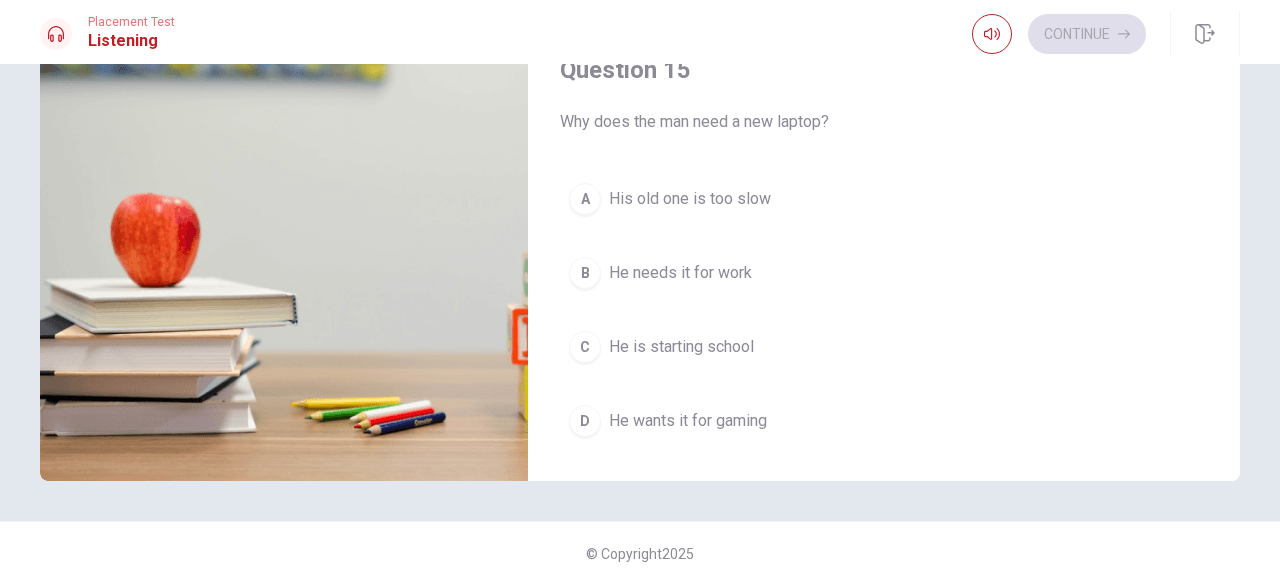 click on "He needs it for work" at bounding box center [680, 273] 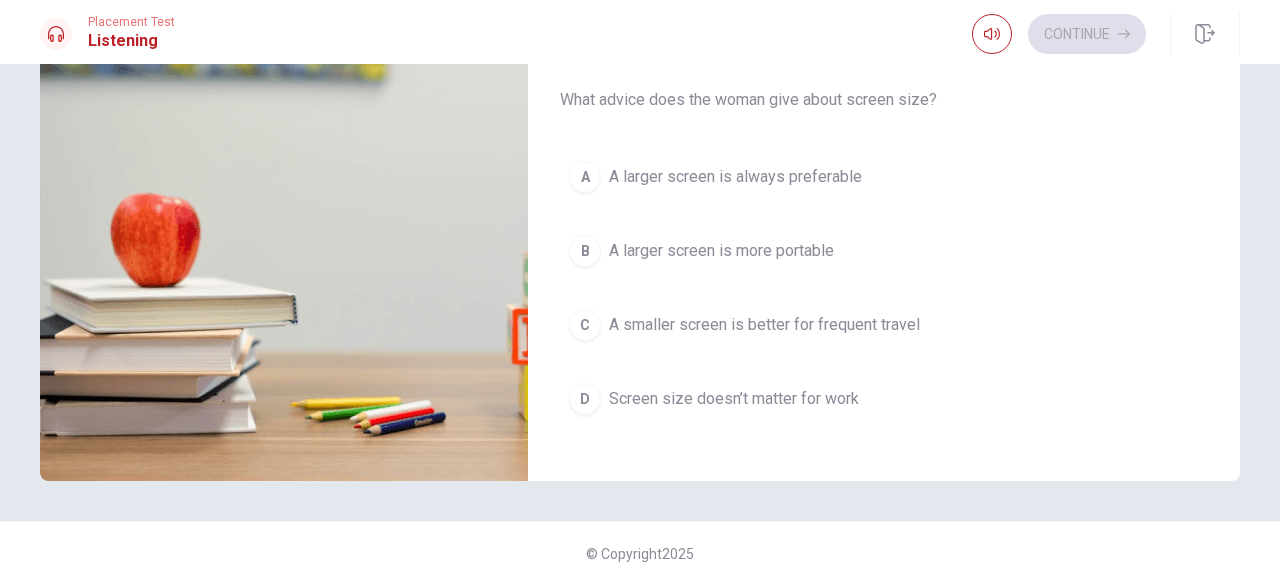 scroll, scrollTop: 1328, scrollLeft: 0, axis: vertical 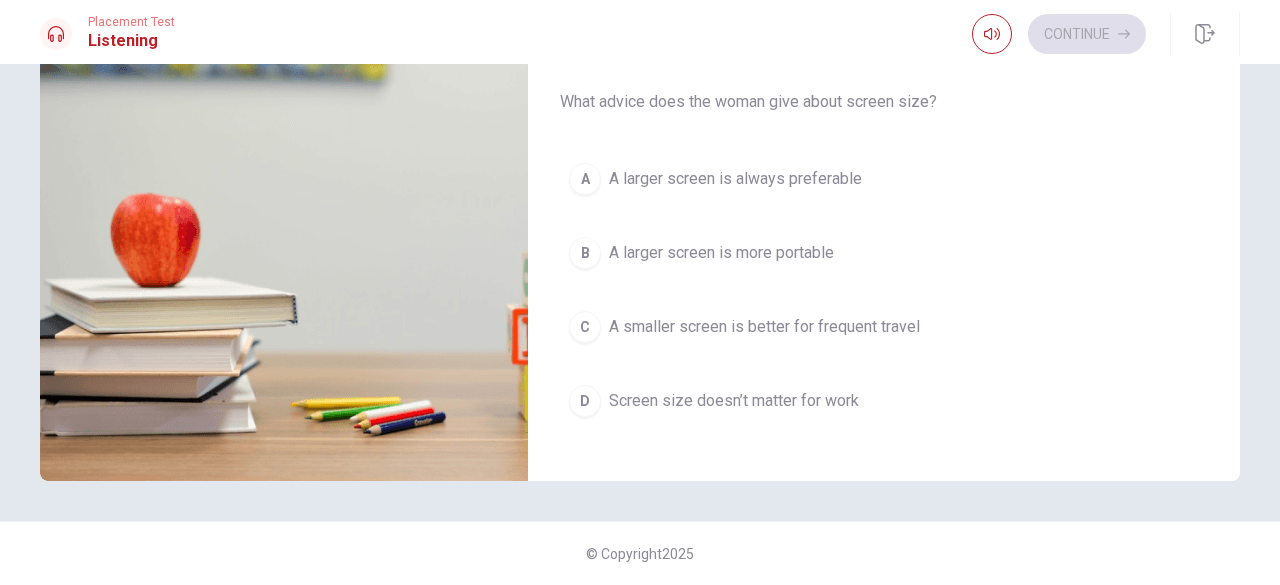 drag, startPoint x: 1236, startPoint y: 257, endPoint x: 1244, endPoint y: 151, distance: 106.30146 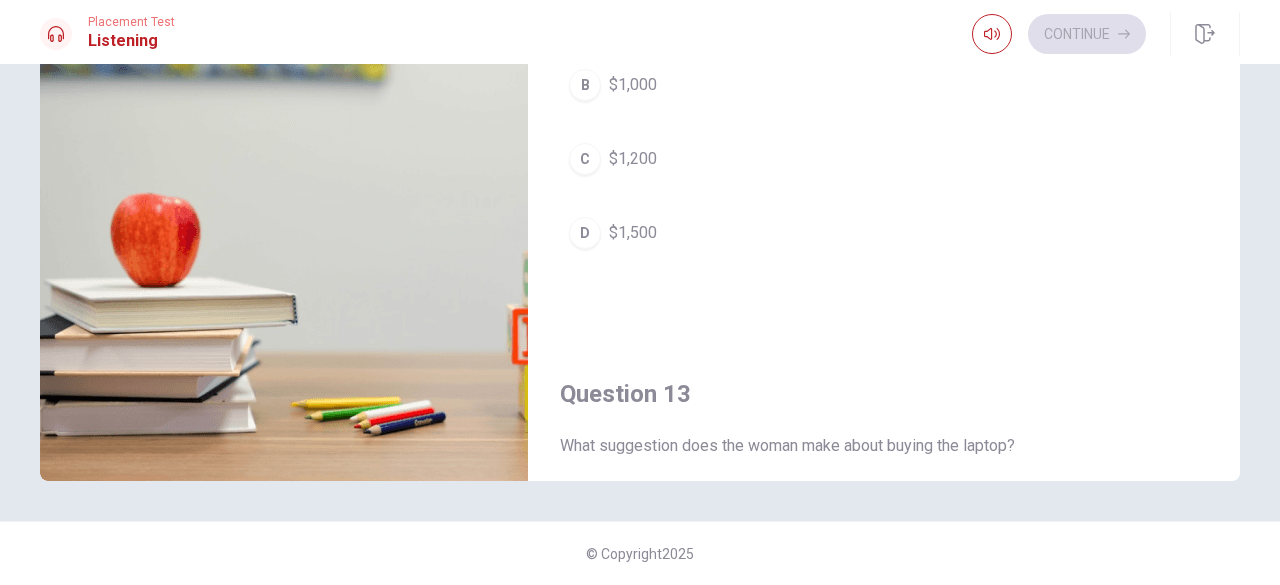 scroll, scrollTop: 315, scrollLeft: 0, axis: vertical 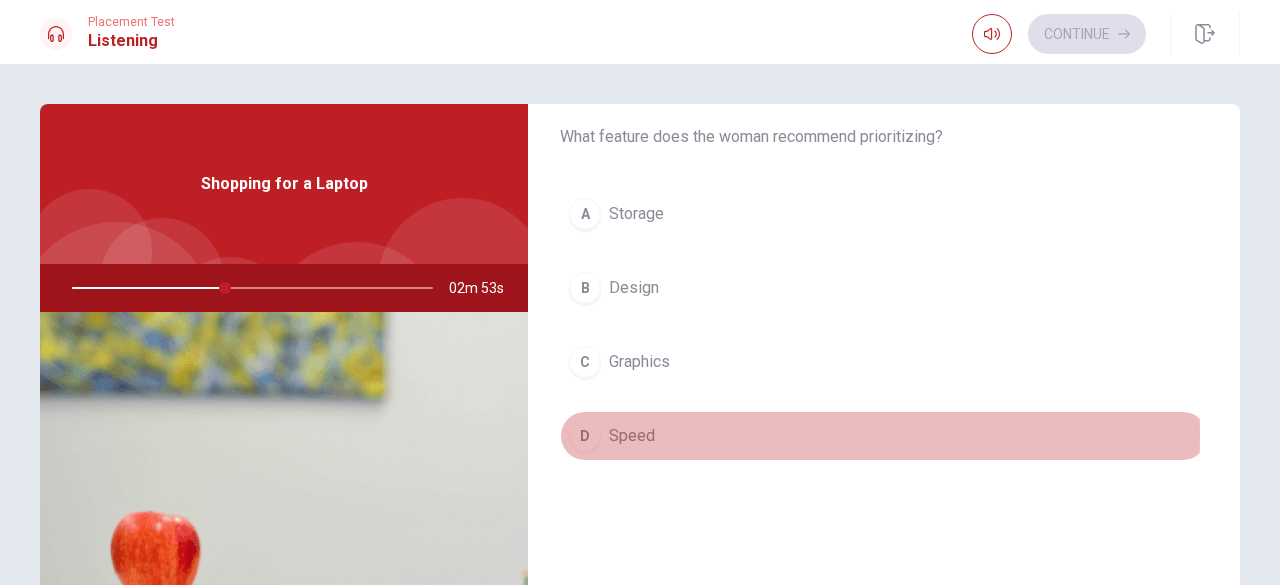 click on "Speed" at bounding box center (632, 436) 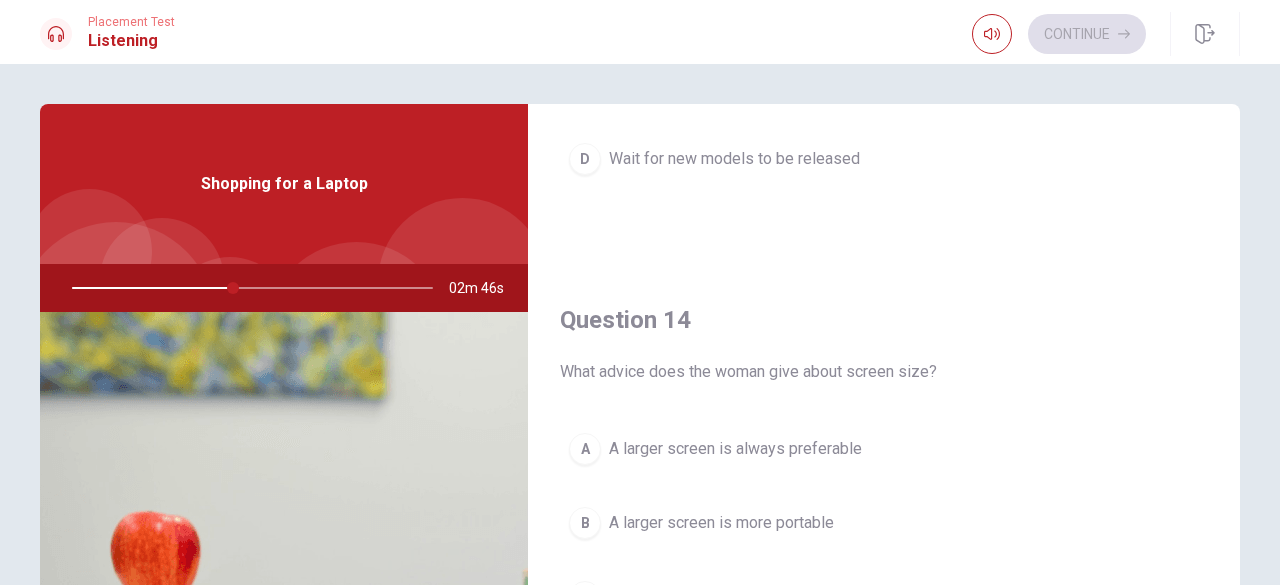 scroll, scrollTop: 1394, scrollLeft: 0, axis: vertical 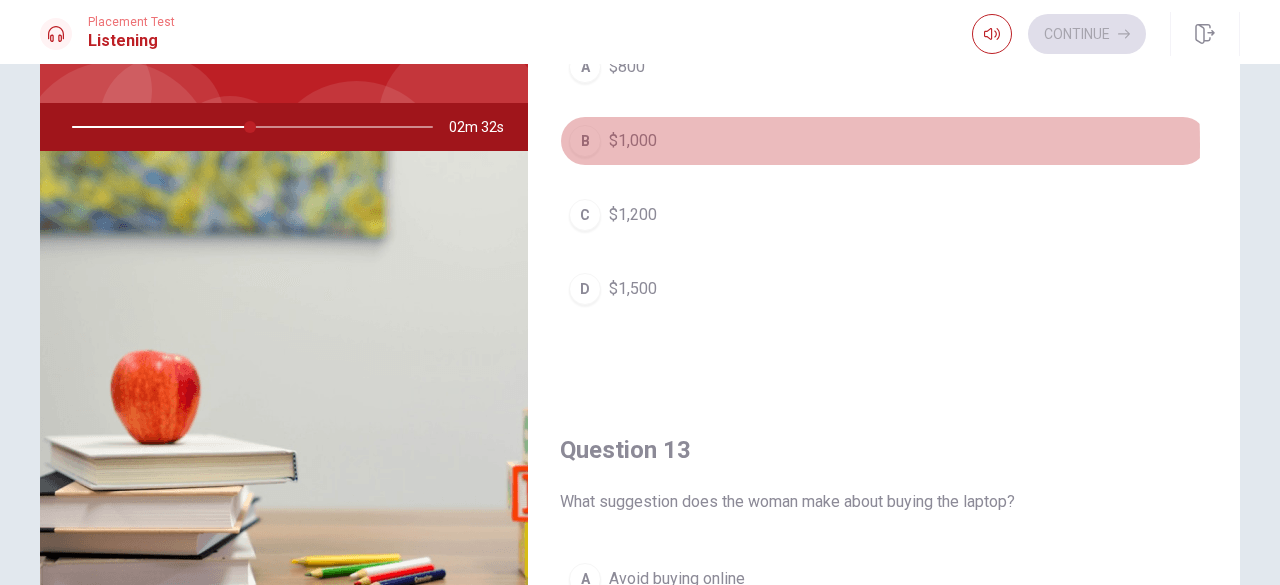 click on "B" at bounding box center (585, 141) 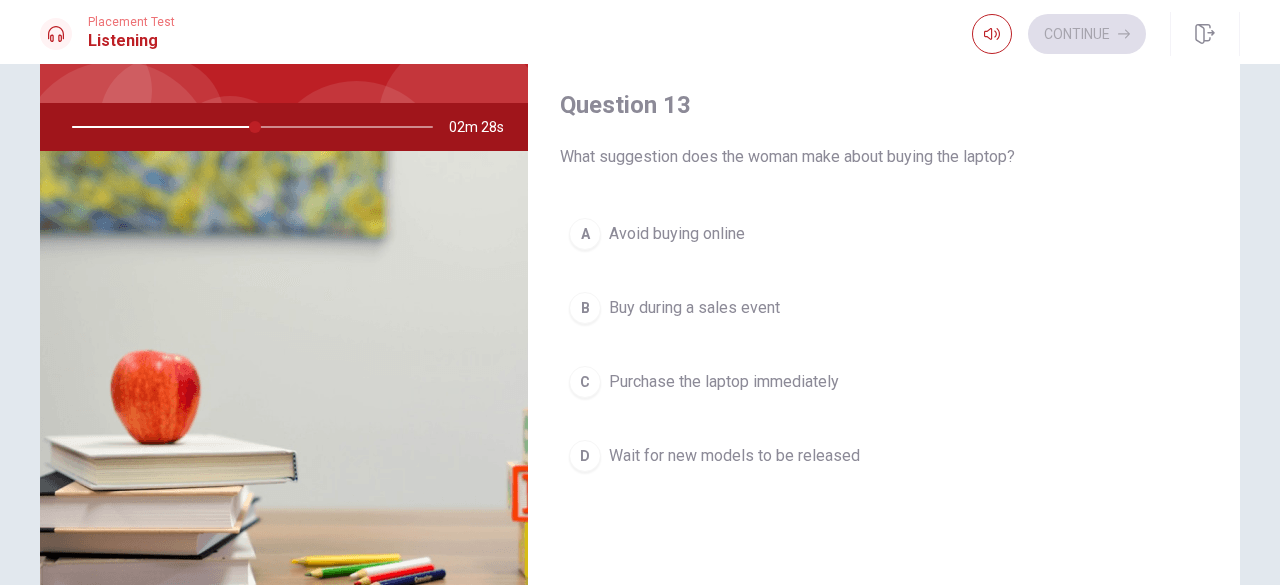 scroll, scrollTop: 934, scrollLeft: 0, axis: vertical 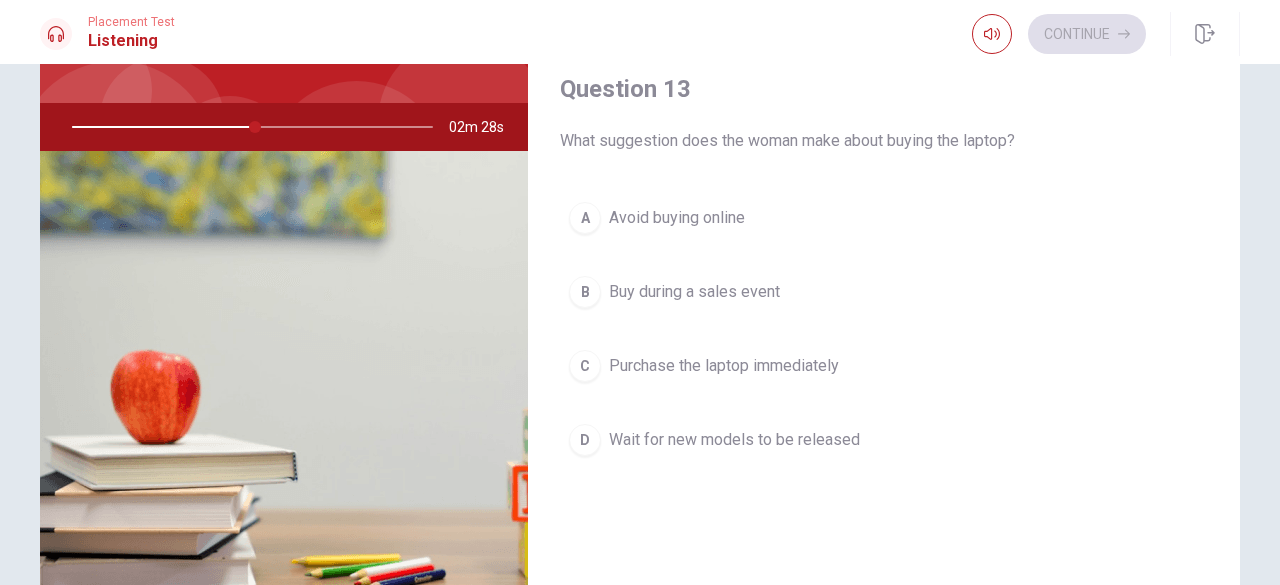 drag, startPoint x: 1234, startPoint y: 227, endPoint x: 1243, endPoint y: 323, distance: 96.42095 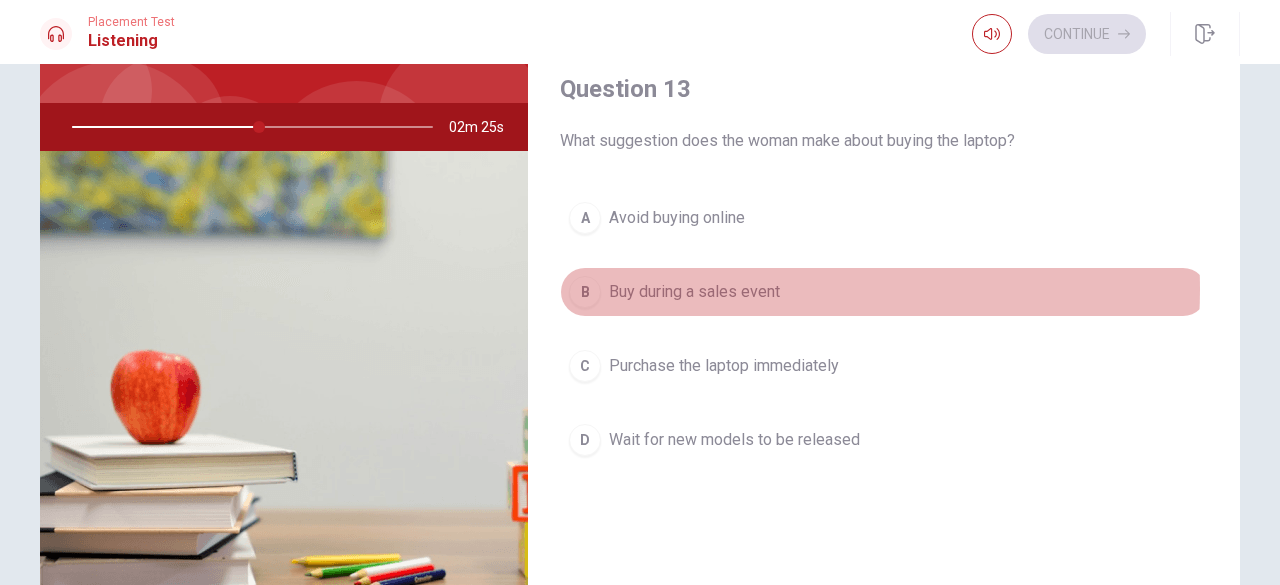 click on "Buy during a sales event" at bounding box center (694, 292) 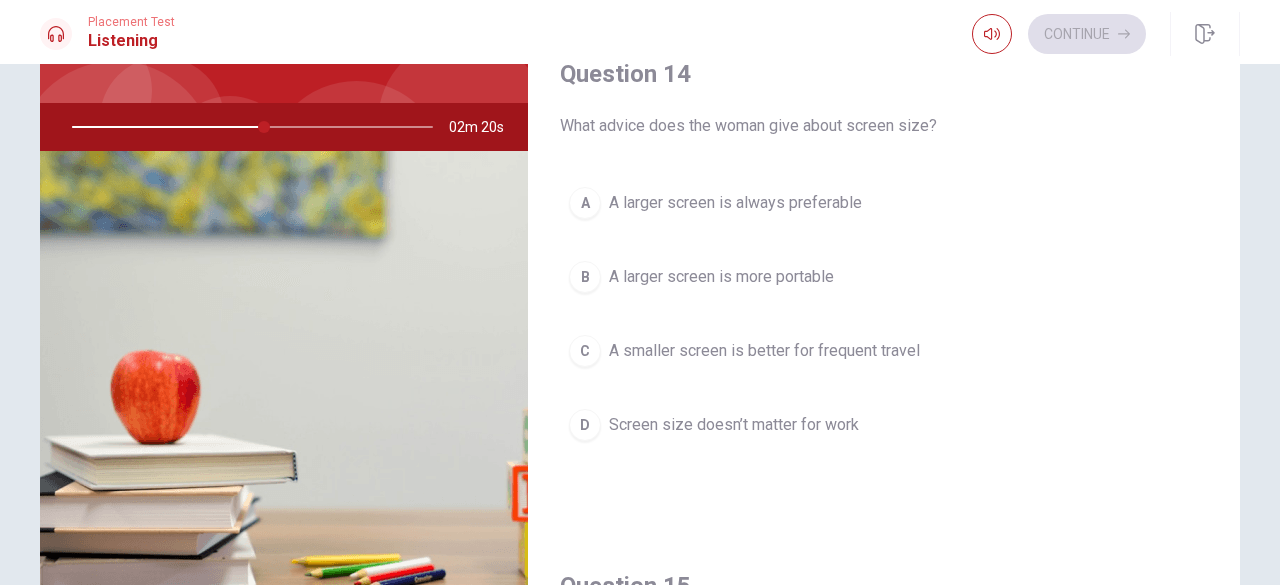 scroll, scrollTop: 1478, scrollLeft: 0, axis: vertical 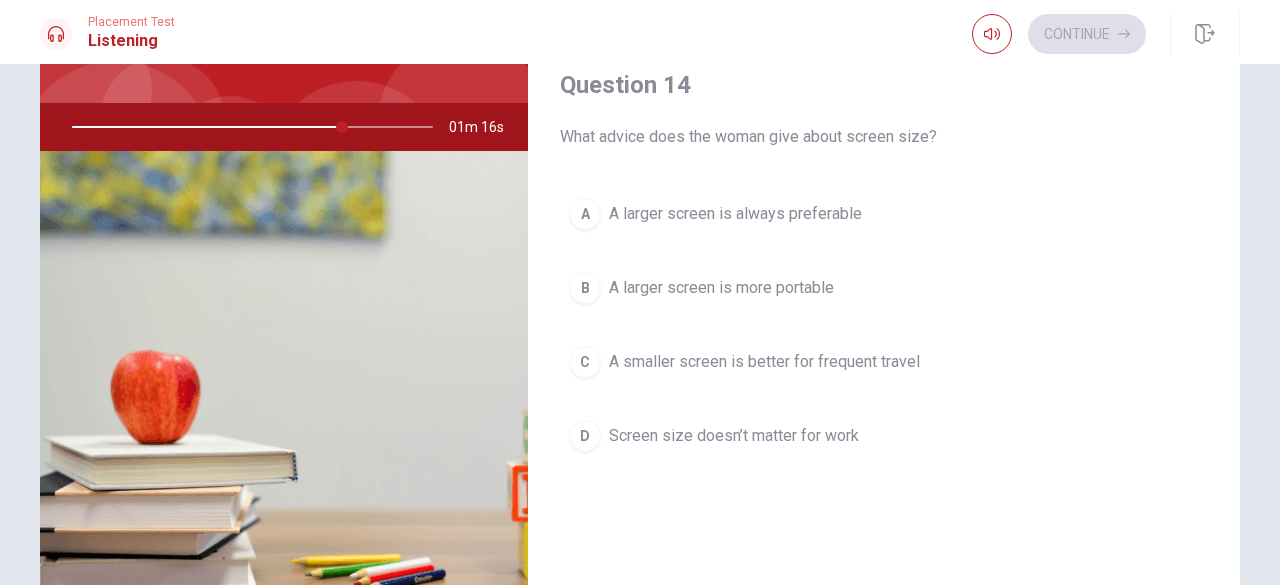 click on "D" at bounding box center (585, 436) 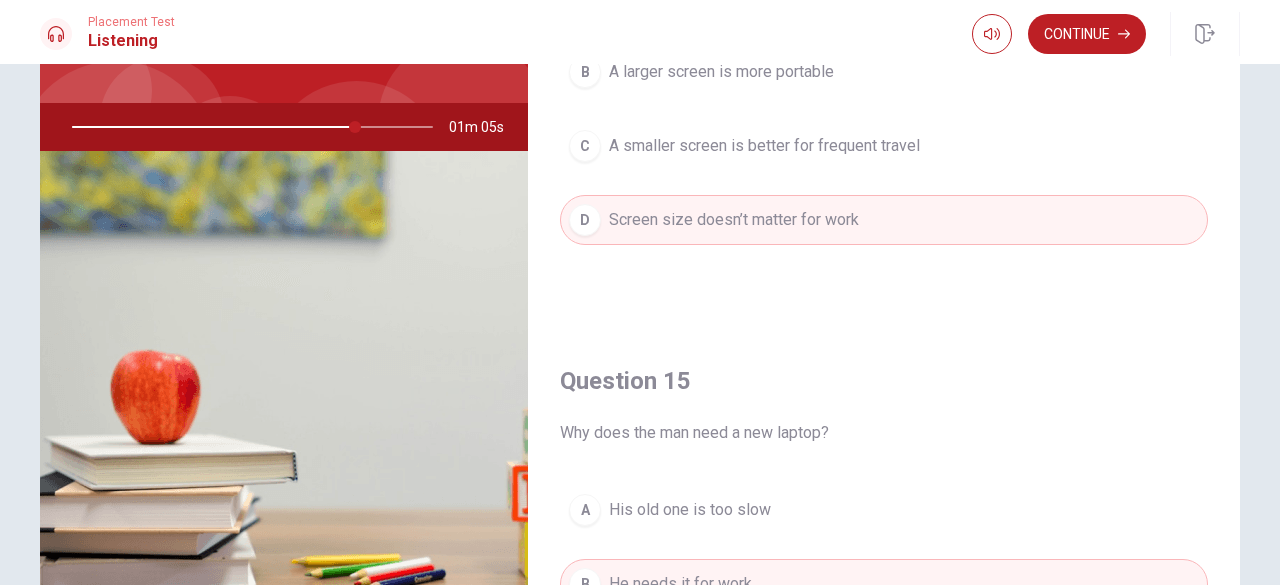 scroll, scrollTop: 1851, scrollLeft: 0, axis: vertical 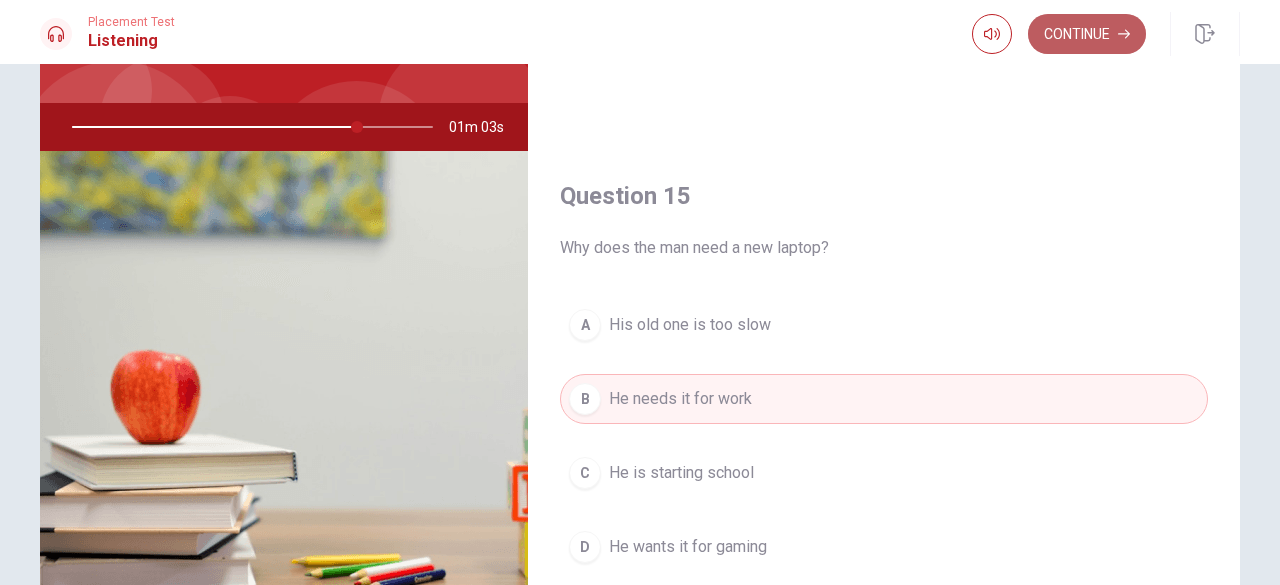 click on "Continue" at bounding box center (1087, 34) 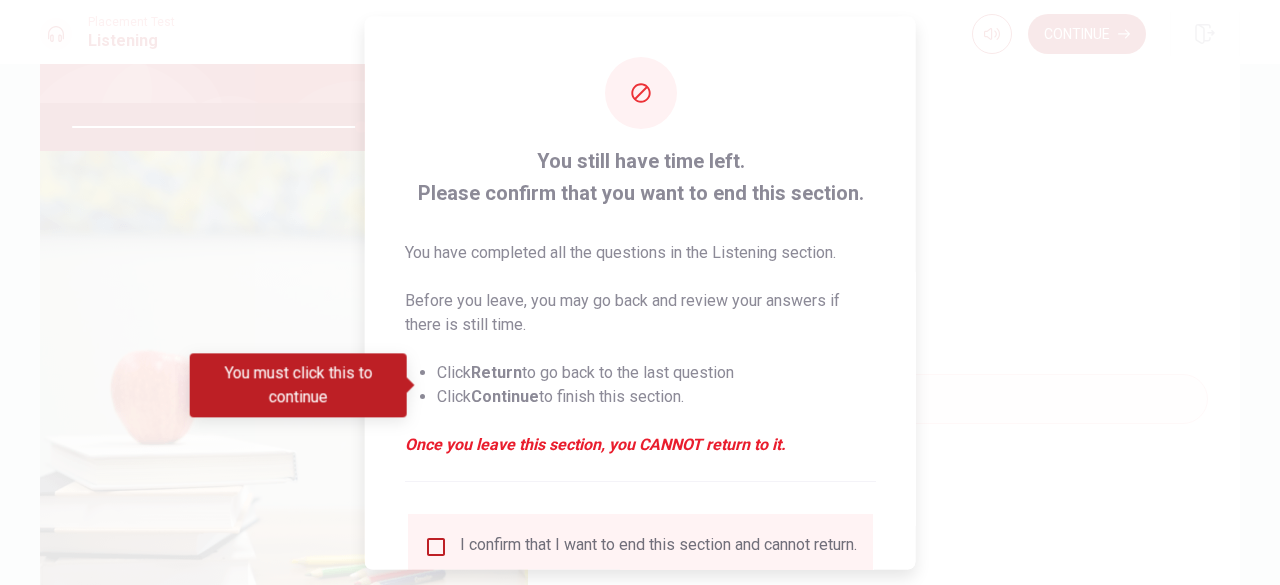 scroll, scrollTop: 160, scrollLeft: 0, axis: vertical 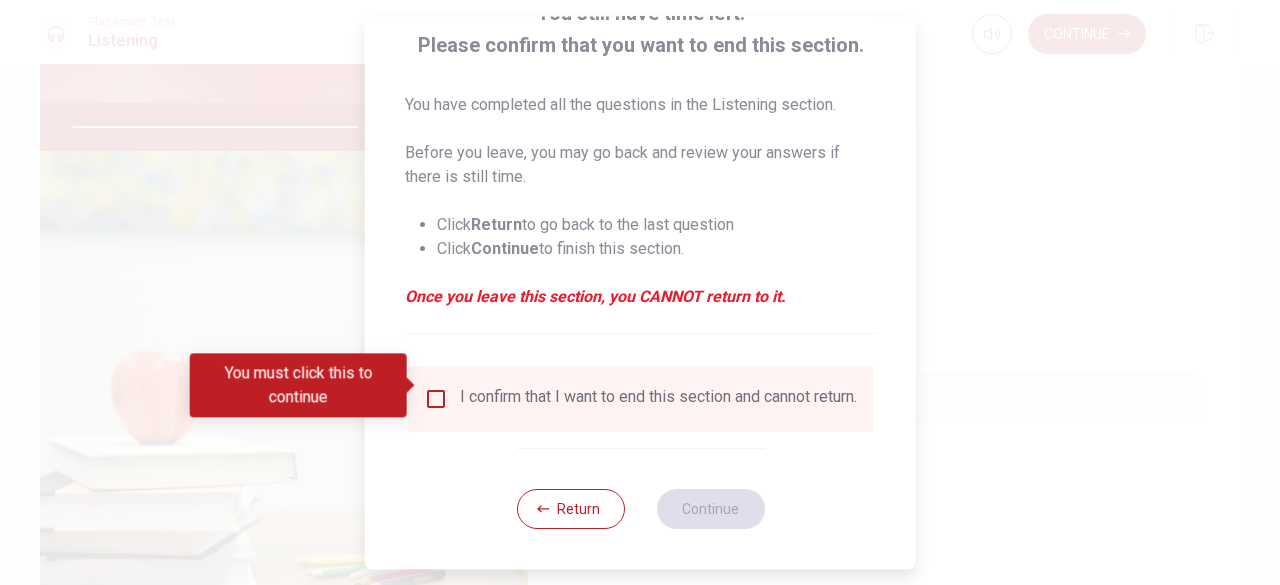 click at bounding box center (436, 399) 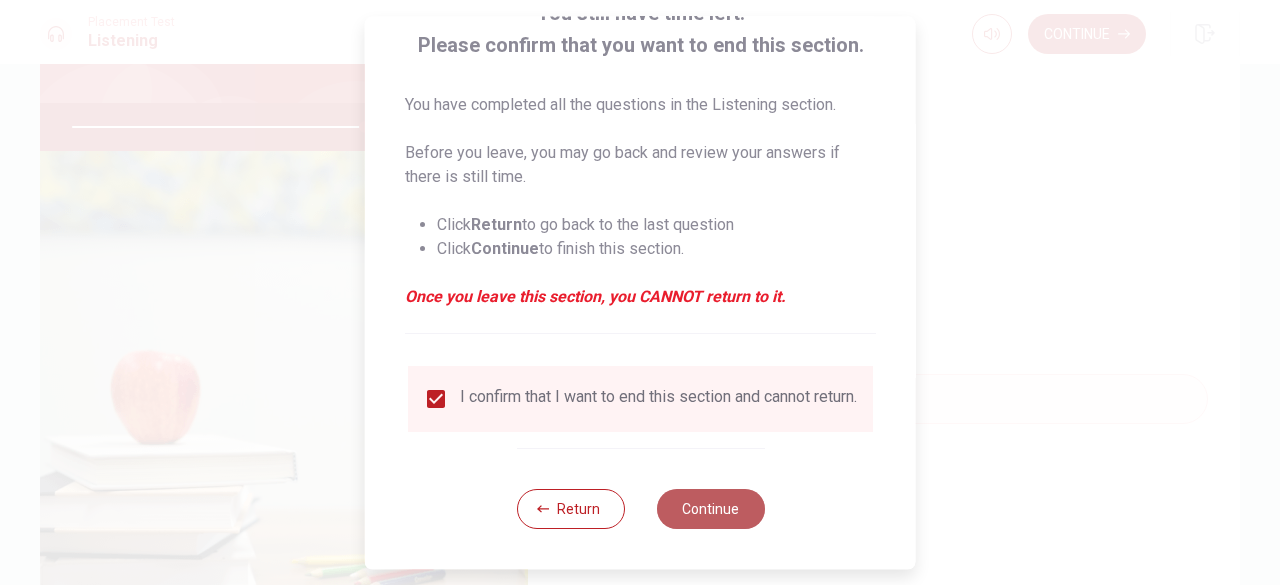 click on "Continue" at bounding box center [710, 509] 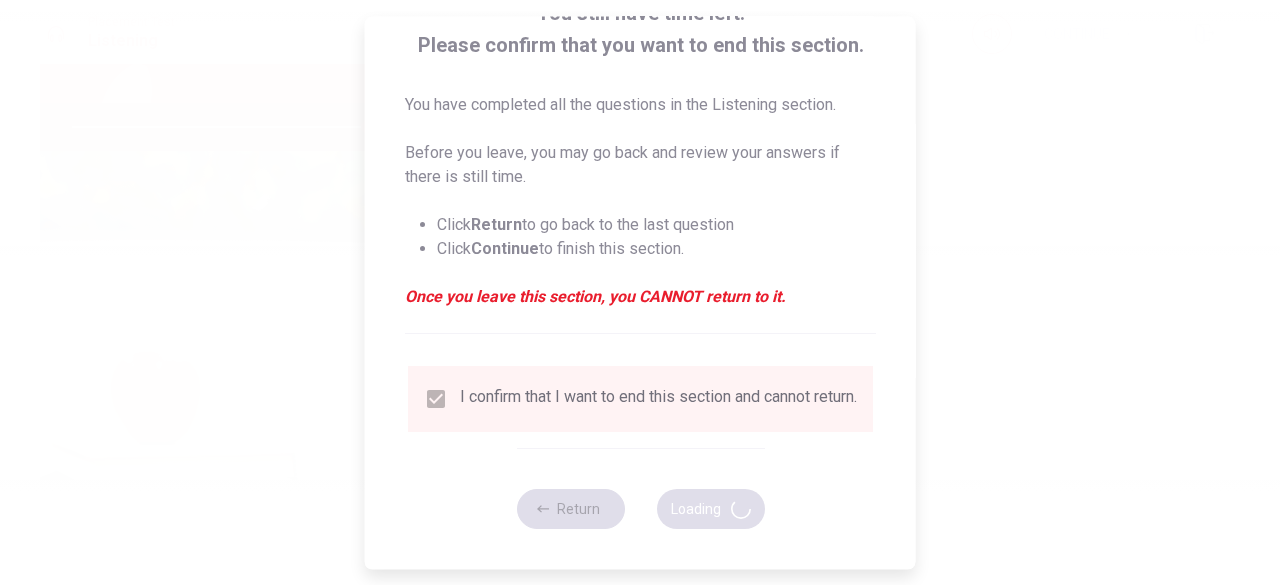 type on "82" 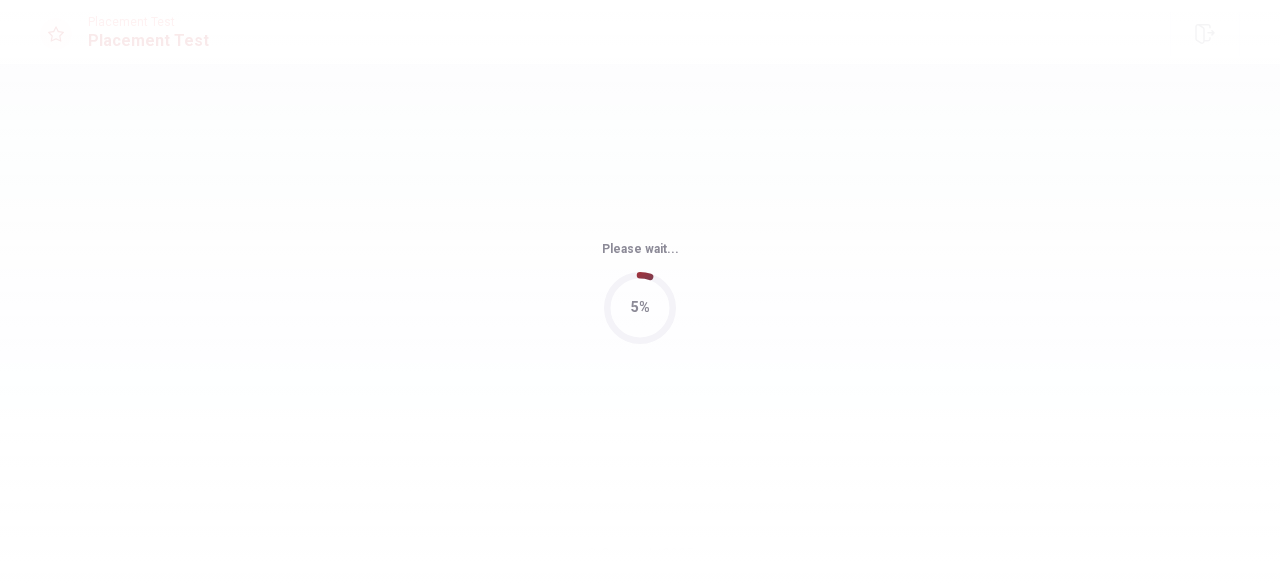 scroll, scrollTop: 0, scrollLeft: 0, axis: both 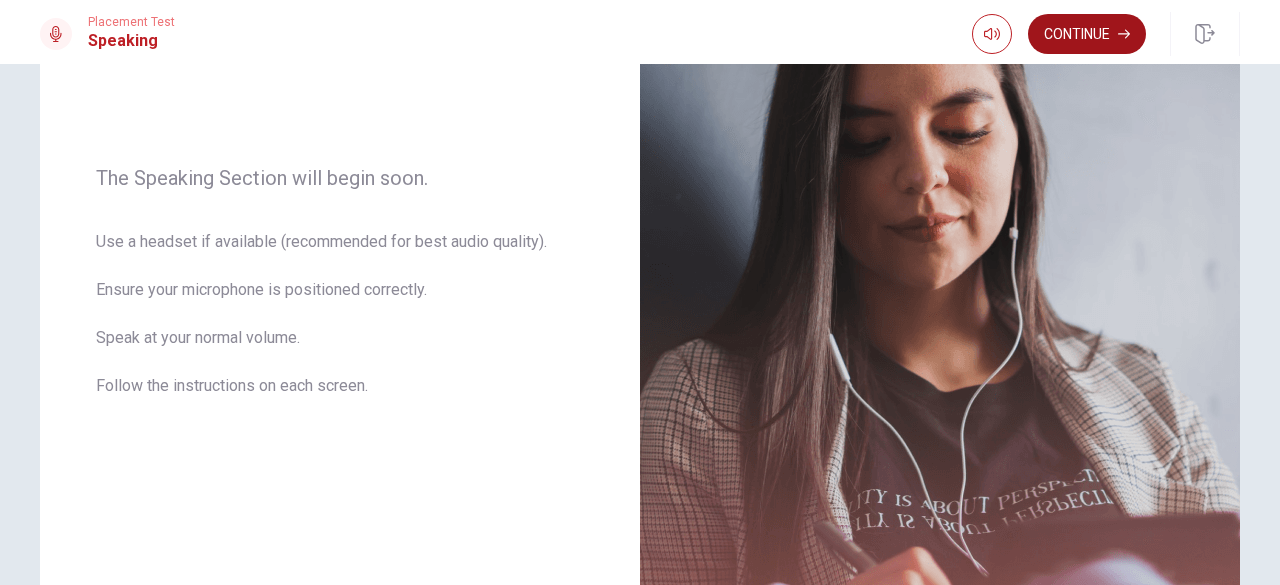 click on "Continue" at bounding box center (1087, 34) 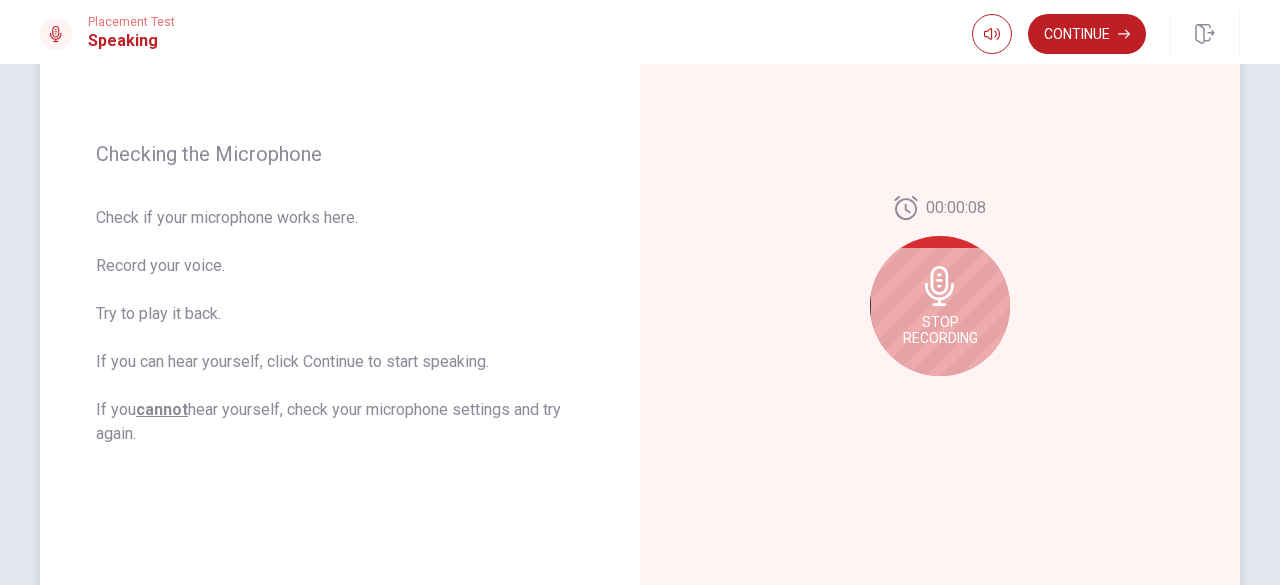 click 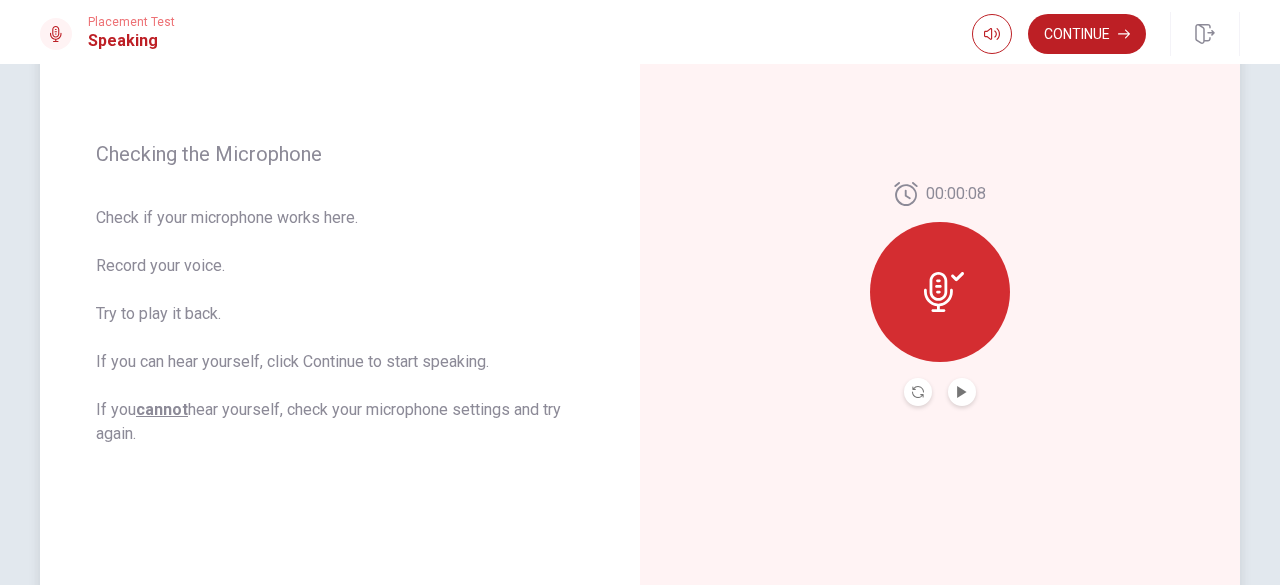 click at bounding box center (962, 392) 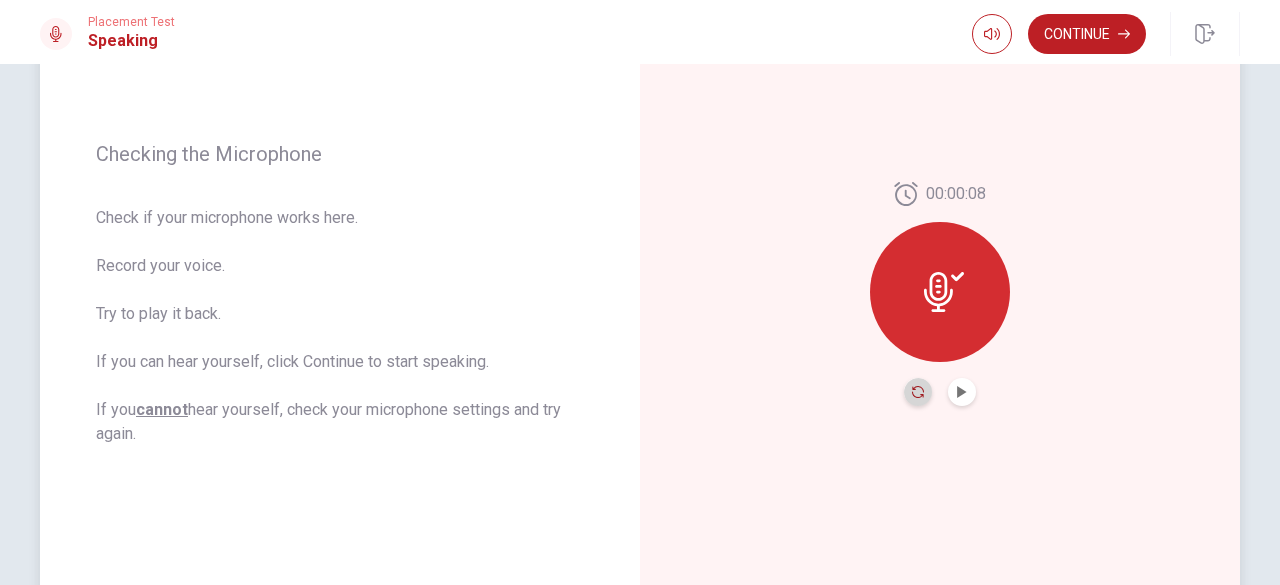 click 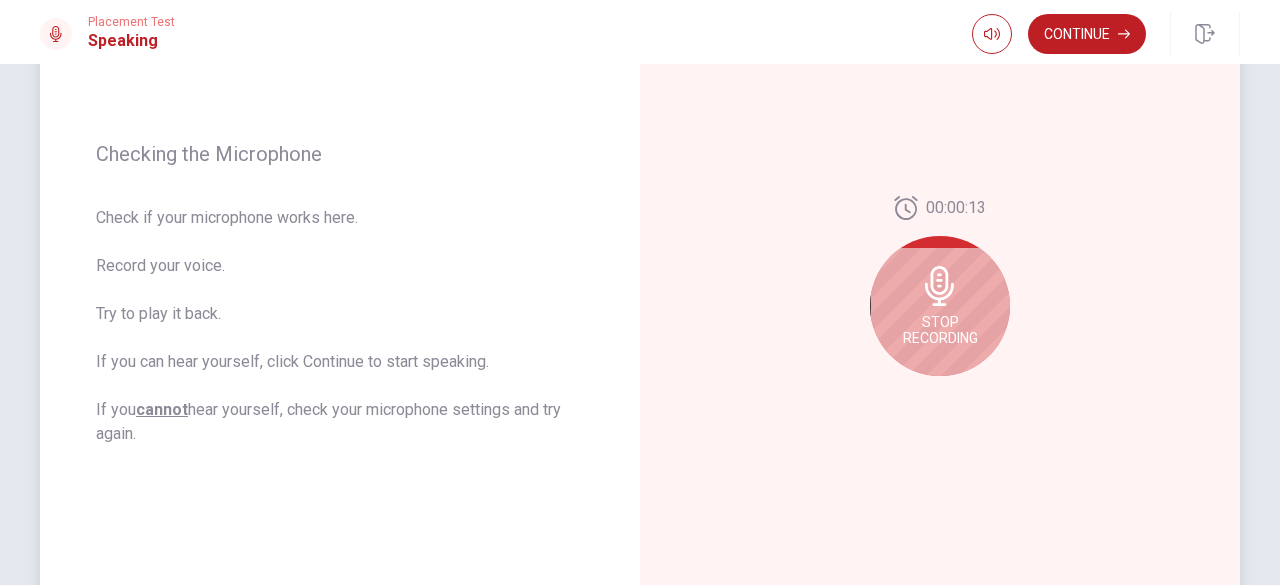 click on "Stop   Recording" at bounding box center (940, 330) 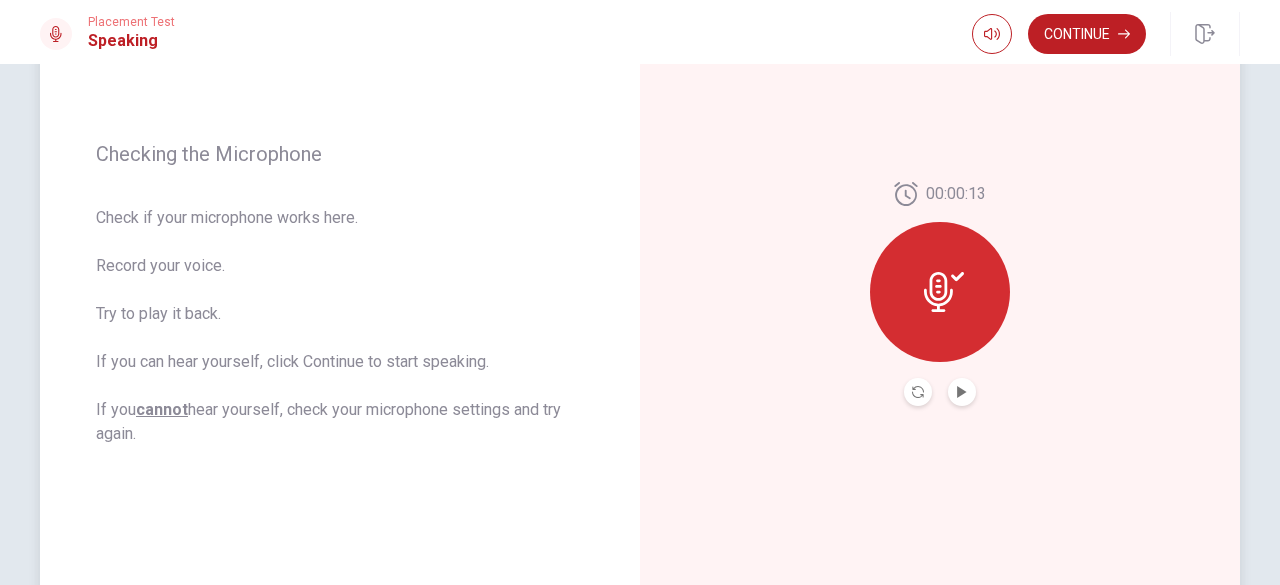 click at bounding box center [918, 392] 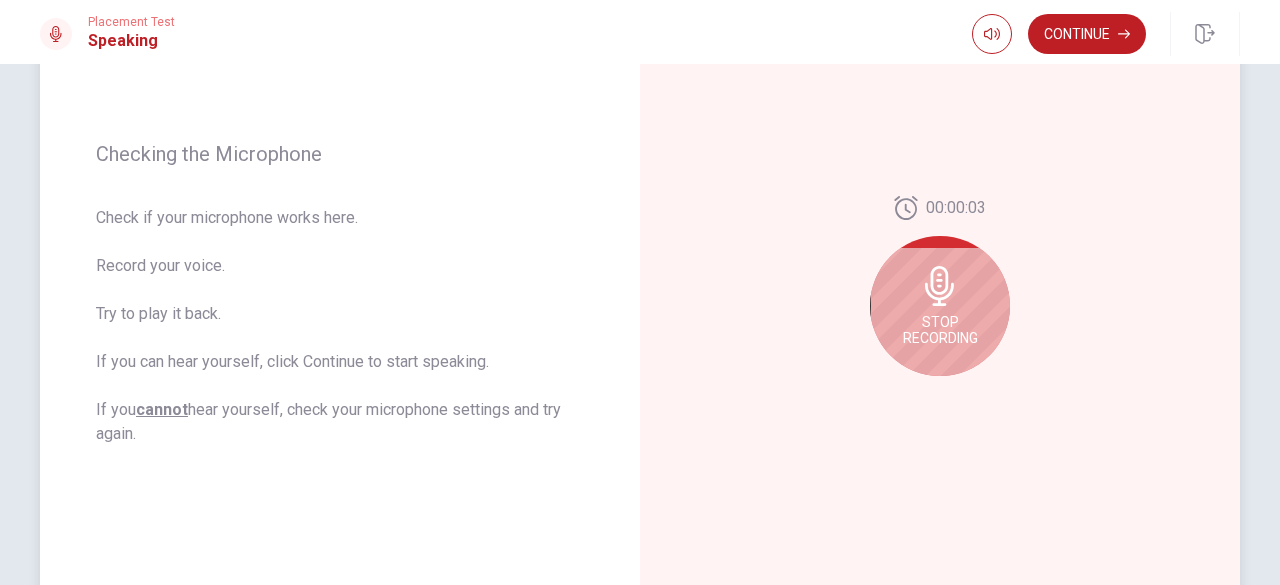 click on "Stop   Recording" at bounding box center [940, 306] 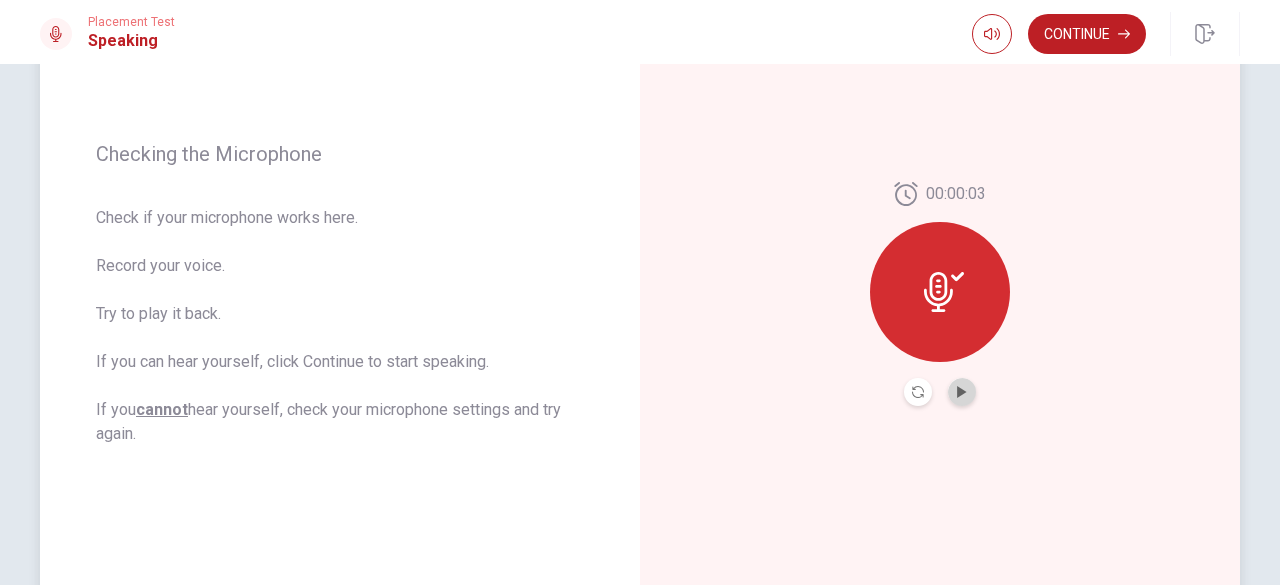 click at bounding box center (962, 392) 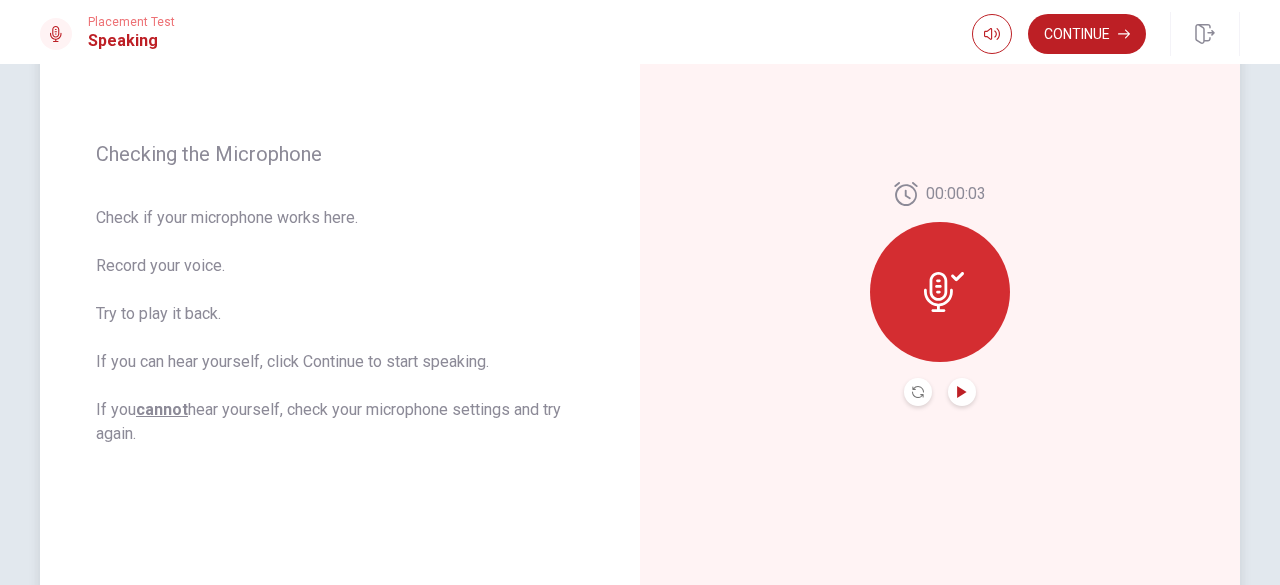 click 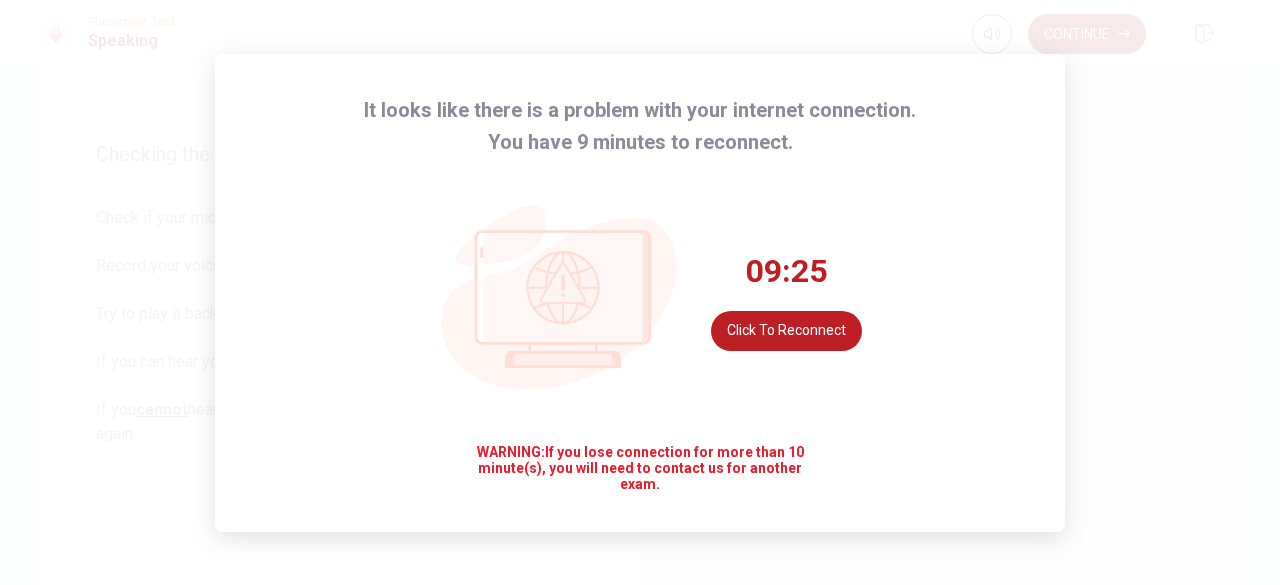 click on "[TIME] Click to reconnect" at bounding box center [640, 301] 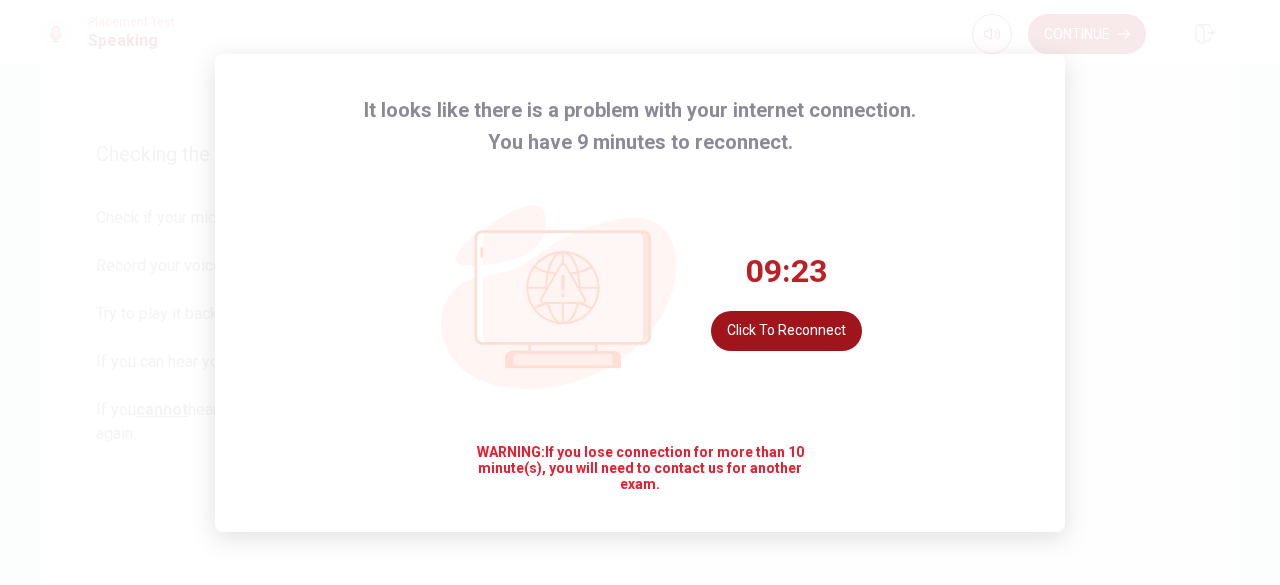 click on "Click to reconnect" at bounding box center (786, 331) 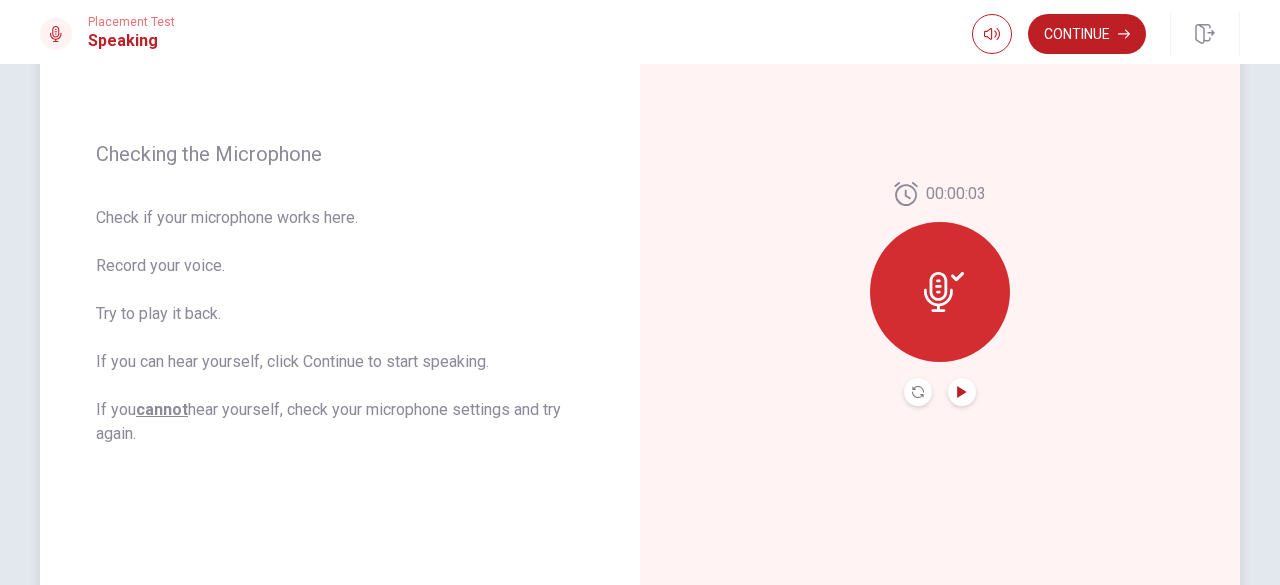 click 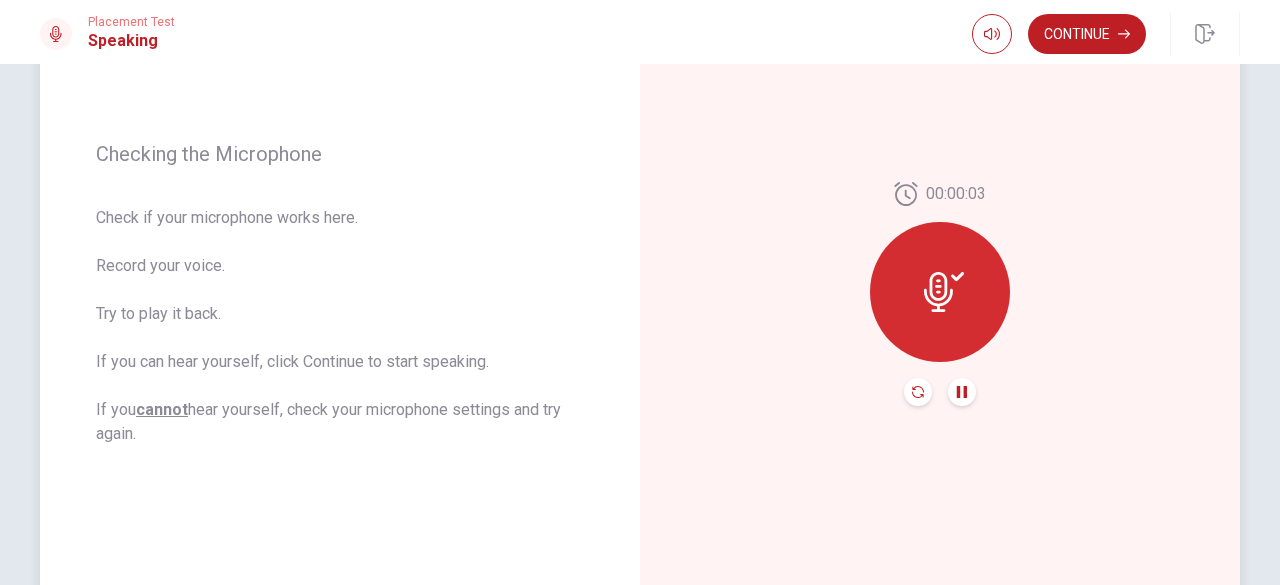 click 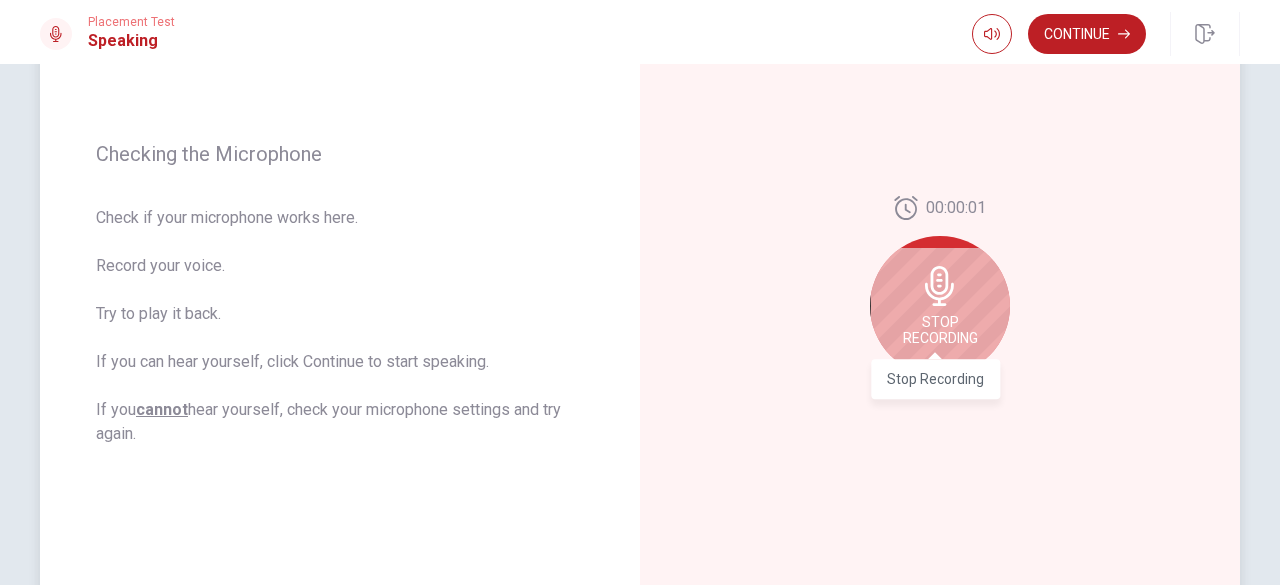 click on "Stop   Recording" at bounding box center (940, 330) 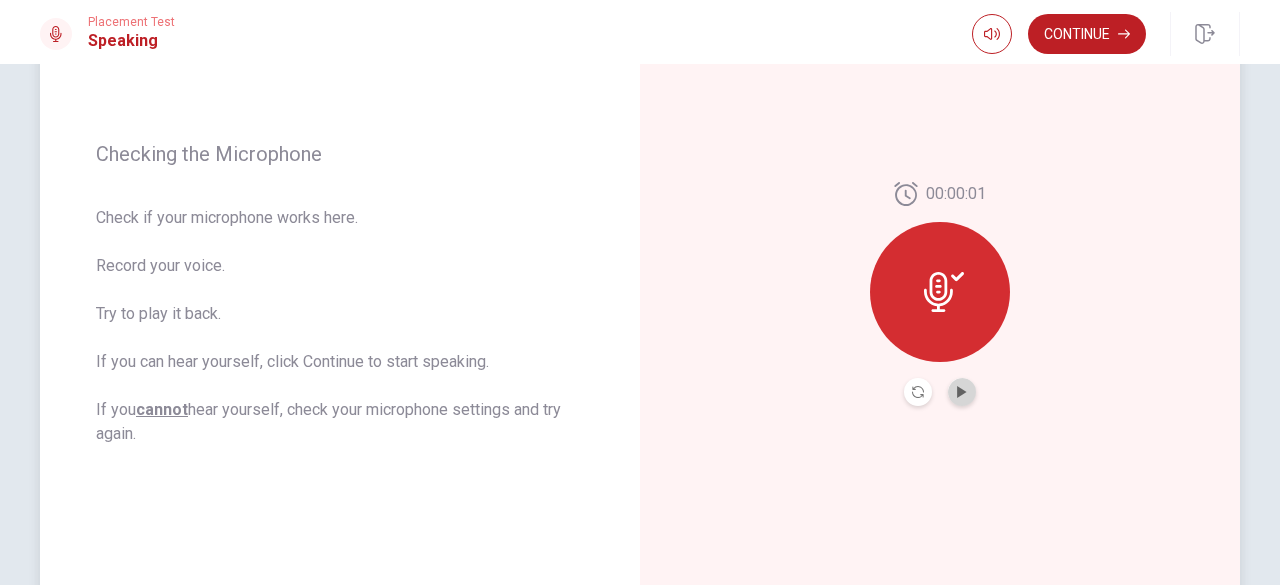 click at bounding box center [962, 392] 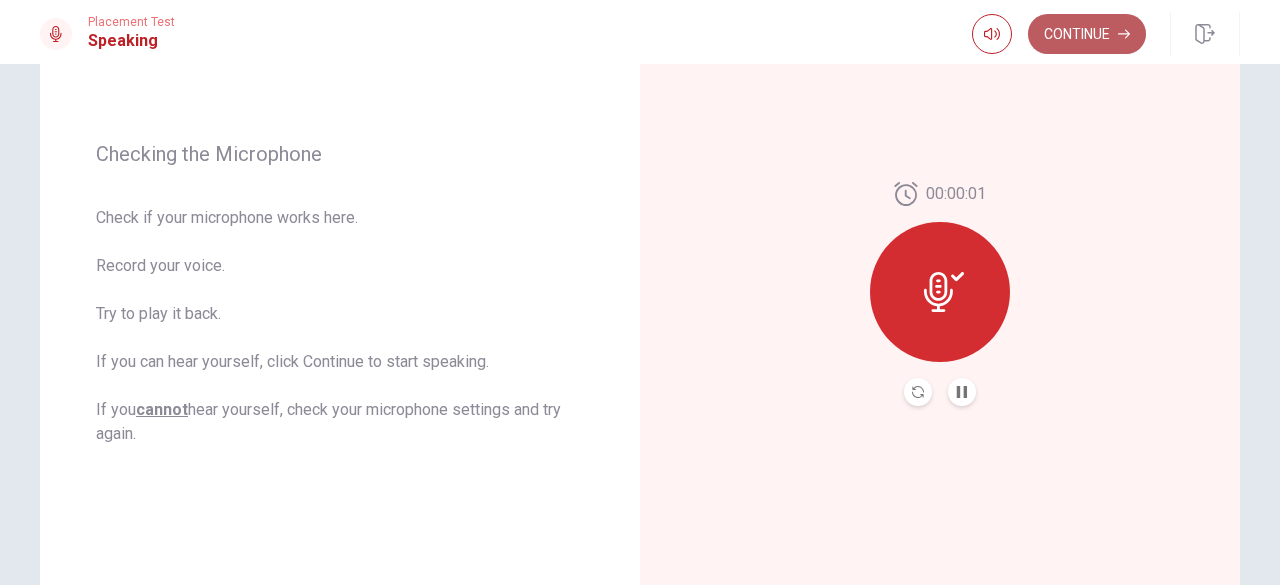 click on "Continue" at bounding box center (1087, 34) 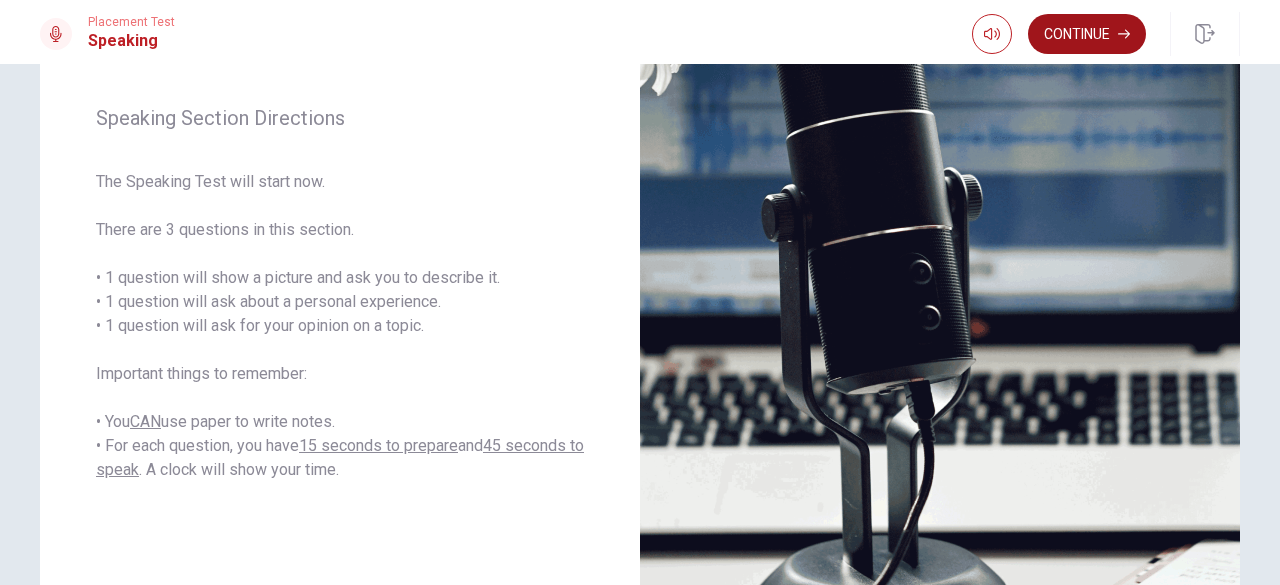click on "Continue" at bounding box center [1087, 34] 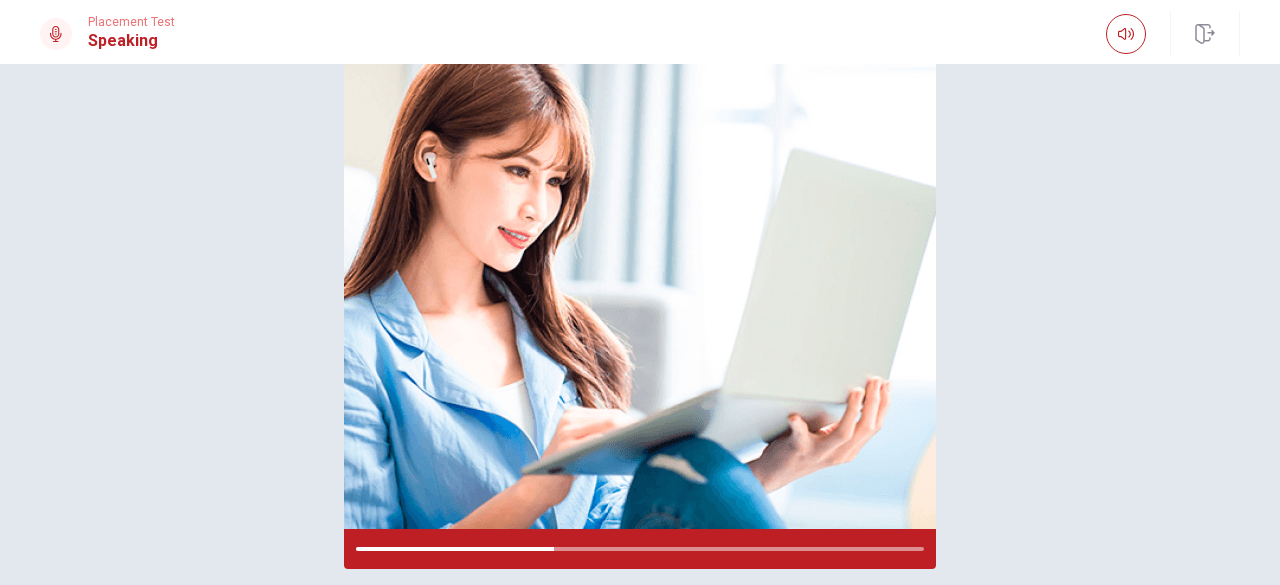 scroll, scrollTop: 215, scrollLeft: 0, axis: vertical 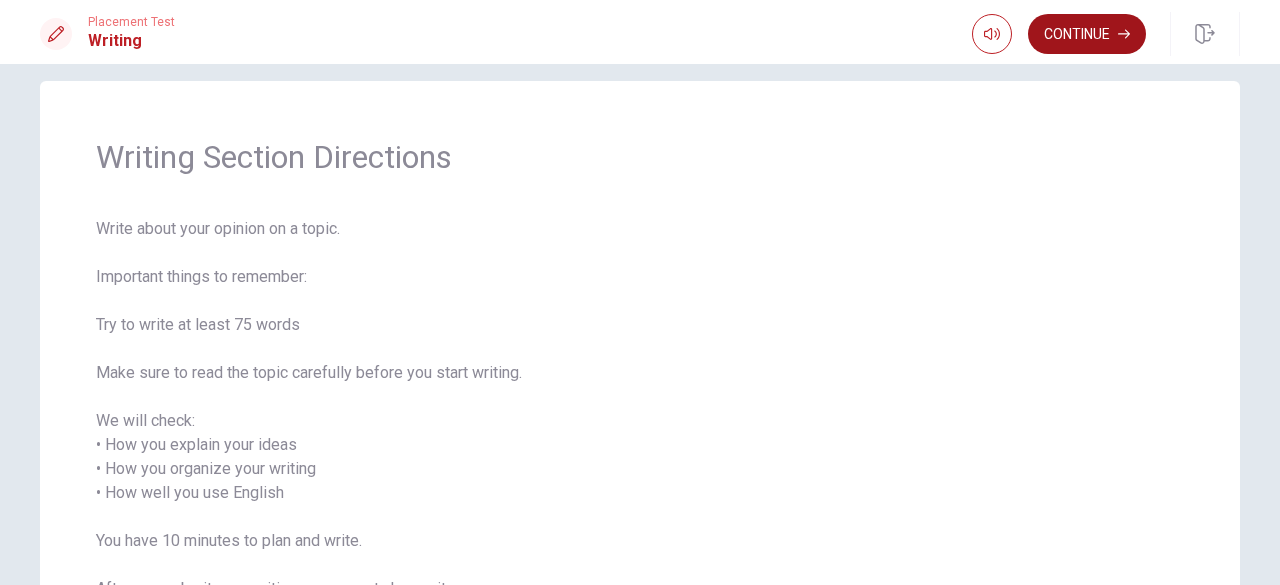 click on "Continue" at bounding box center (1087, 34) 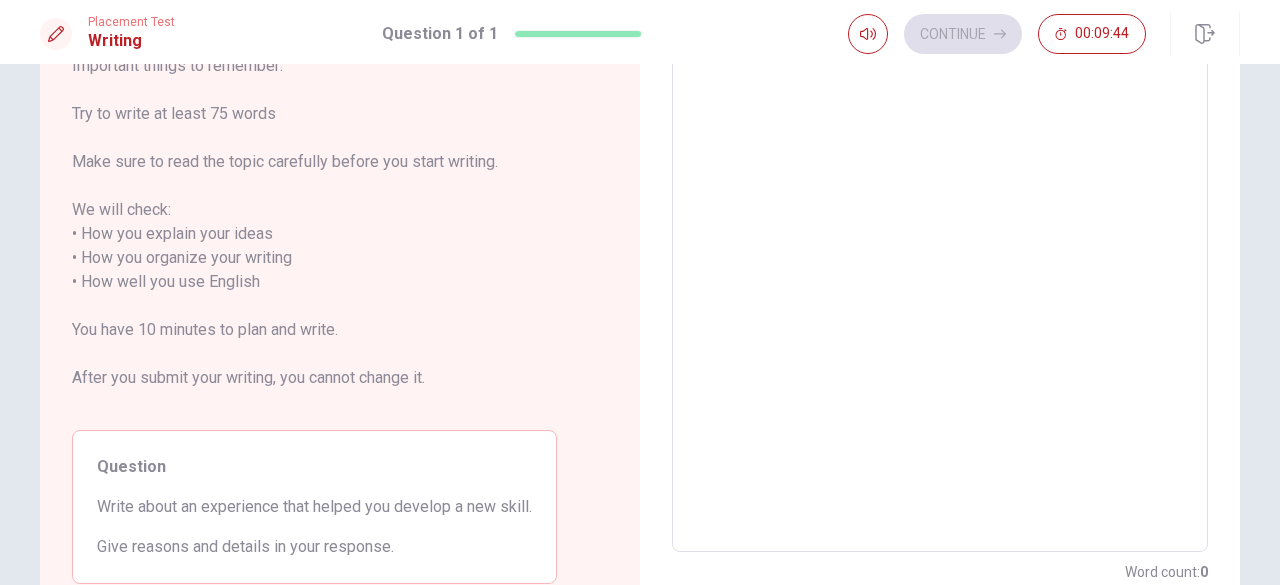 scroll, scrollTop: 0, scrollLeft: 0, axis: both 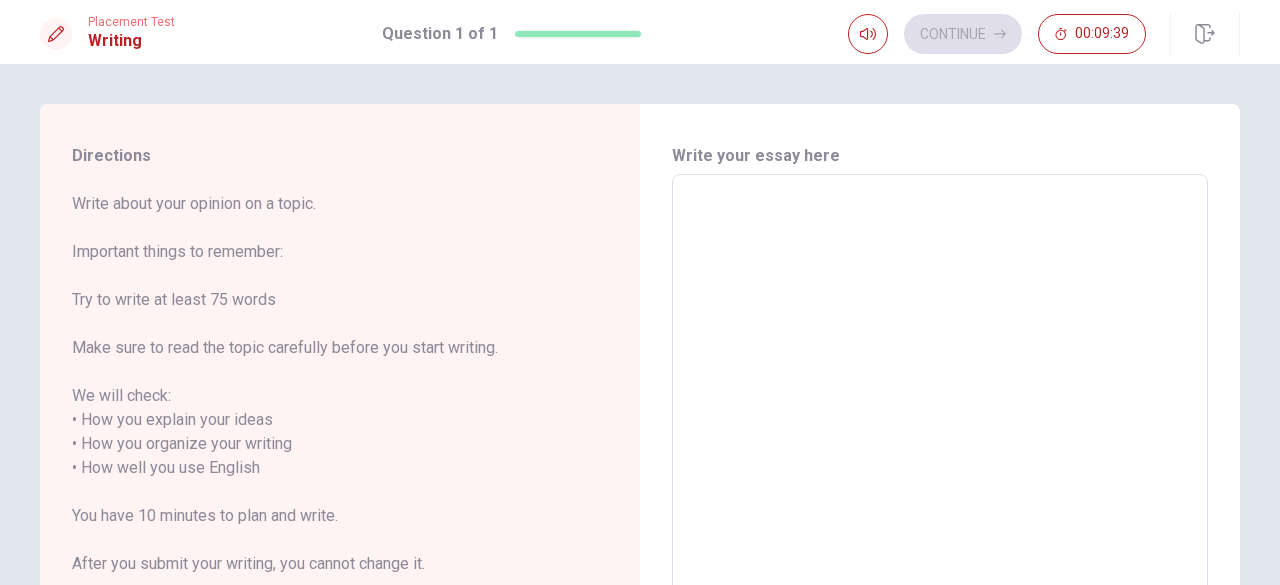 click at bounding box center (940, 456) 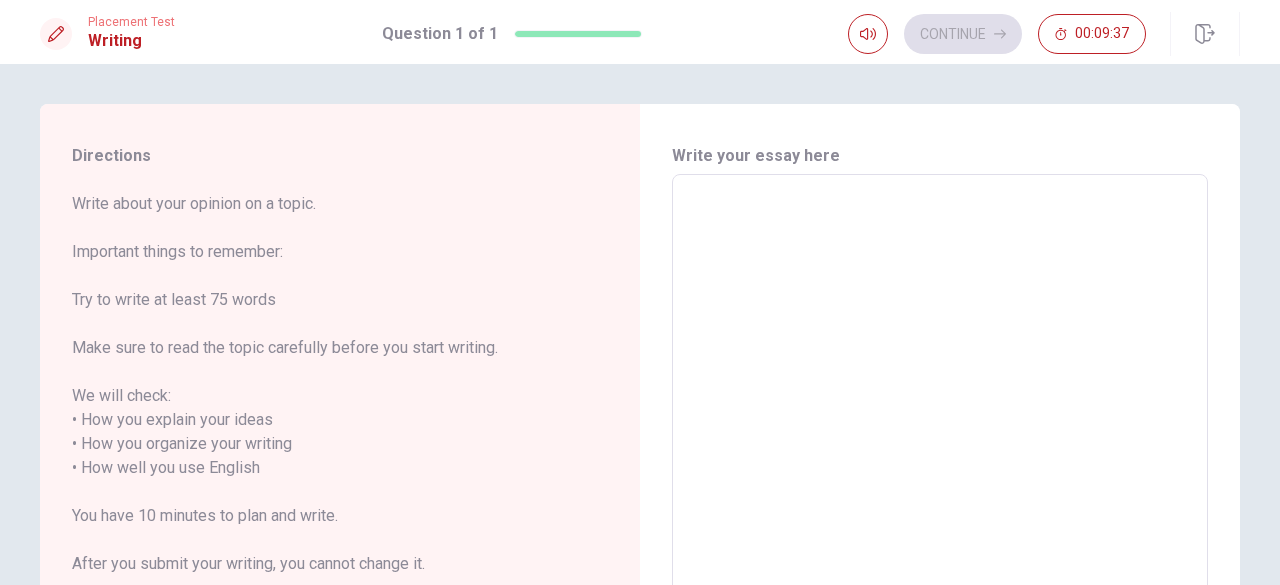 type on "S" 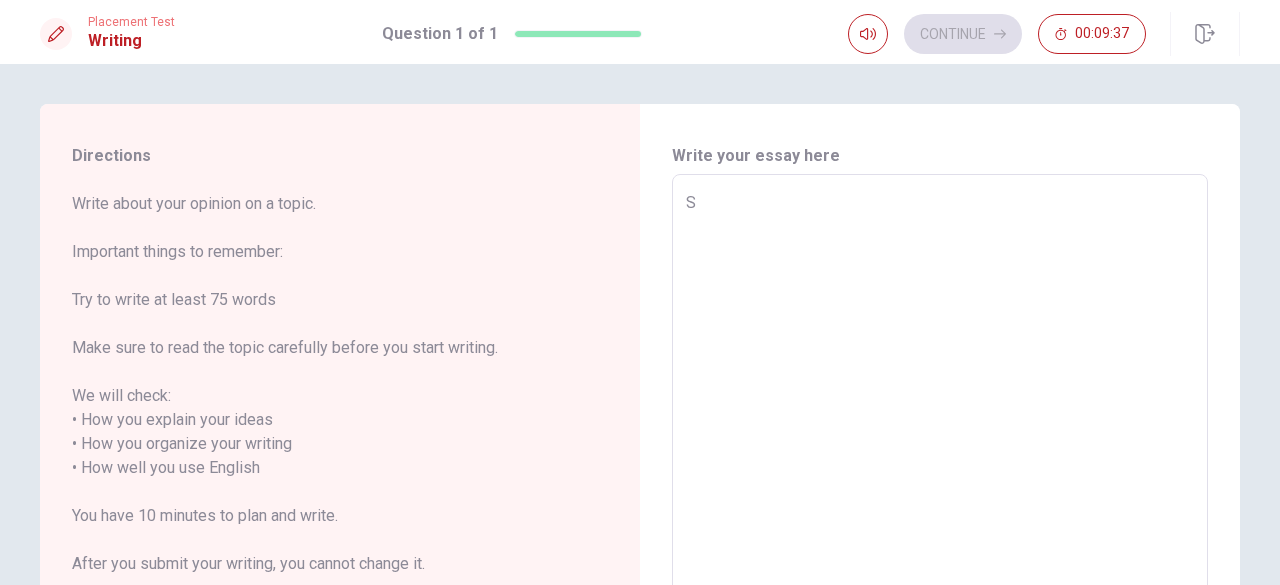 type on "x" 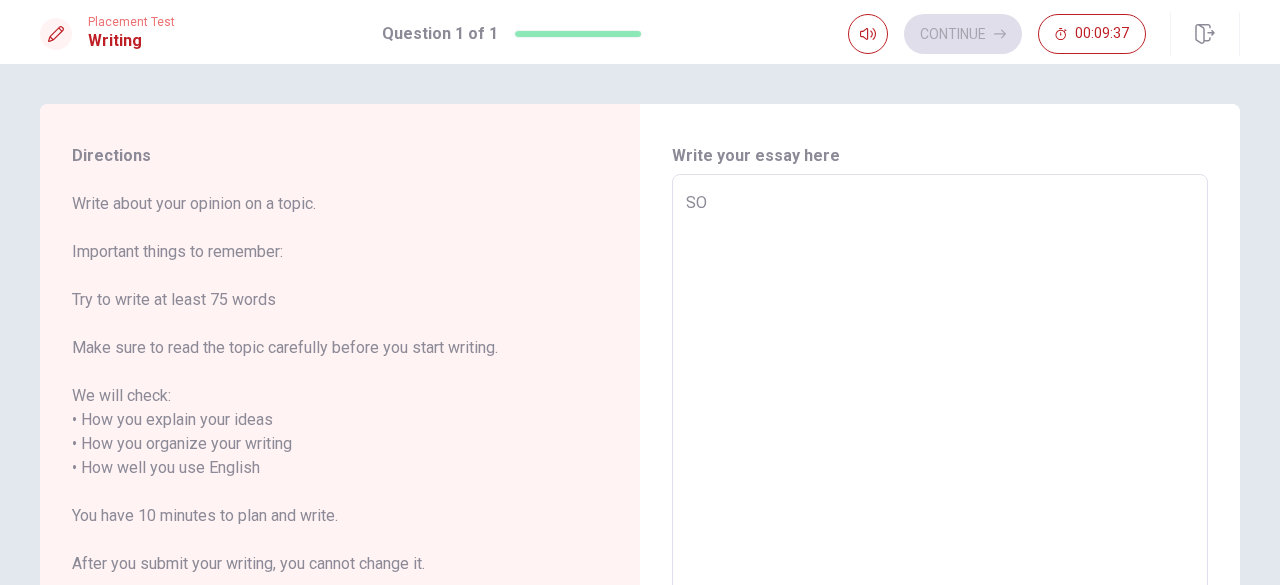 type on "x" 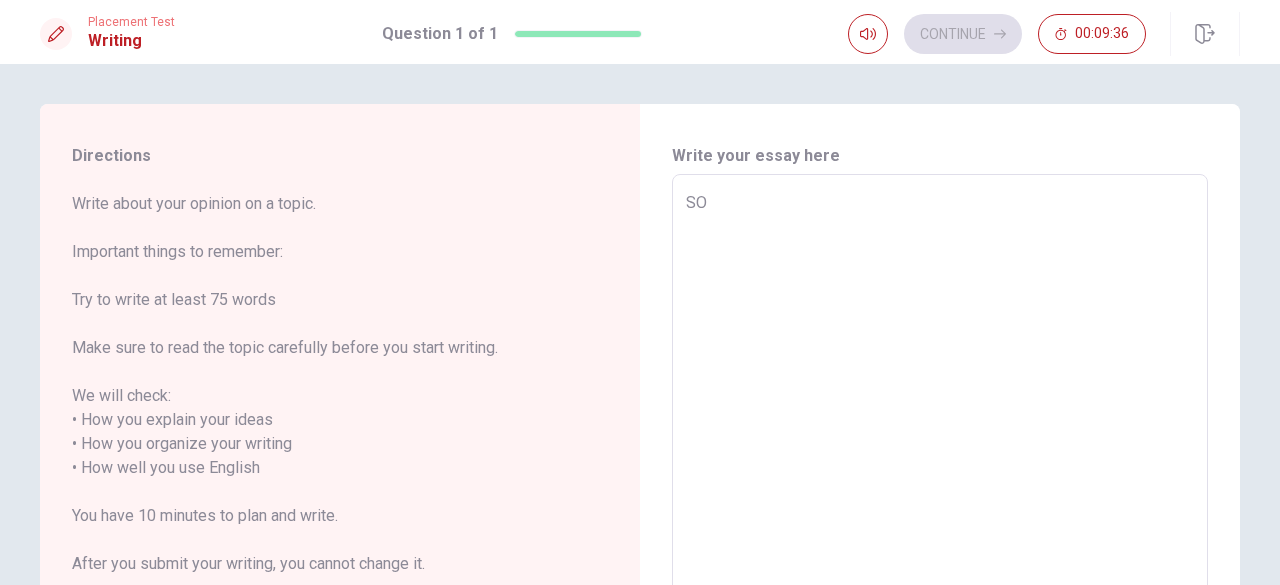 type on "S" 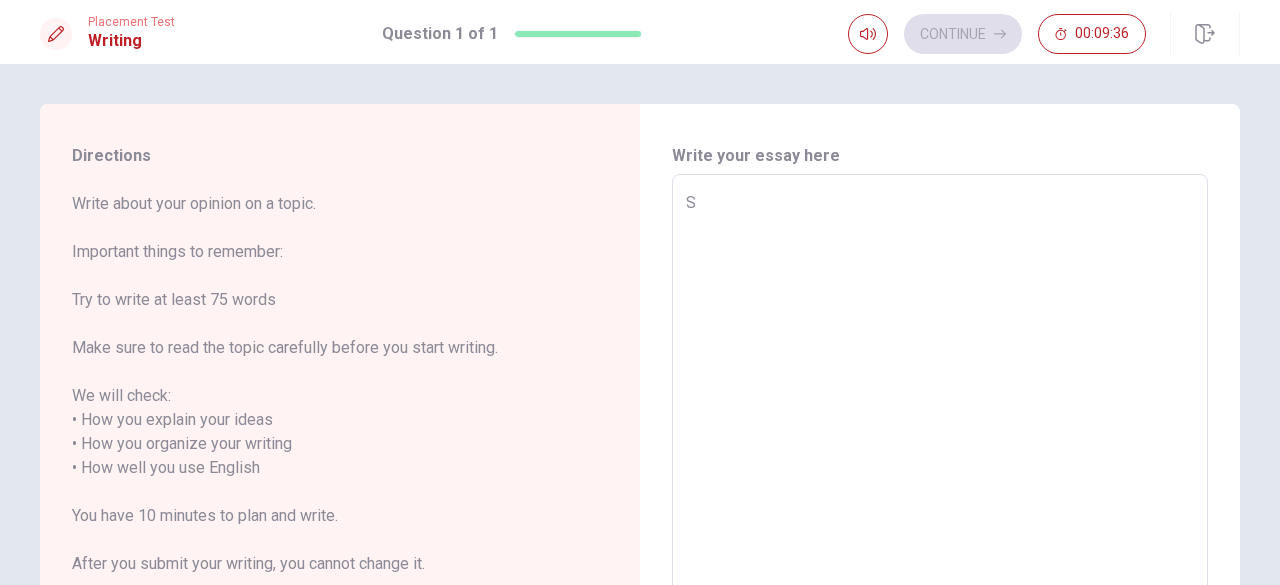 type on "x" 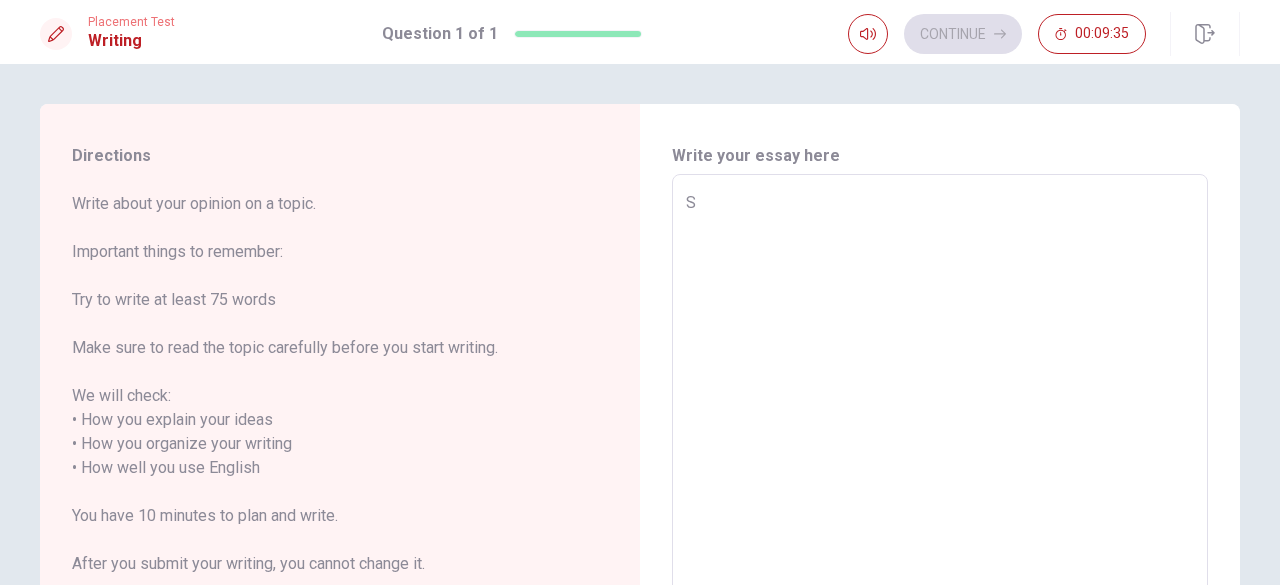 type on "So" 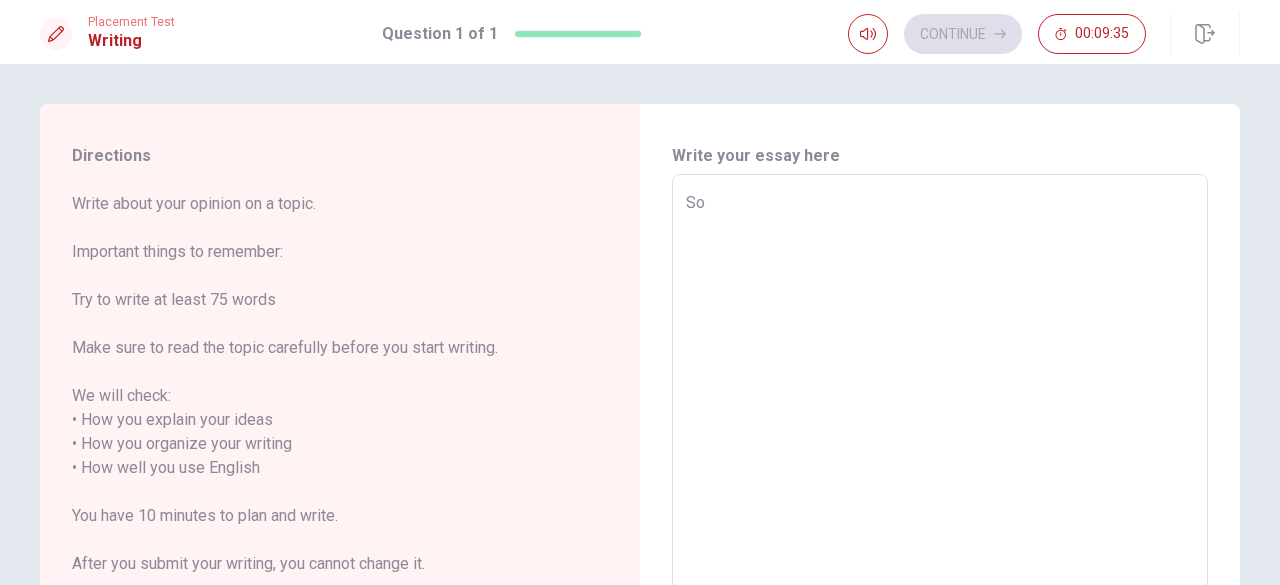 type on "x" 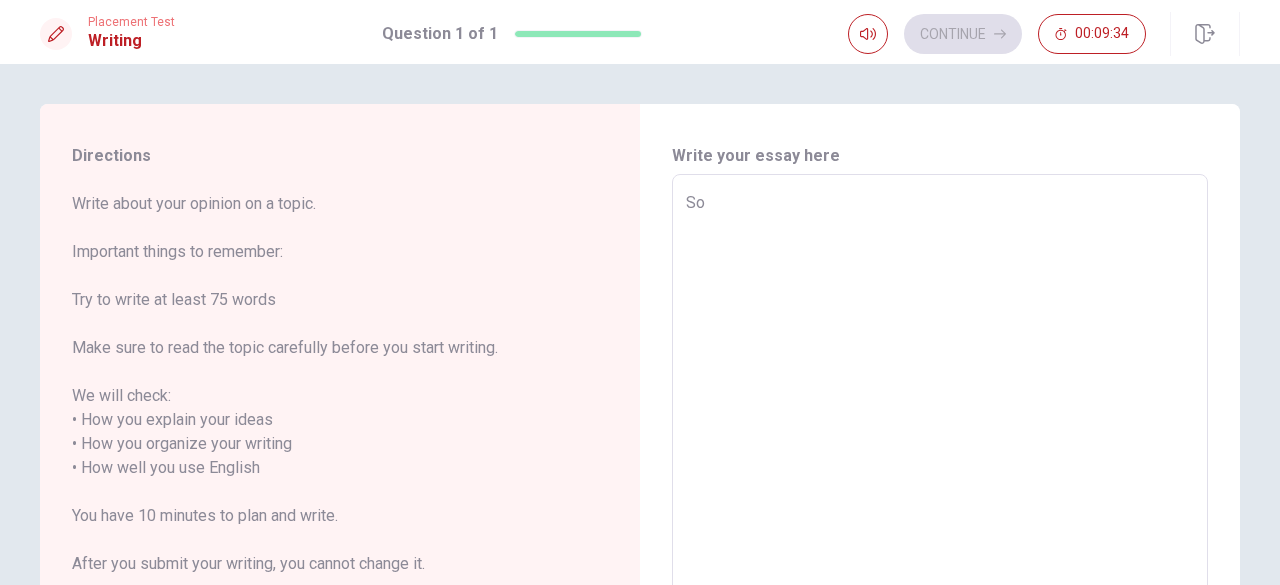 type on "x" 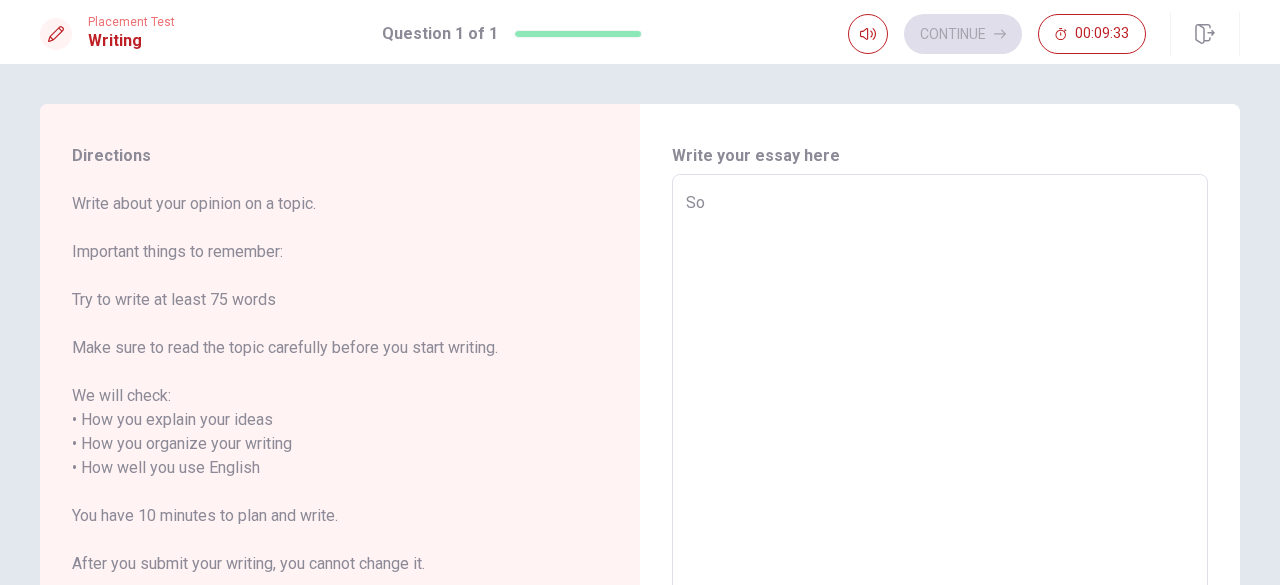 type on "So d" 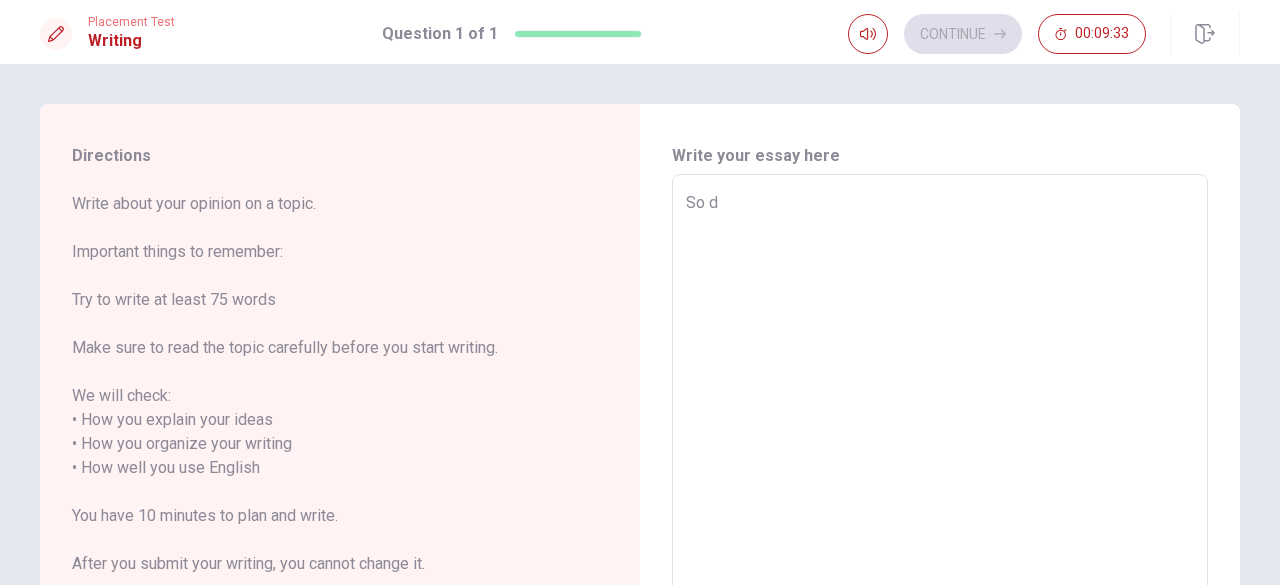 type on "x" 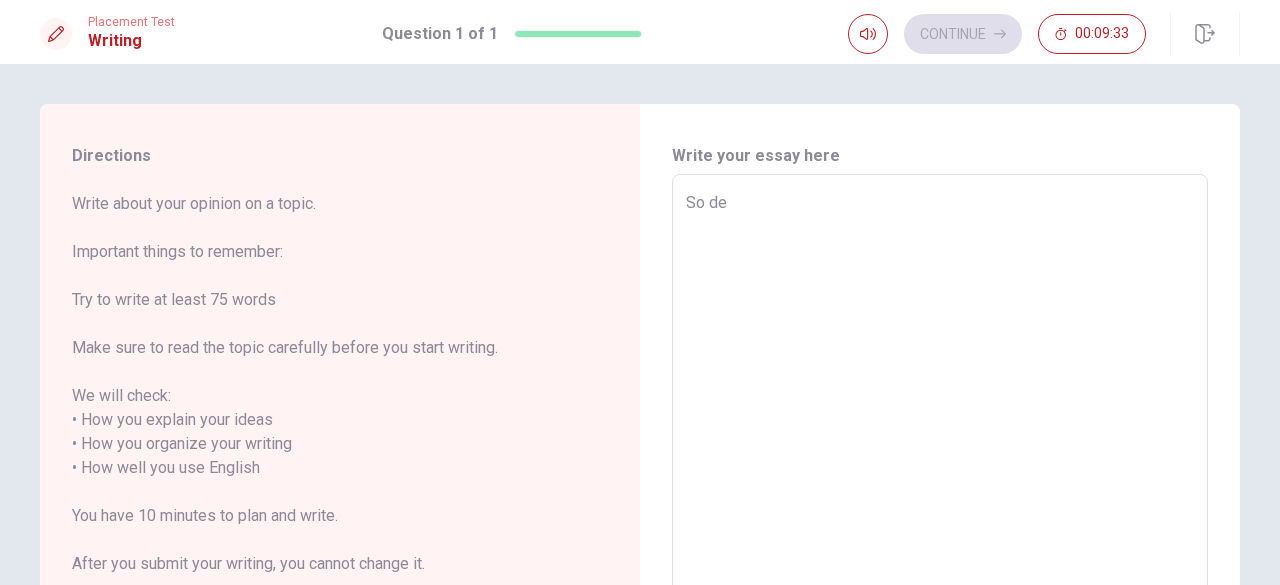type on "x" 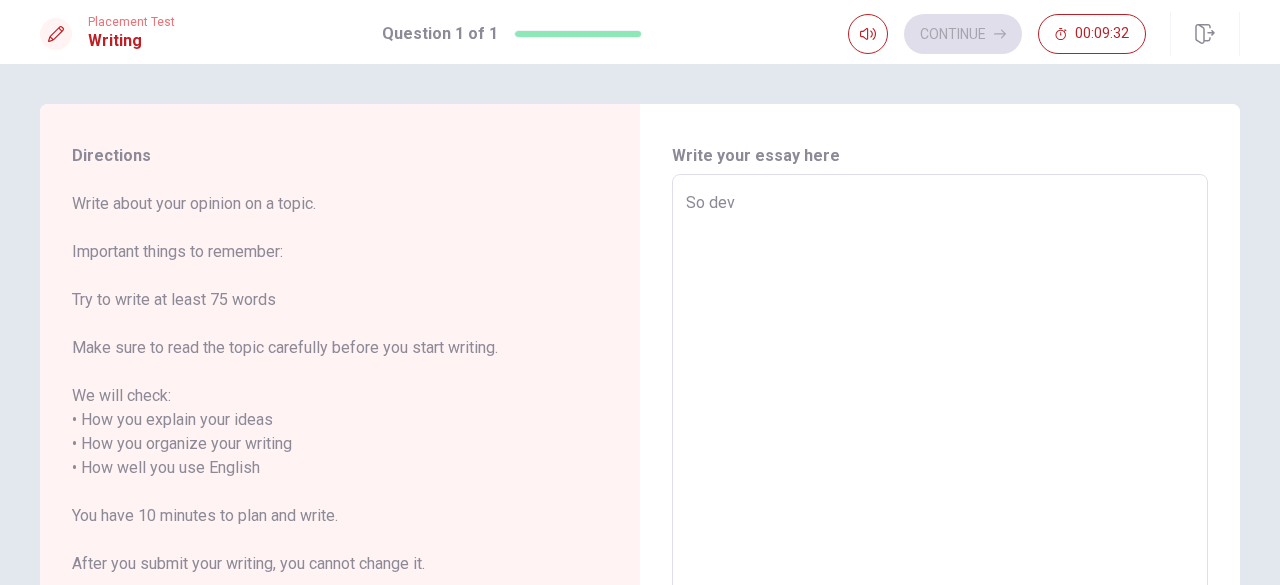 type on "x" 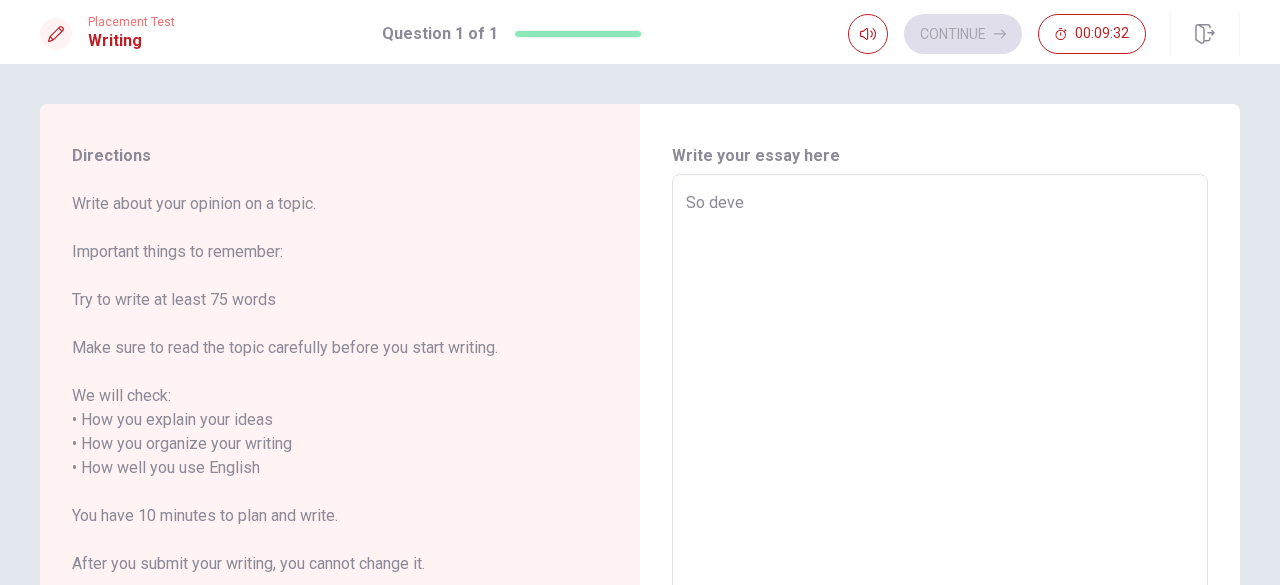 type on "x" 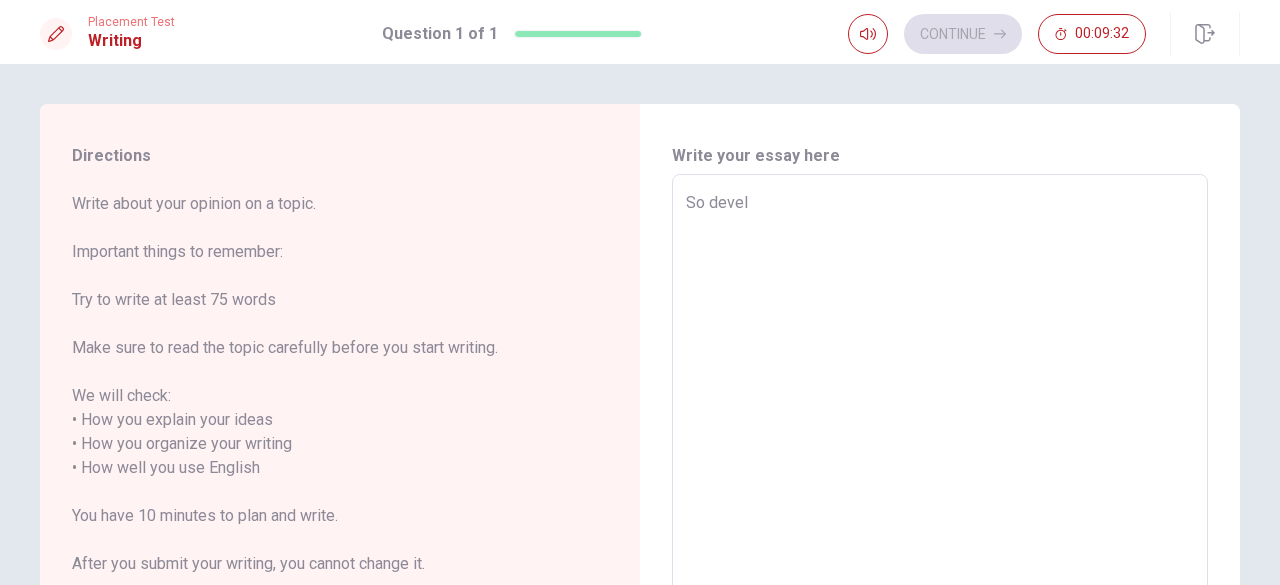type on "x" 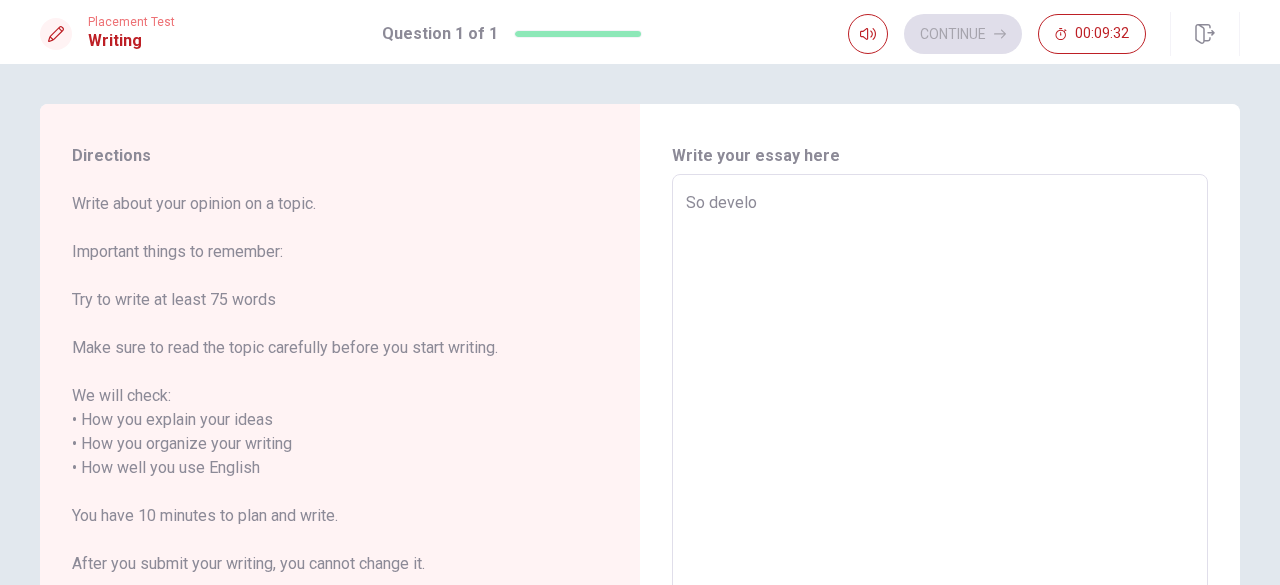 type on "x" 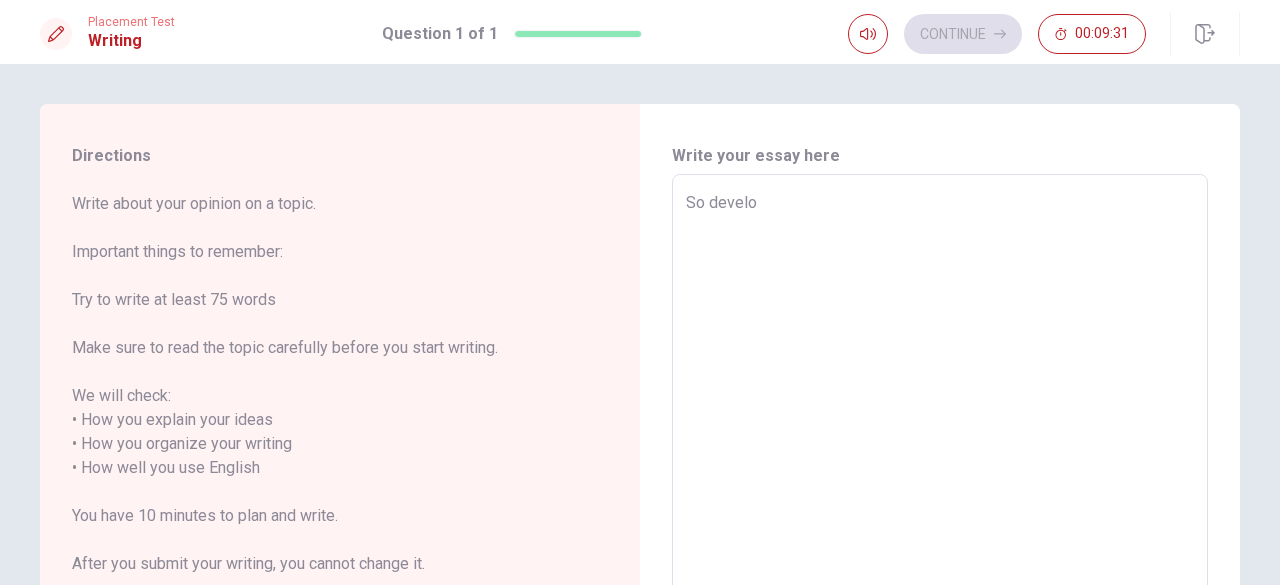 type on "So develop" 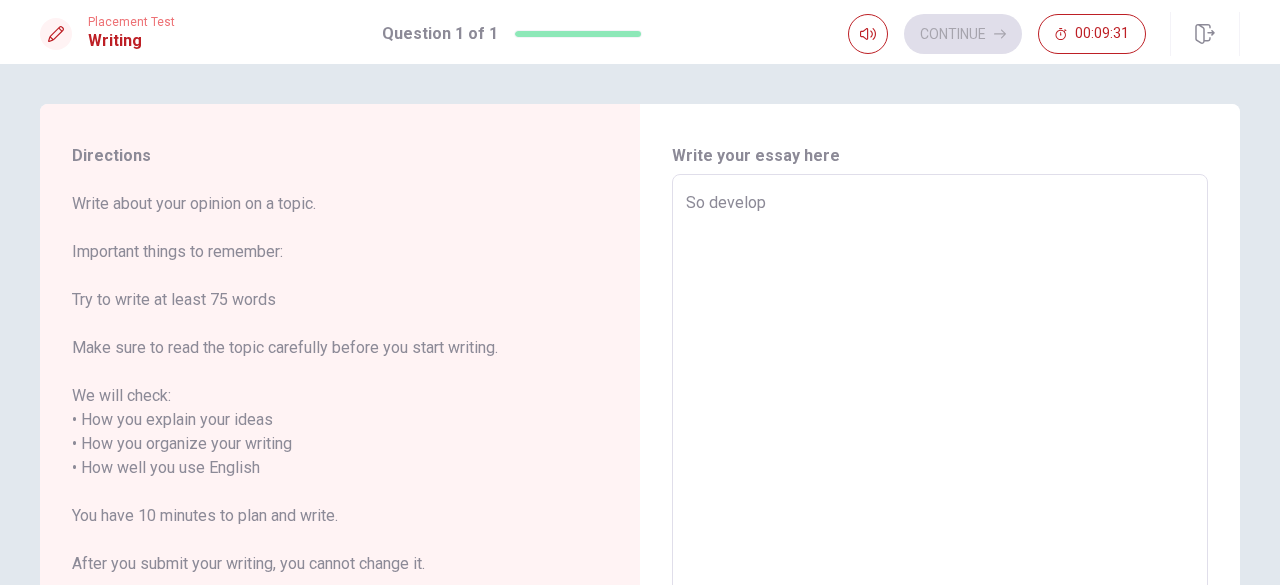 type on "So developi" 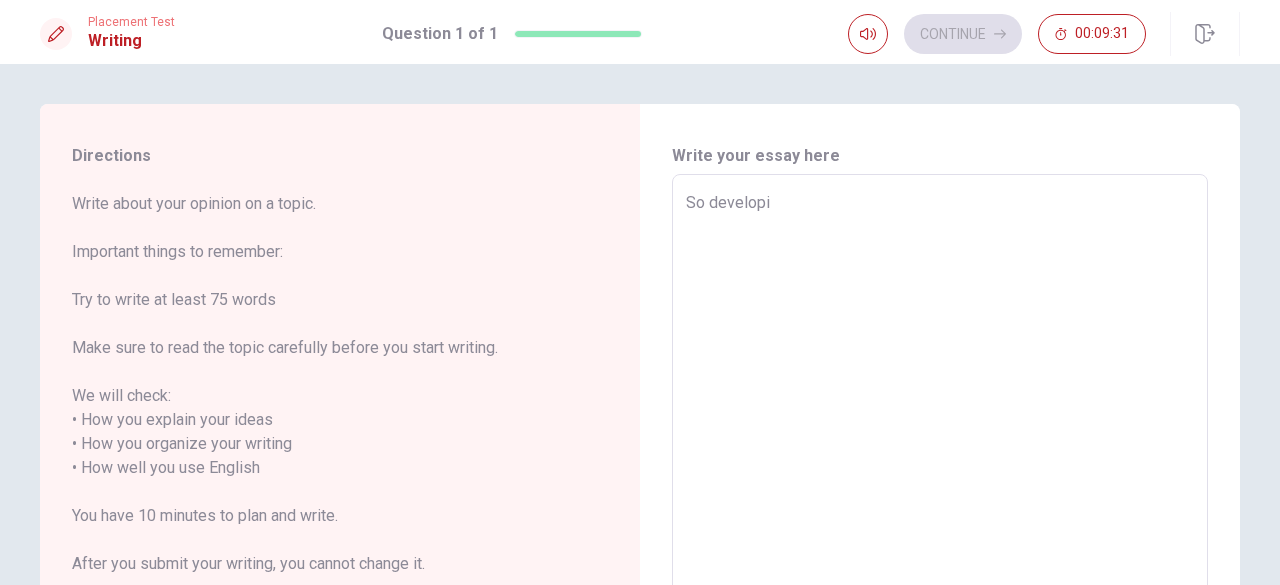type on "x" 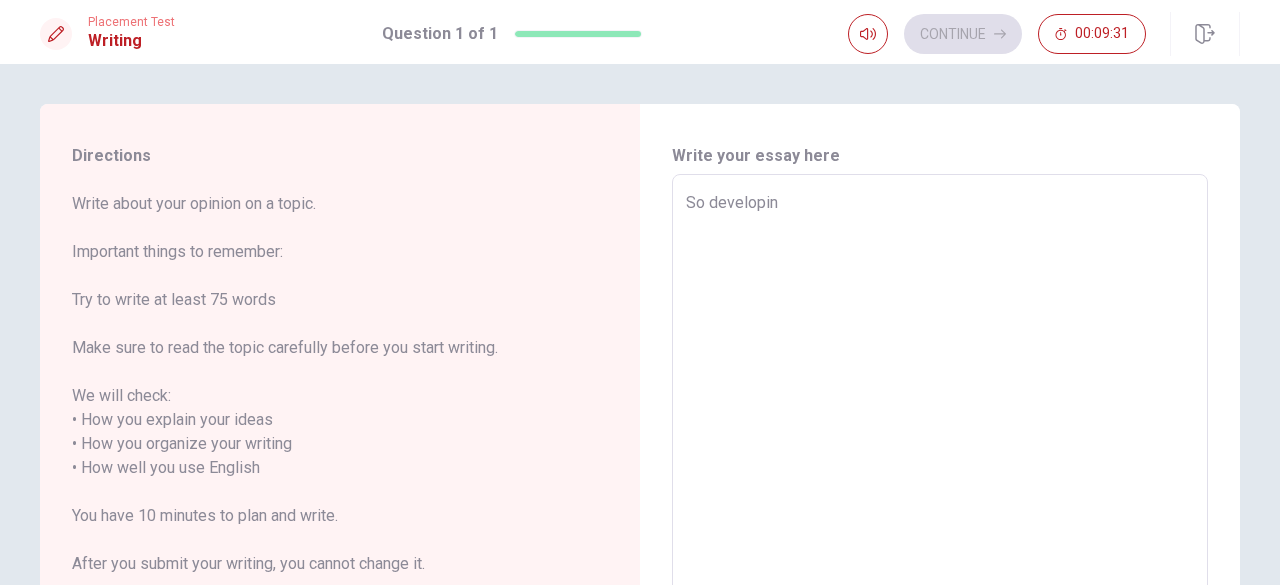 type on "x" 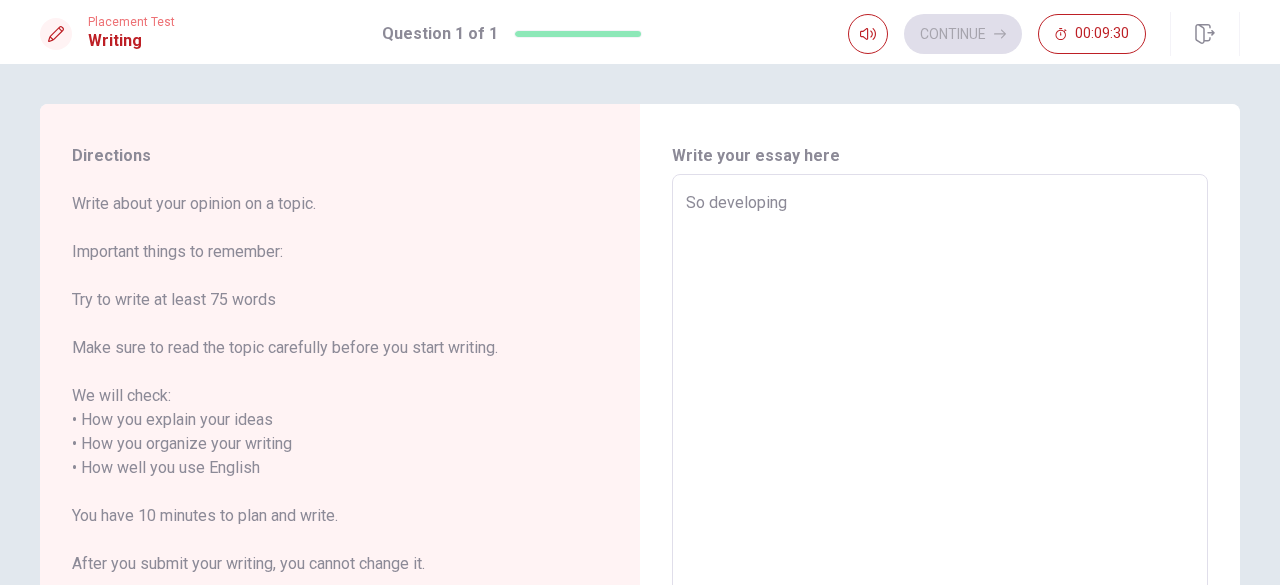 type on "x" 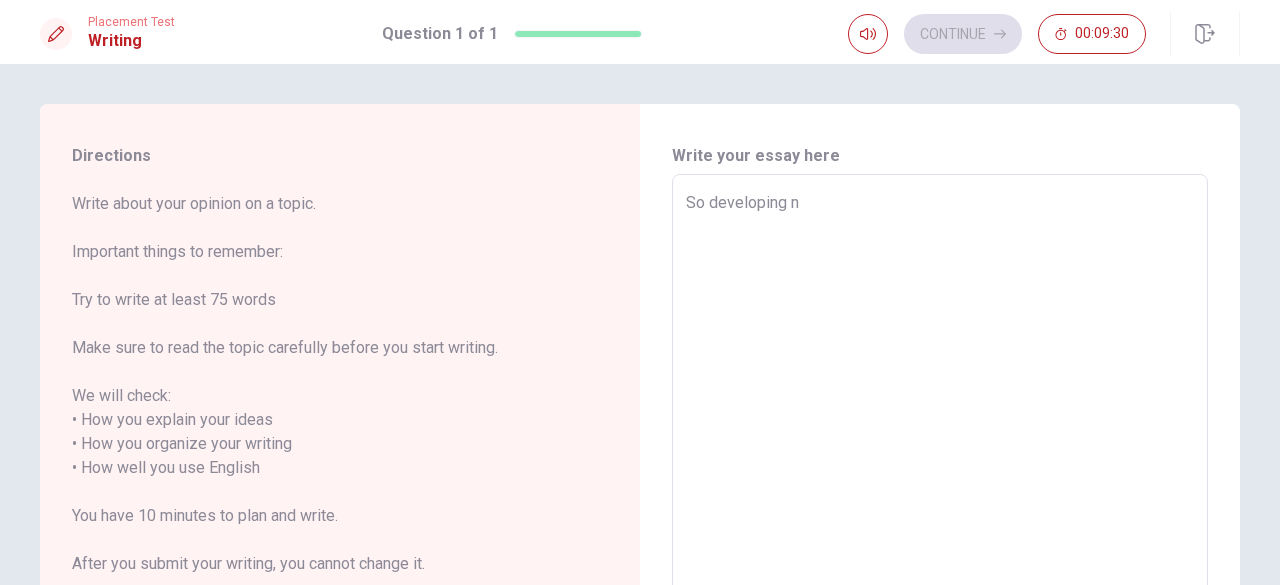 type on "x" 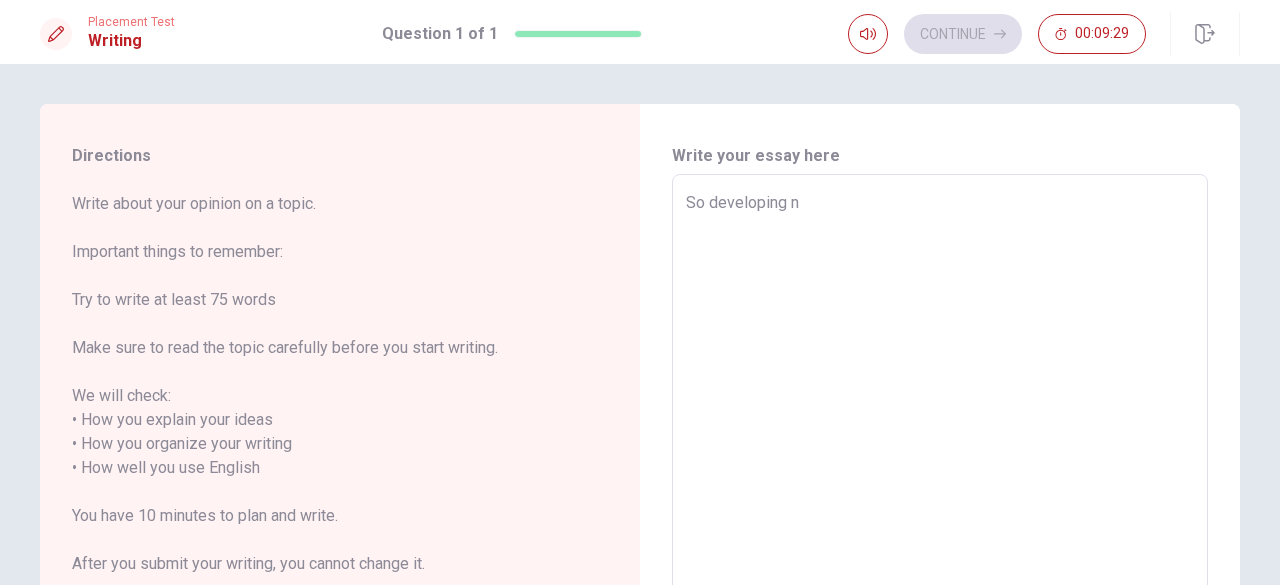 type on "So developing ne" 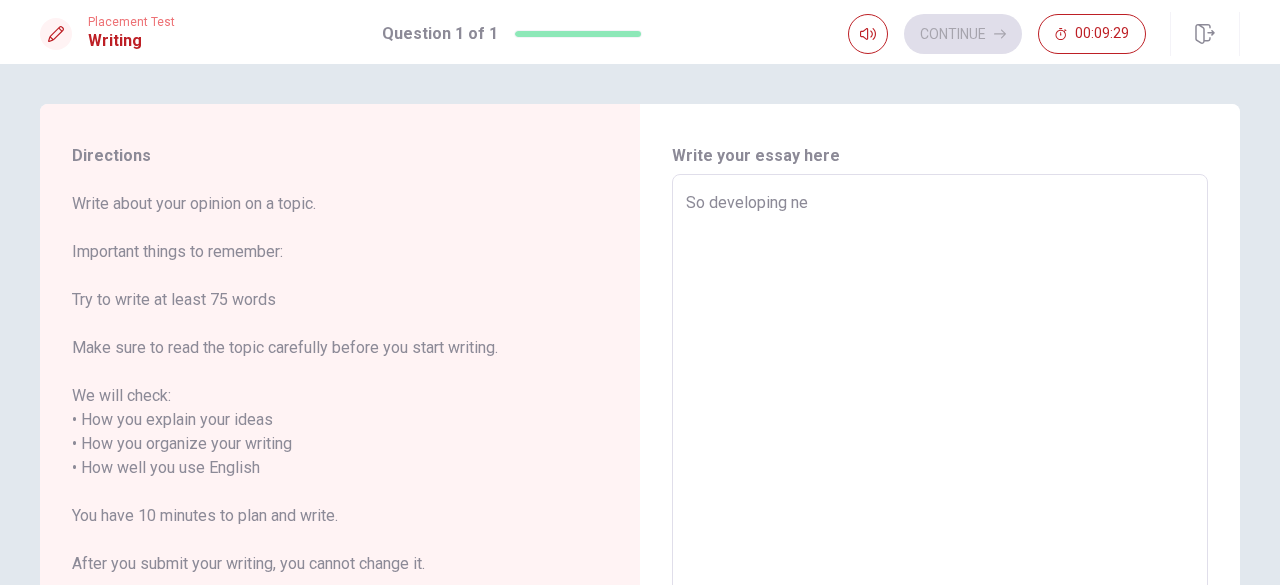 type on "x" 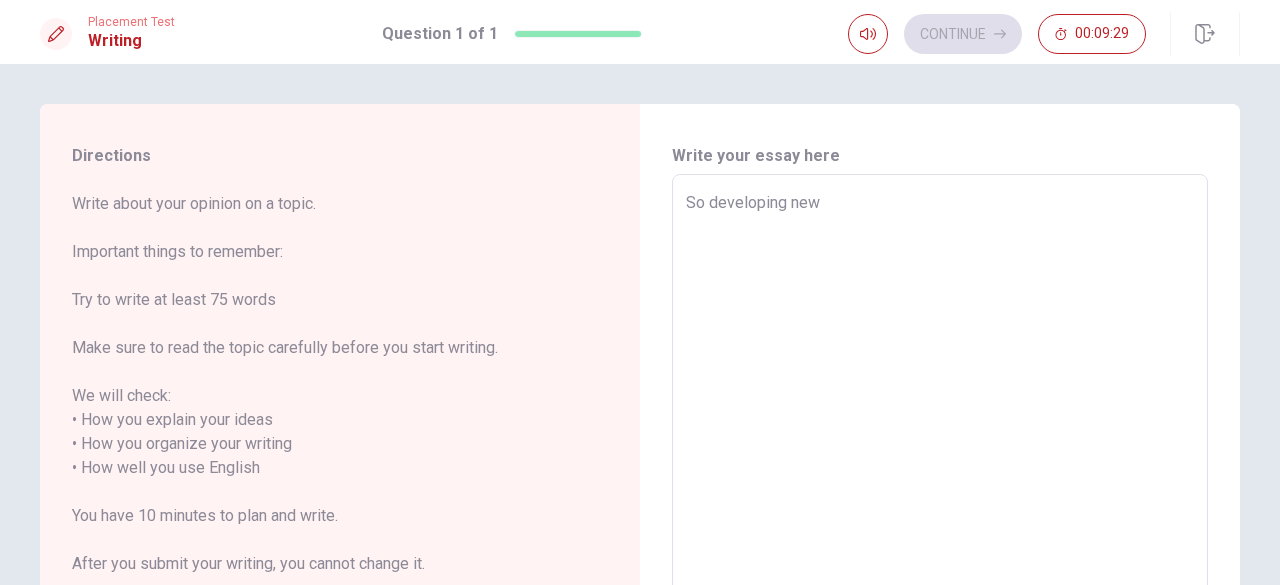 type on "x" 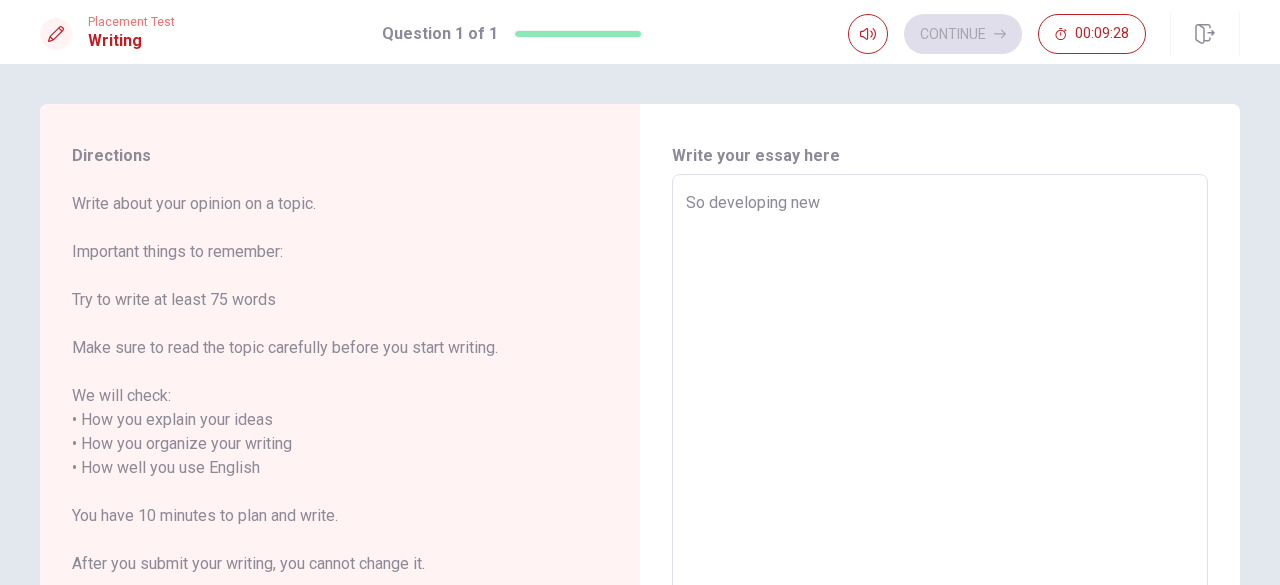 type on "So developing new" 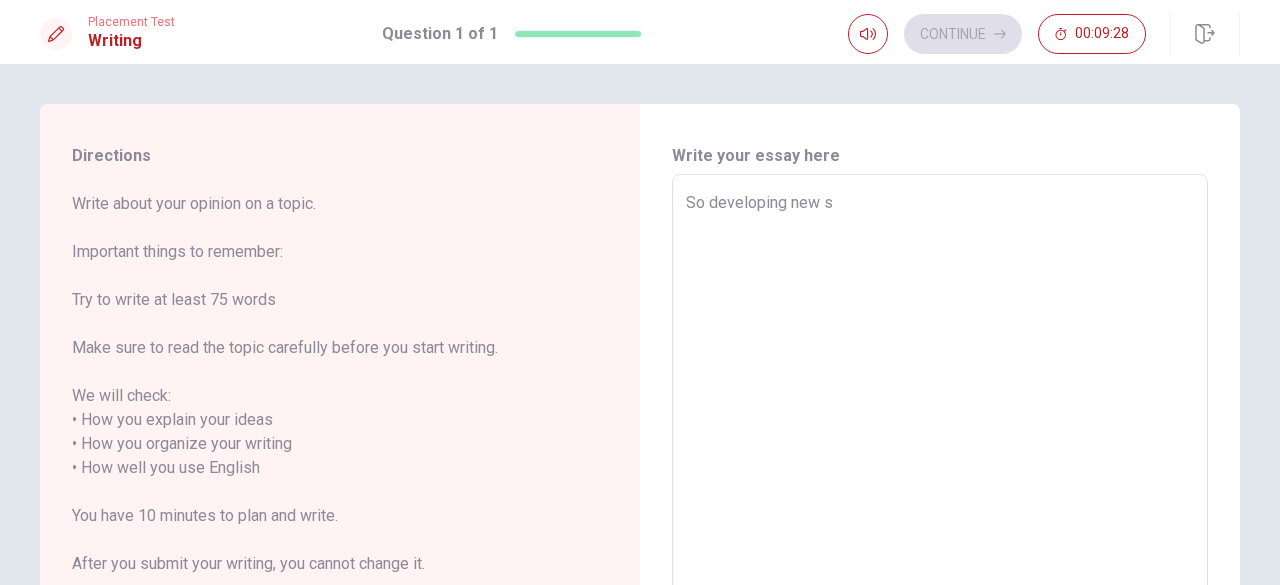 type on "x" 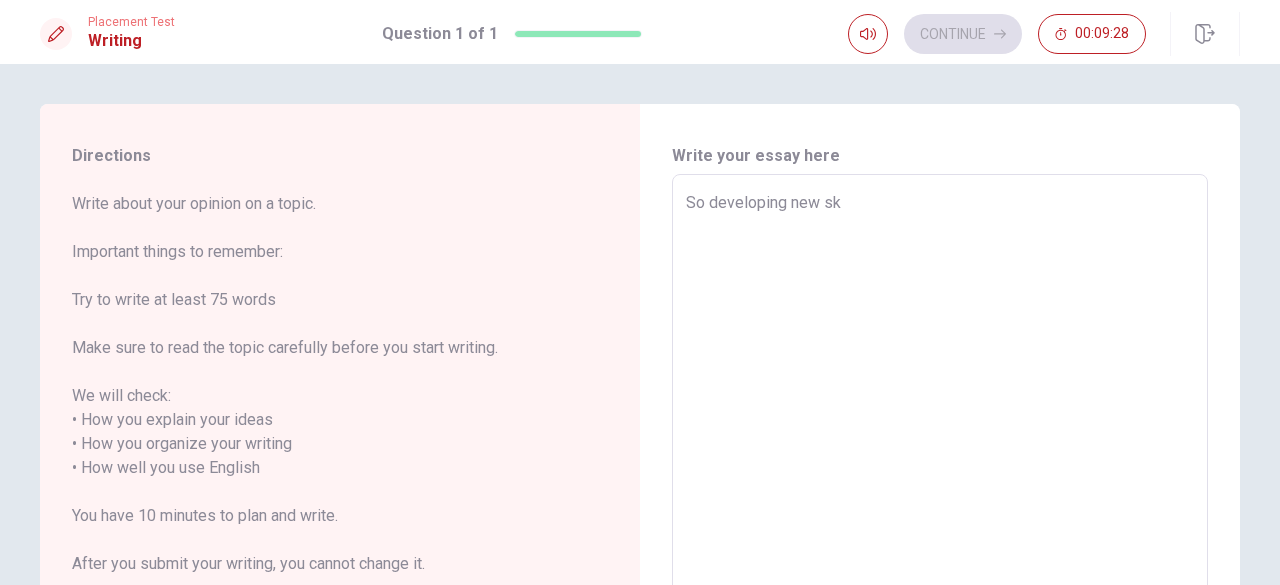 type on "x" 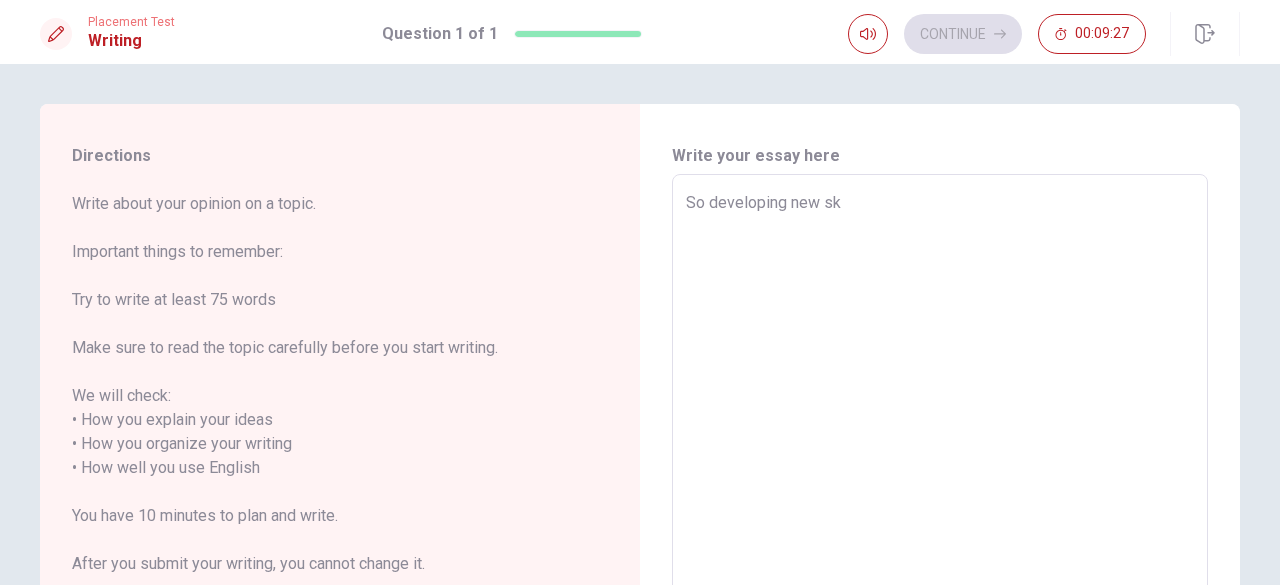 type on "So developing new skills is of" 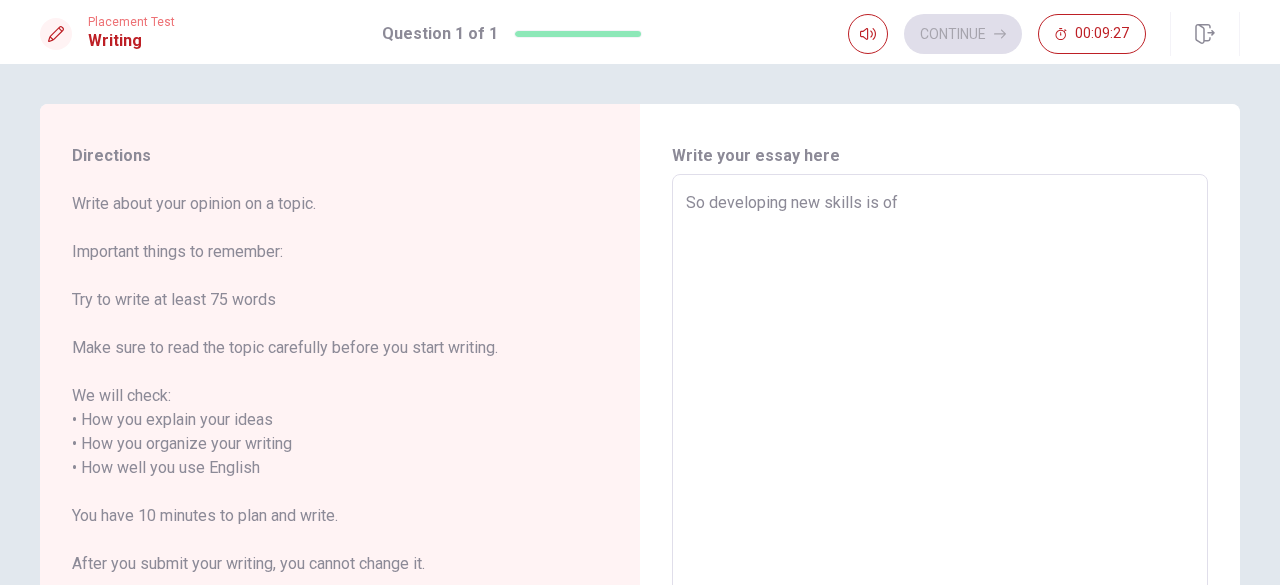 type on "x" 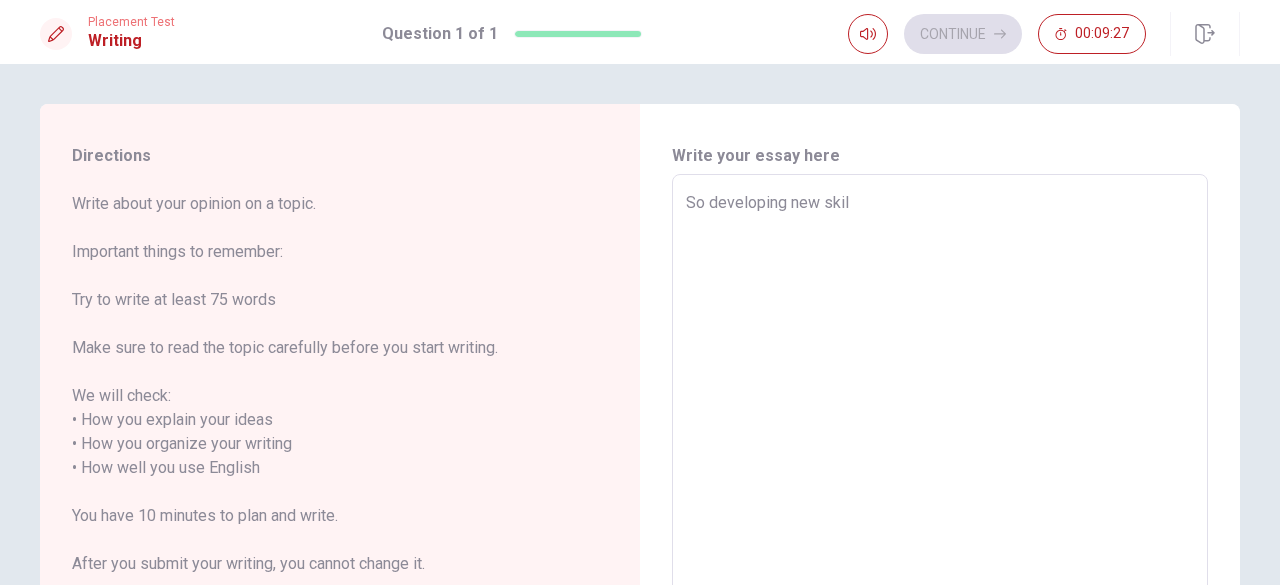 type on "So developing new skills is of course very important for the [HUMAN] skill" 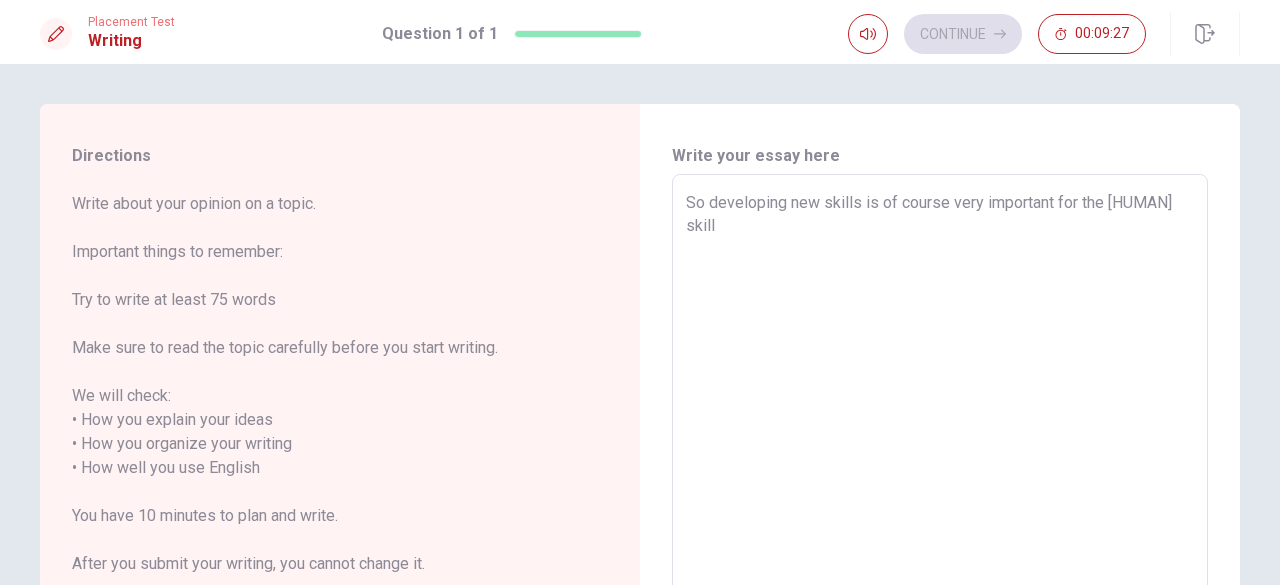type on "x" 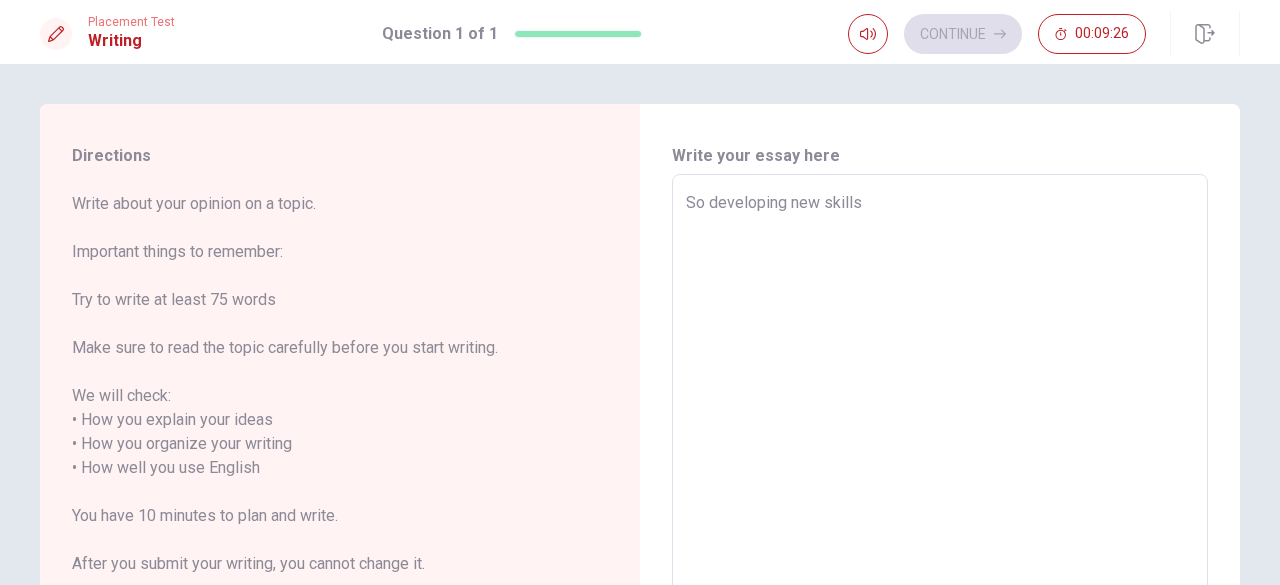 type on "x" 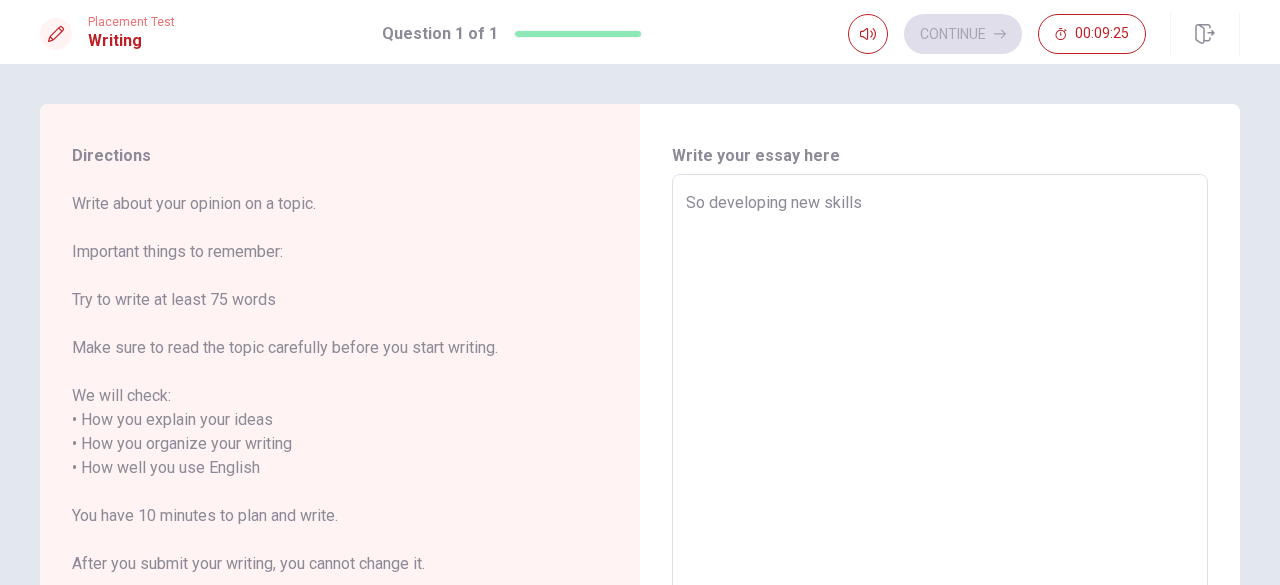 type on "So developing new skills" 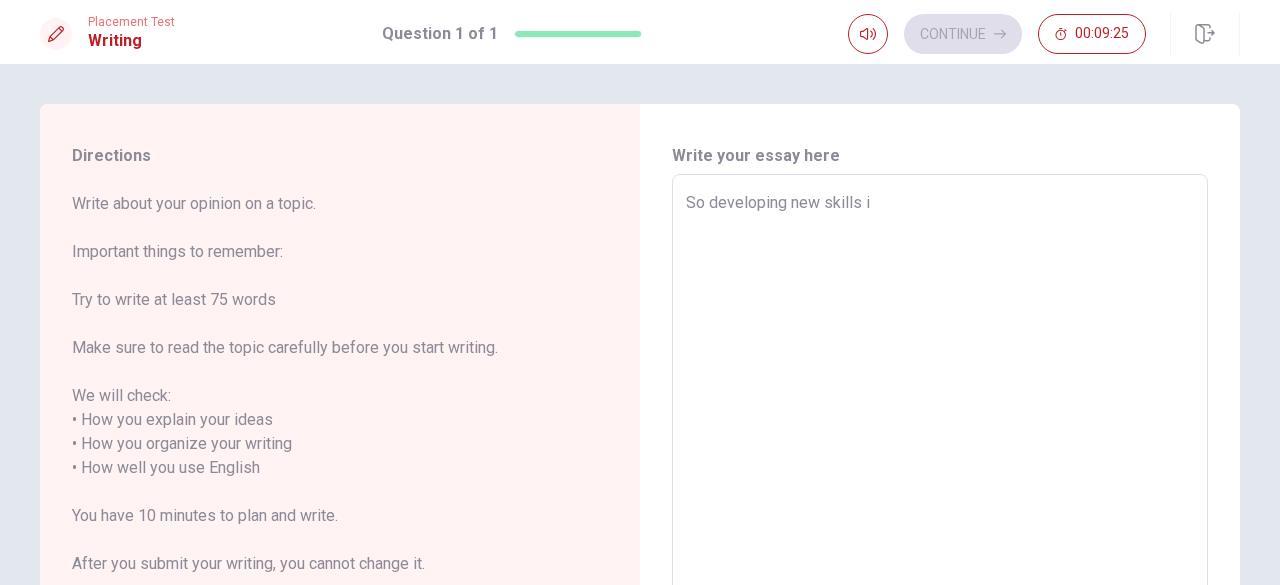 type on "x" 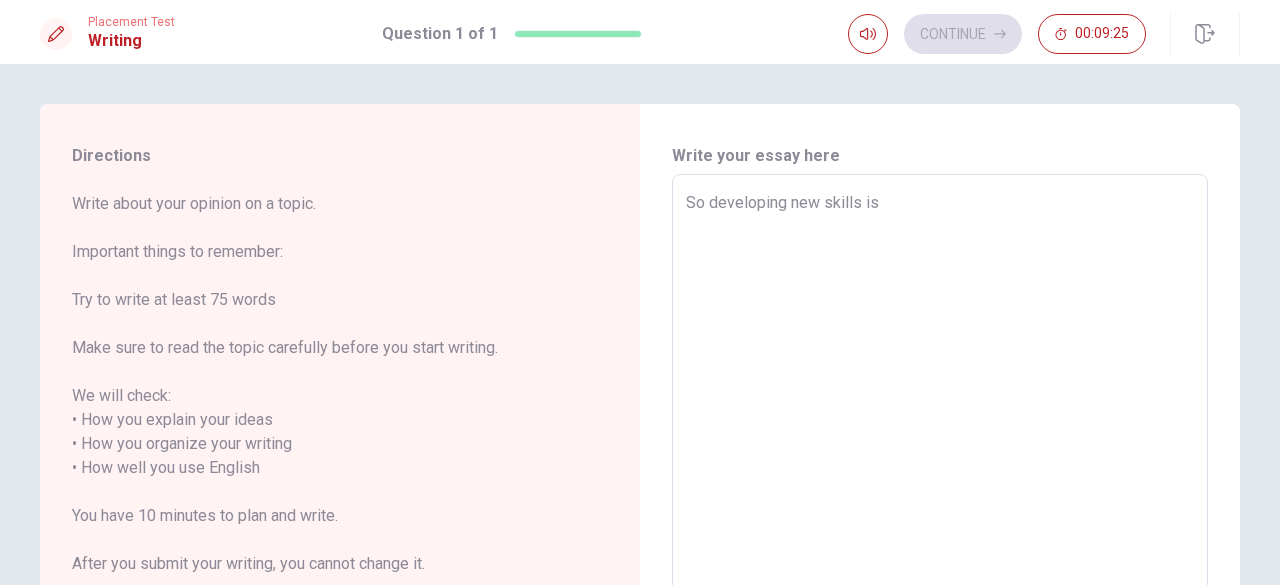 type on "x" 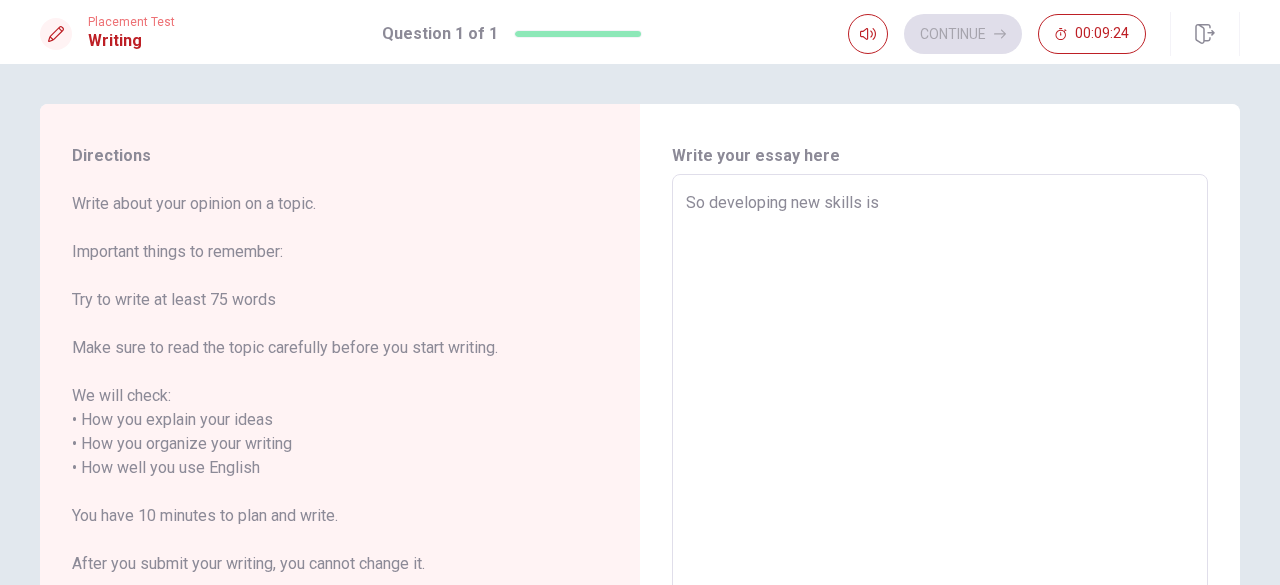 type on "So developing new skills is" 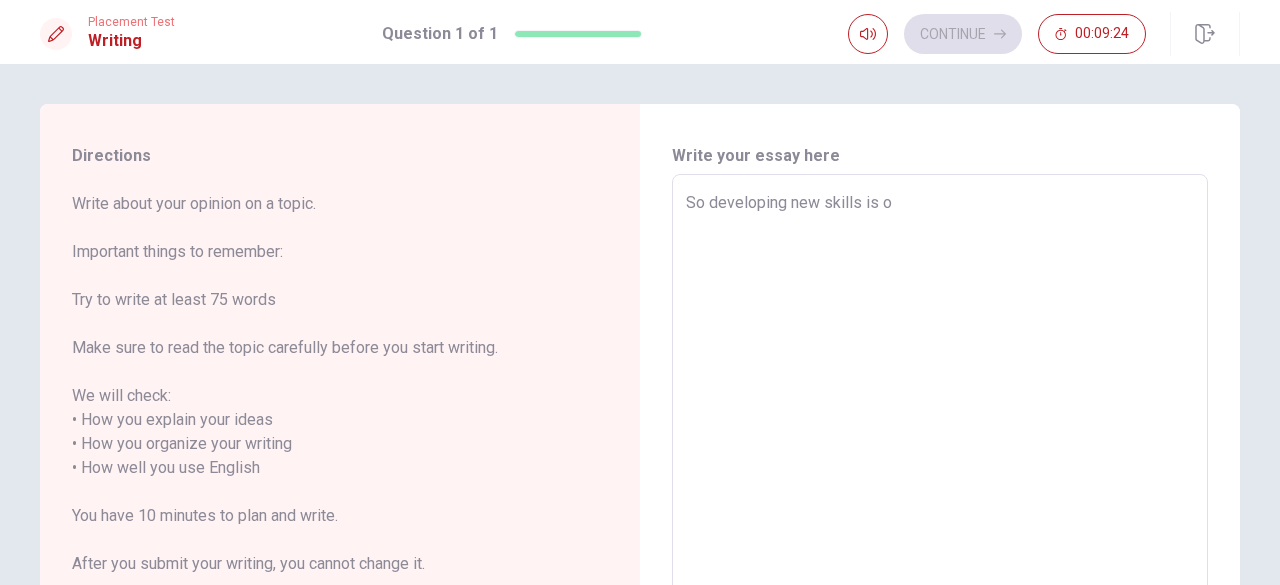 type on "x" 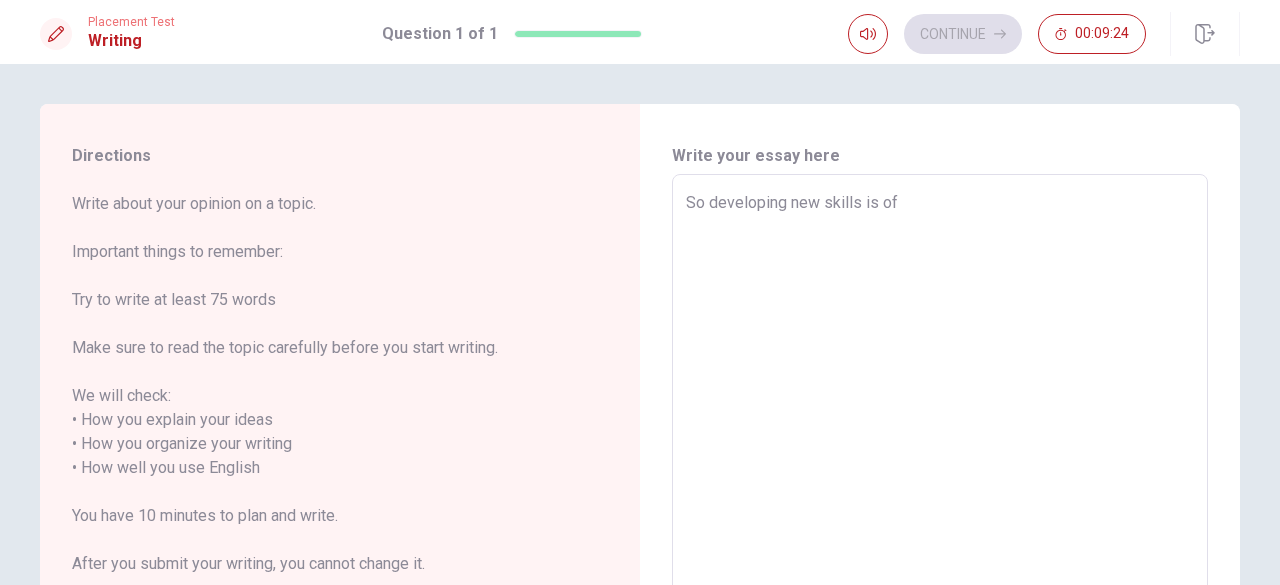type on "x" 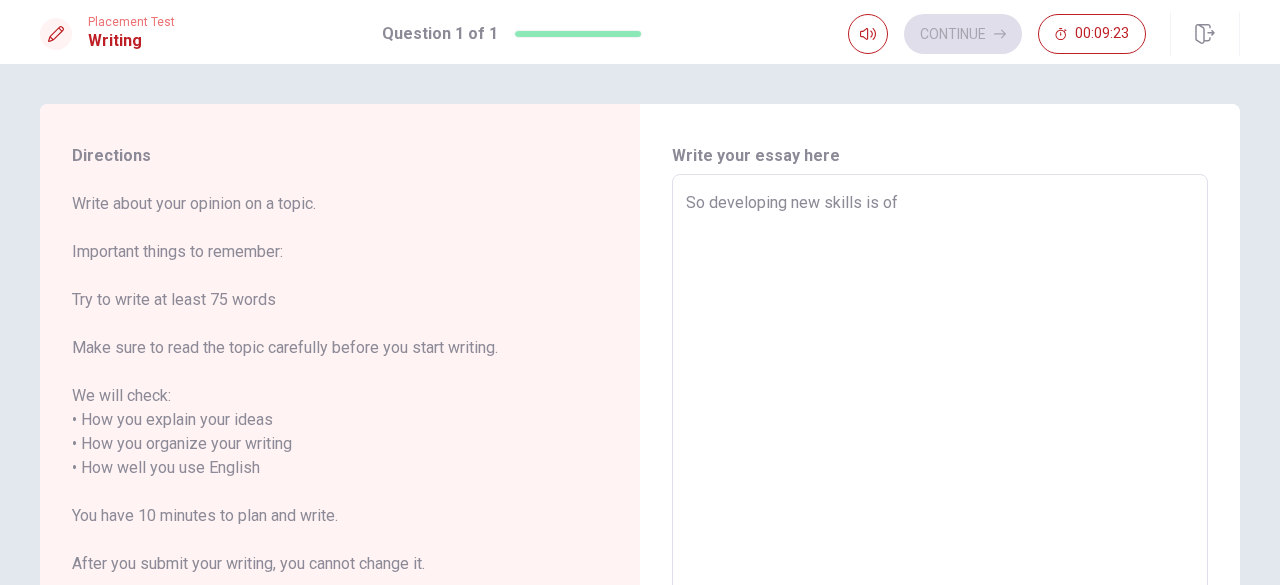 type on "So developing new skills is of c" 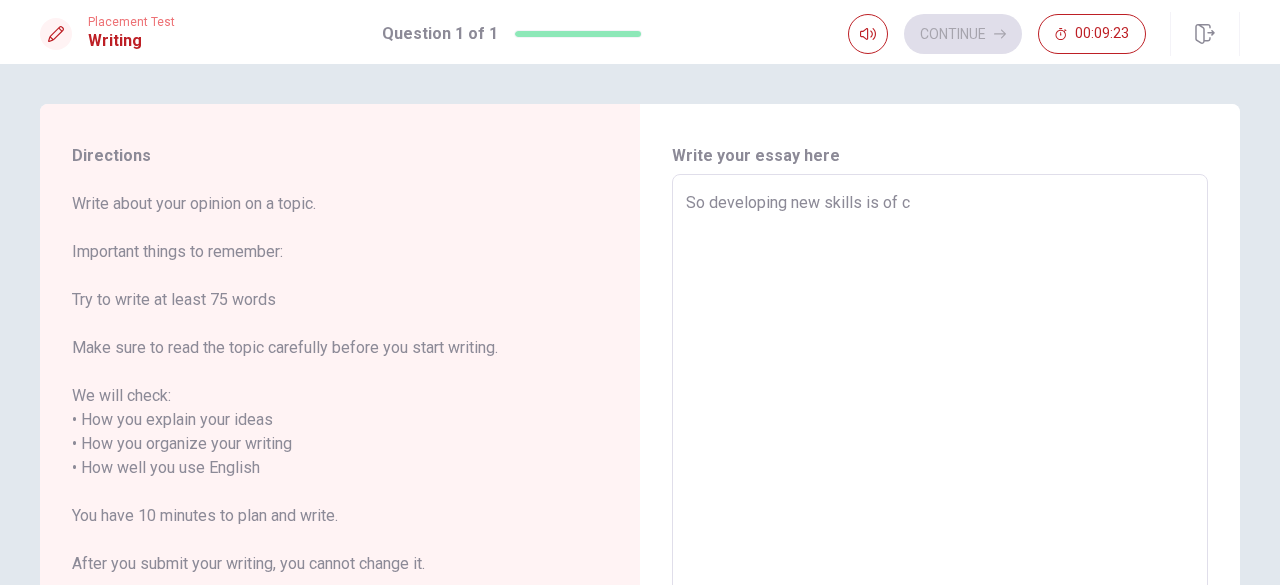 type on "x" 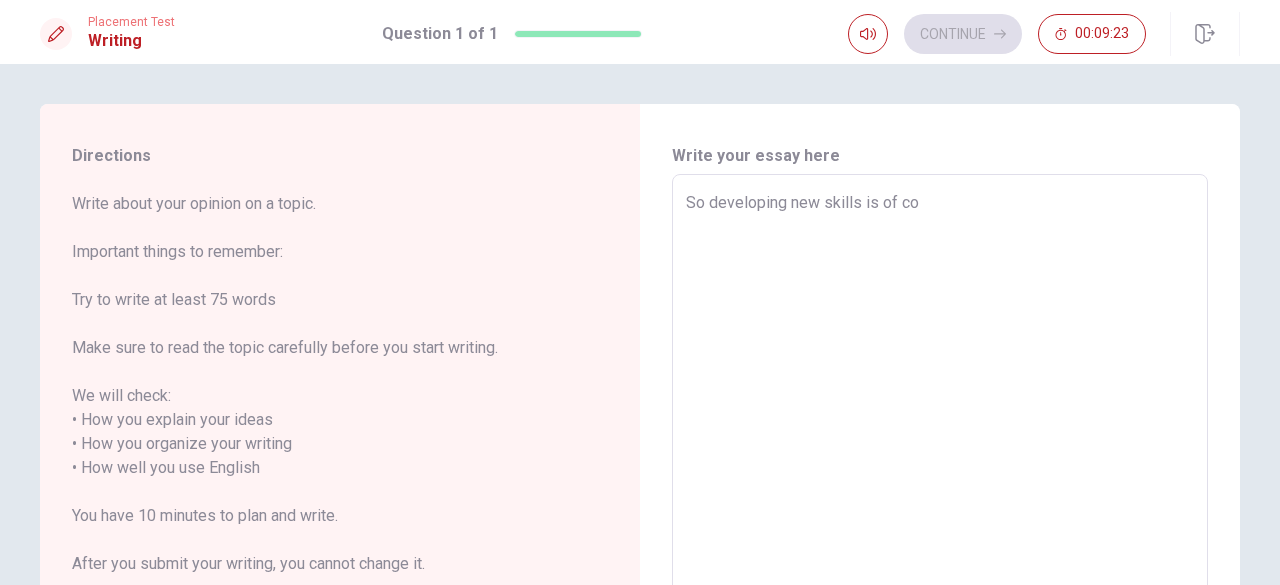 type on "x" 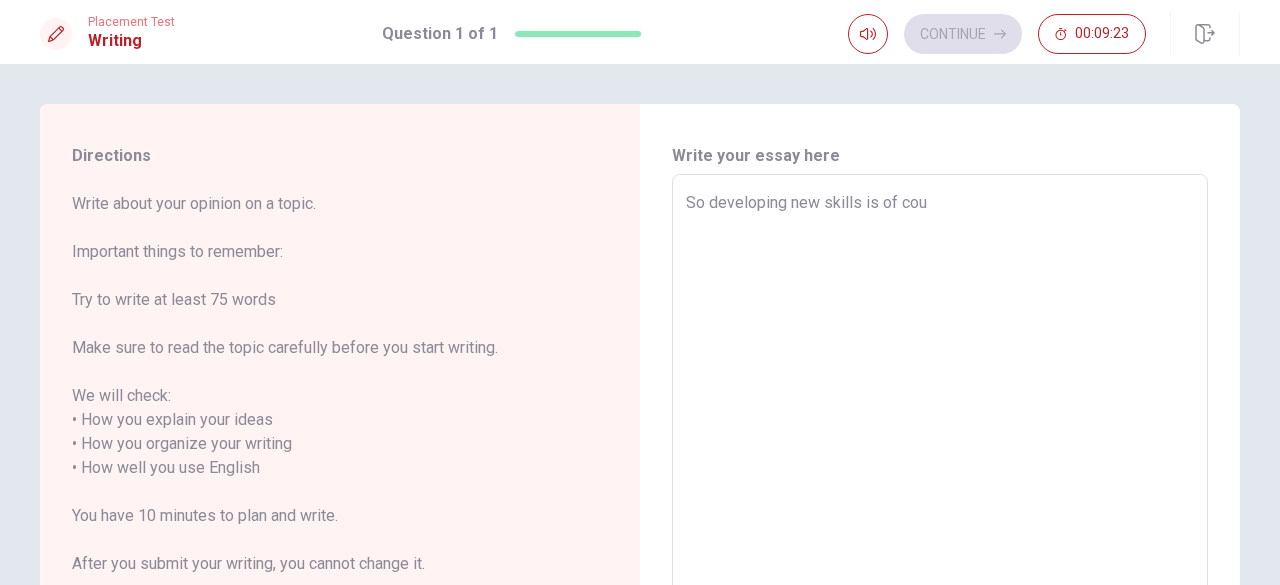 type on "x" 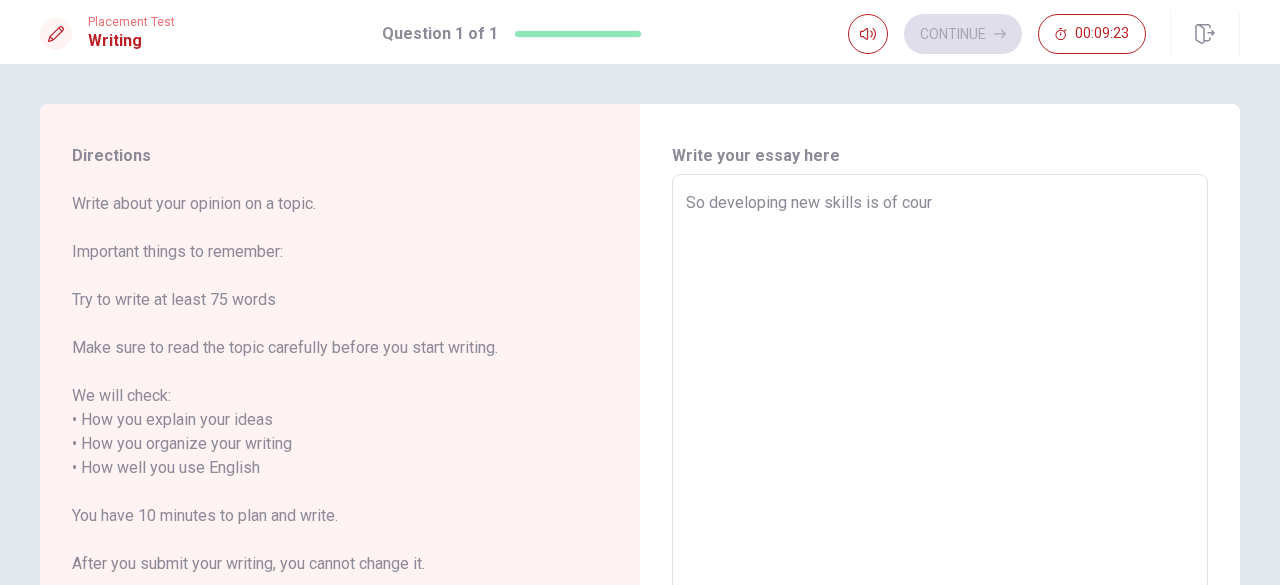 type on "x" 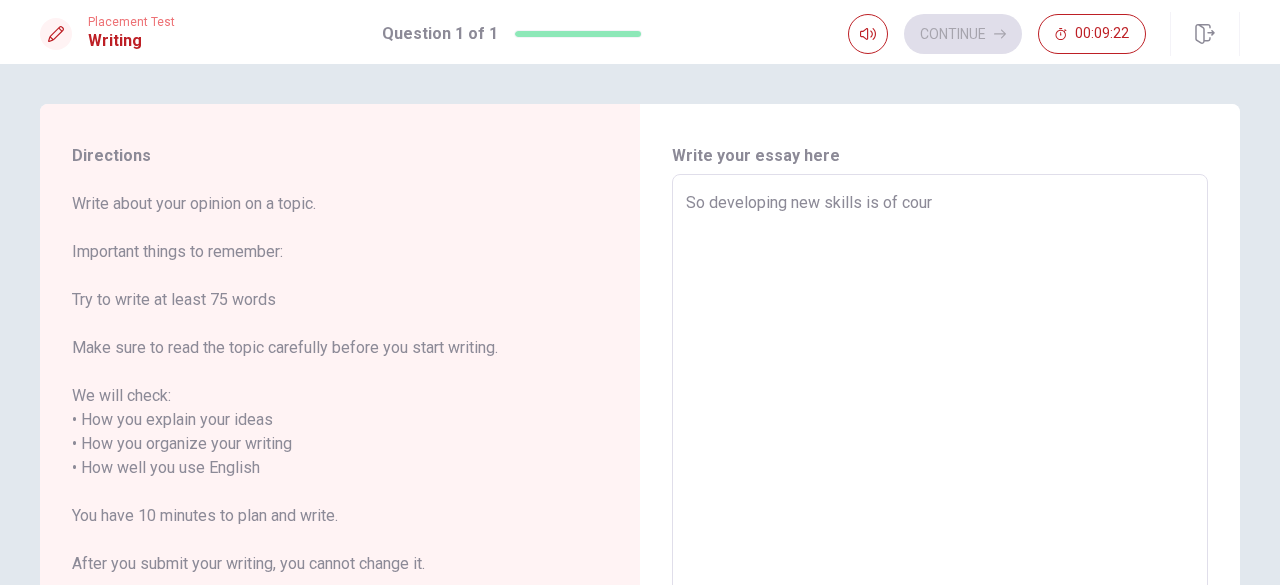 type on "So developing new skills is of cours" 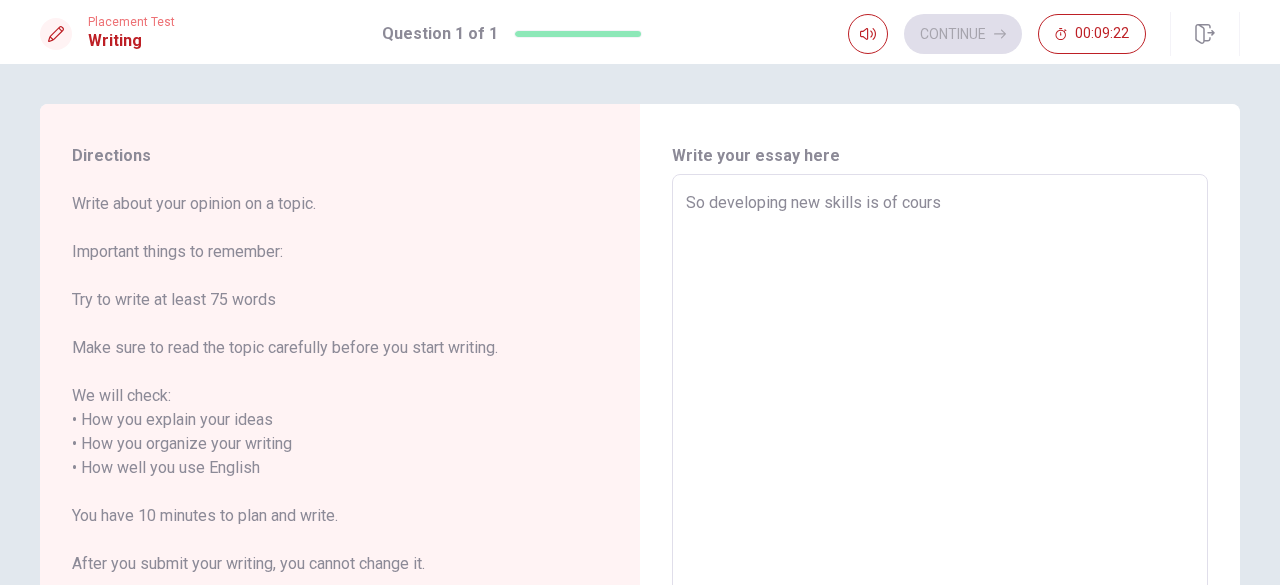 type on "x" 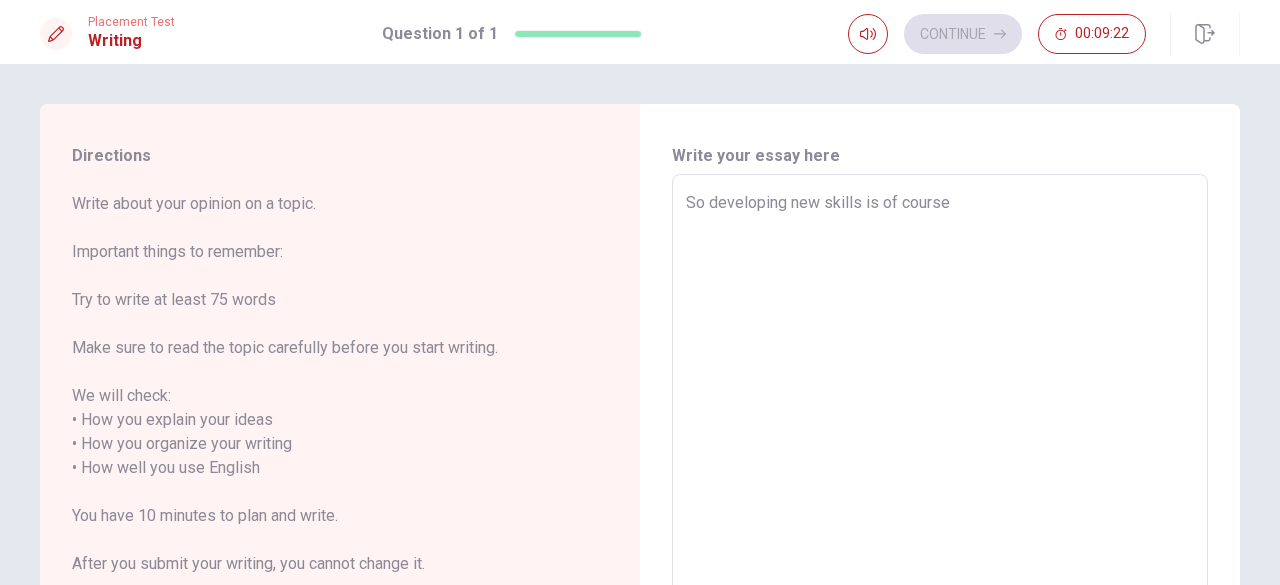 type on "So developing new skills is of course" 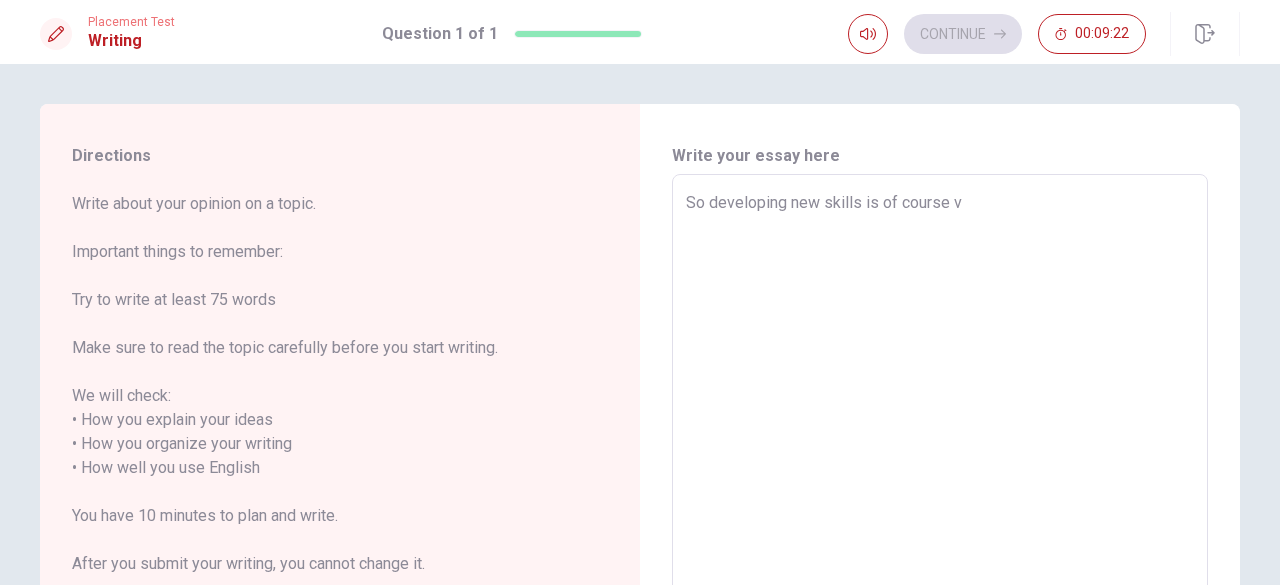 type on "x" 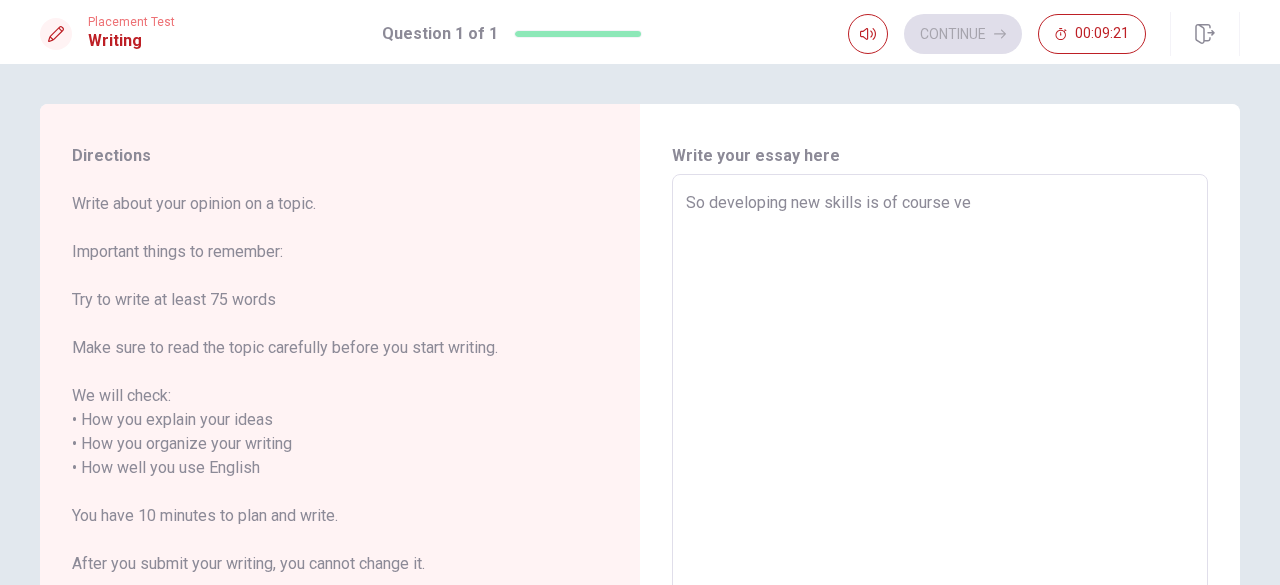 type on "x" 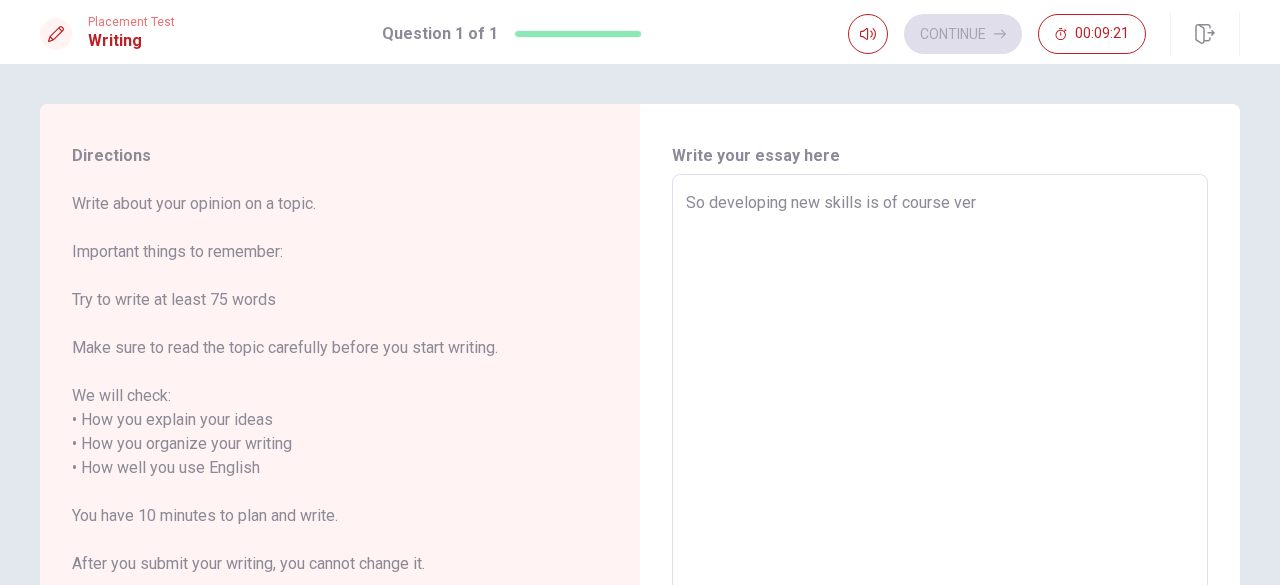 type on "x" 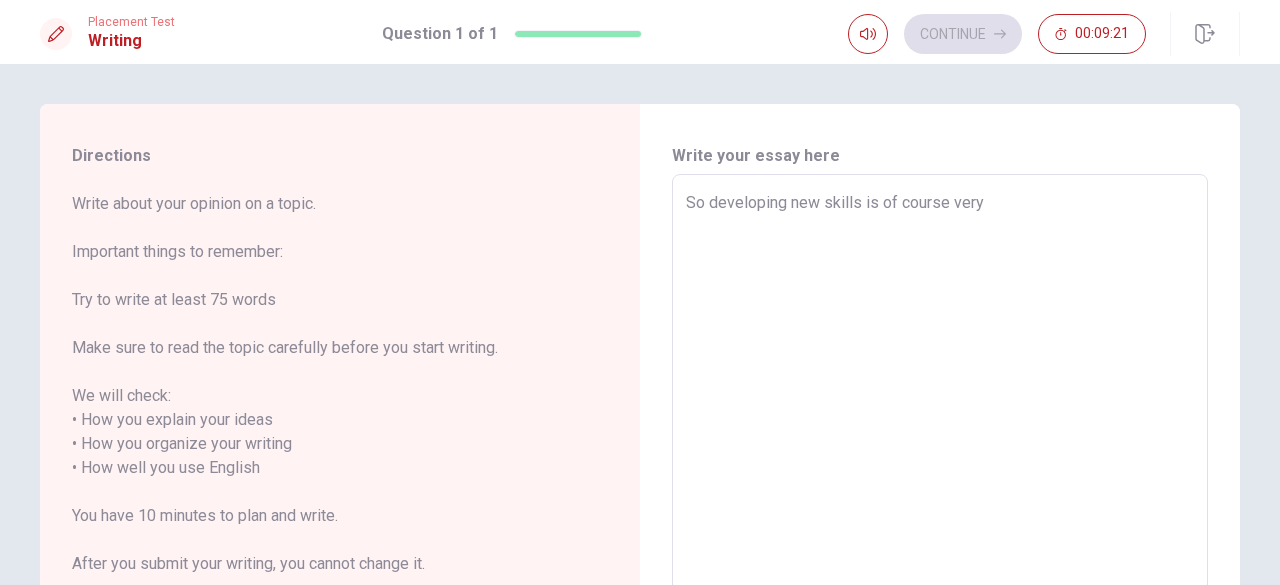 type on "x" 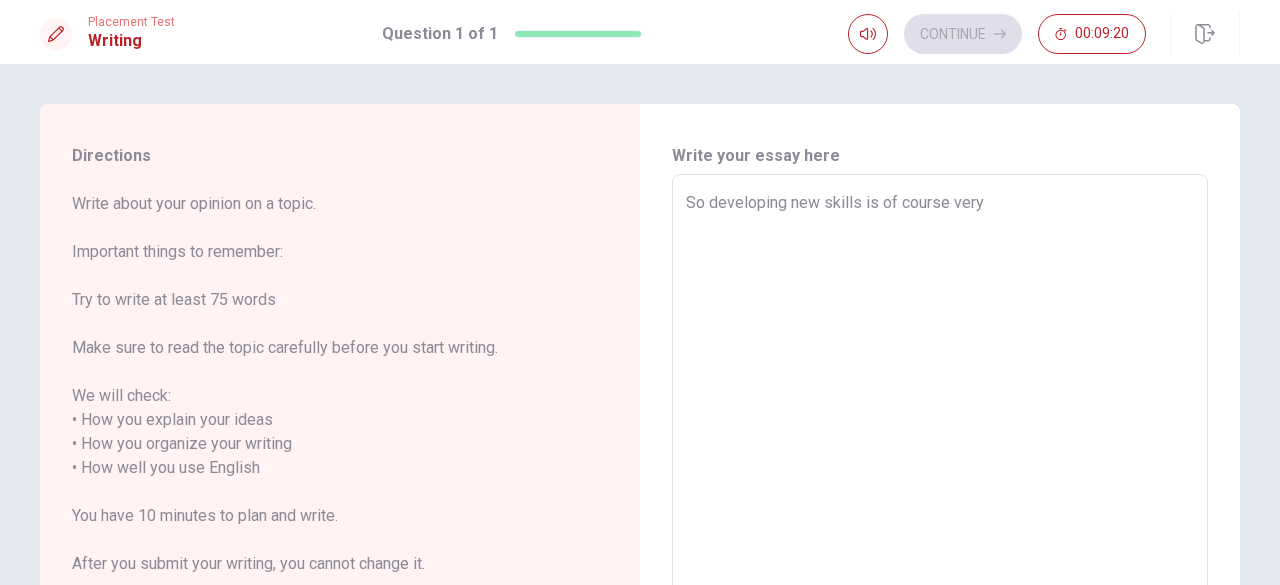 type on "So developing new skills is of course very i" 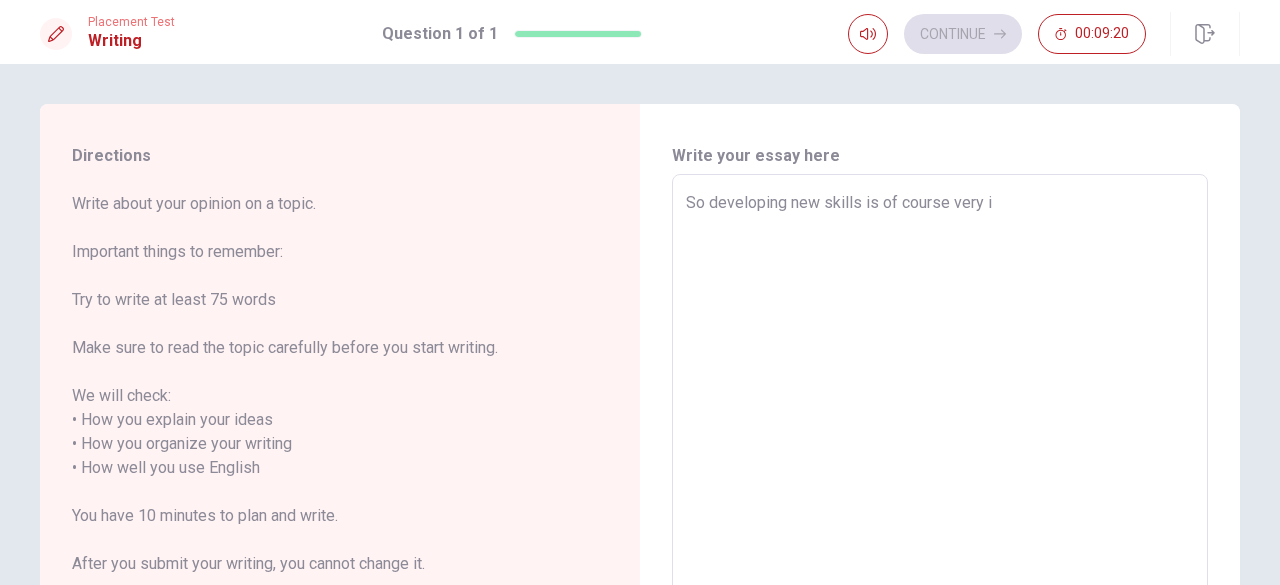 type on "x" 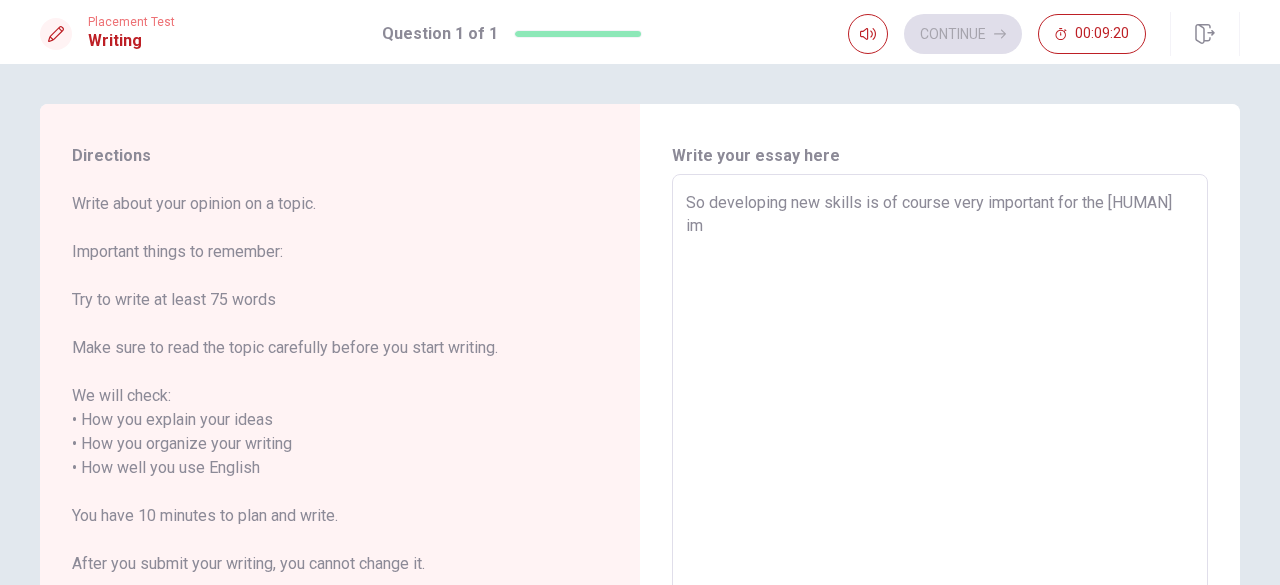 type on "x" 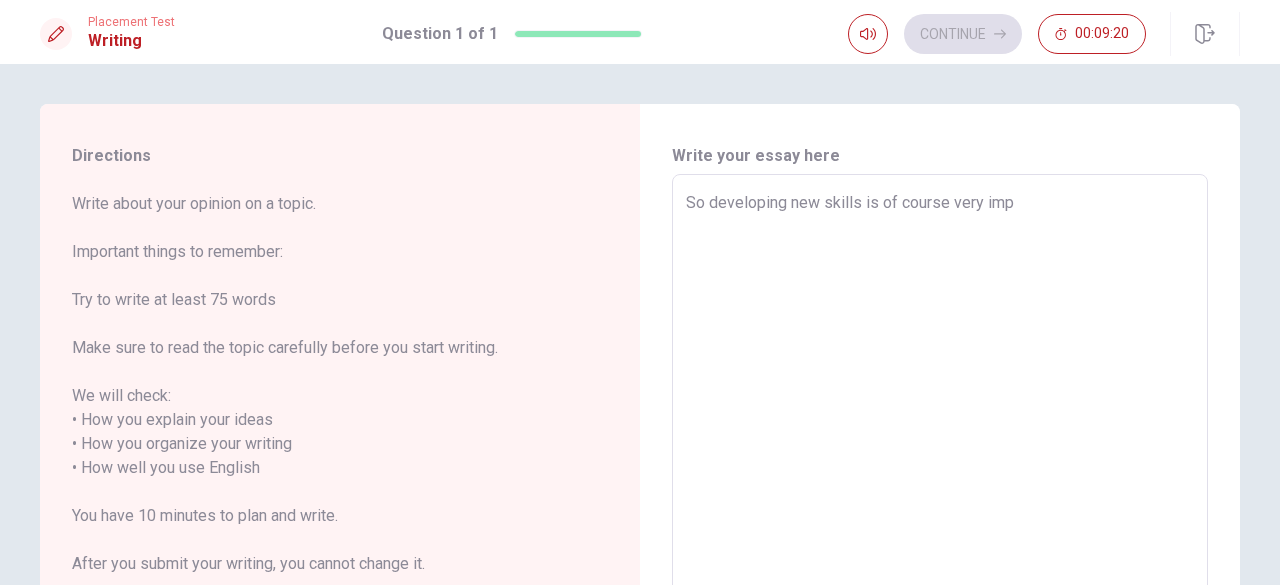 type on "x" 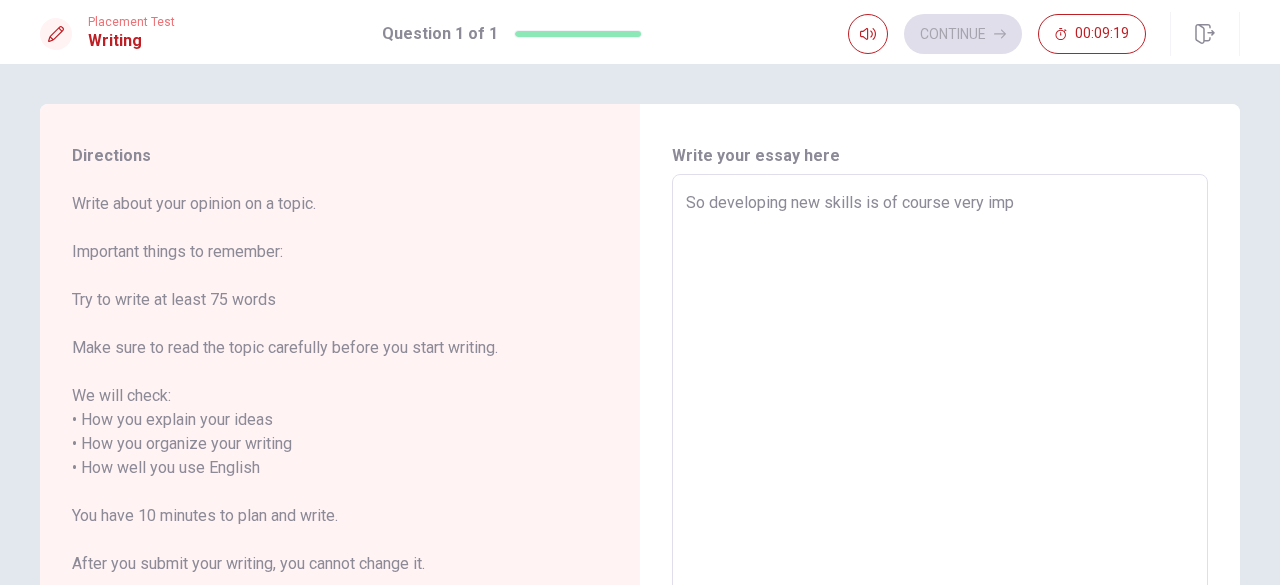 type on "So developing new skills is of course very impo" 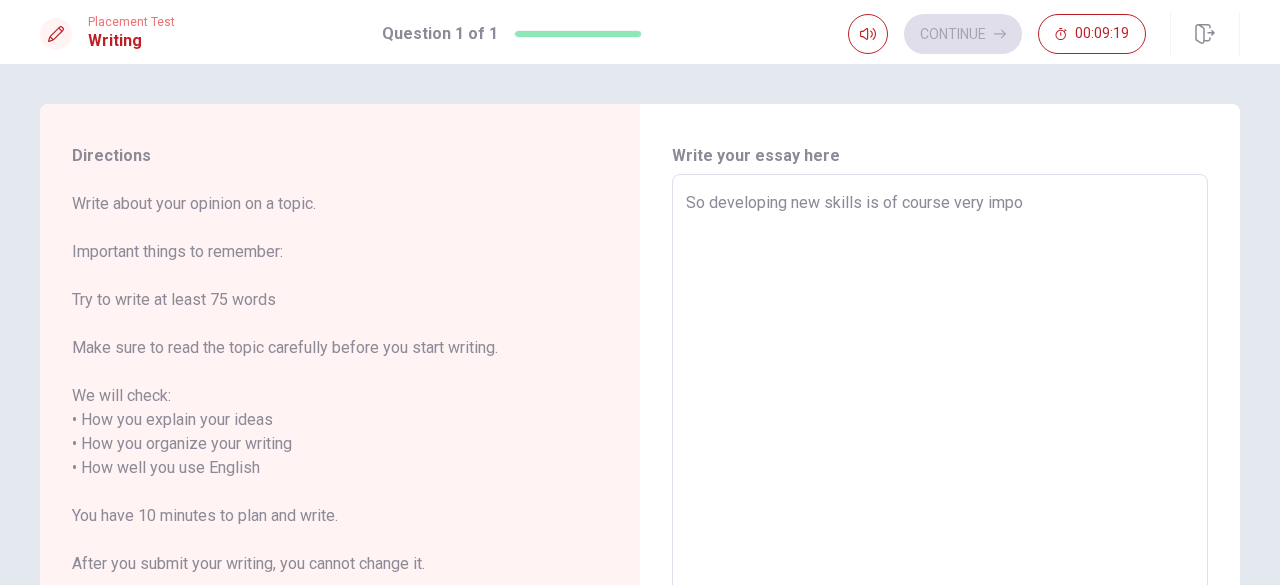 type on "x" 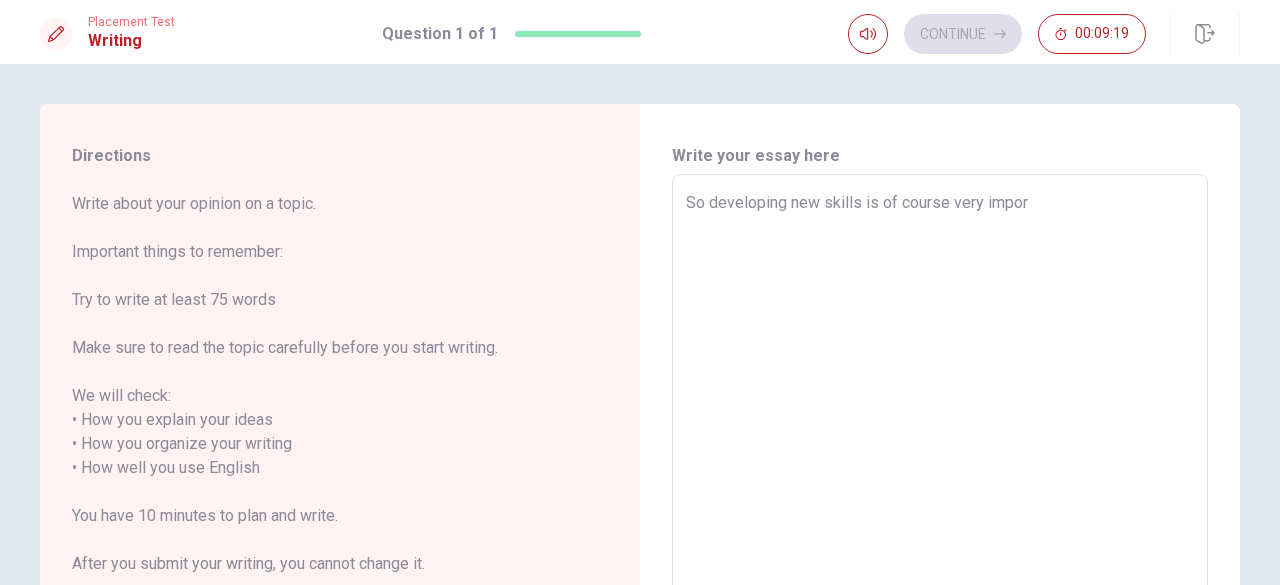 type on "x" 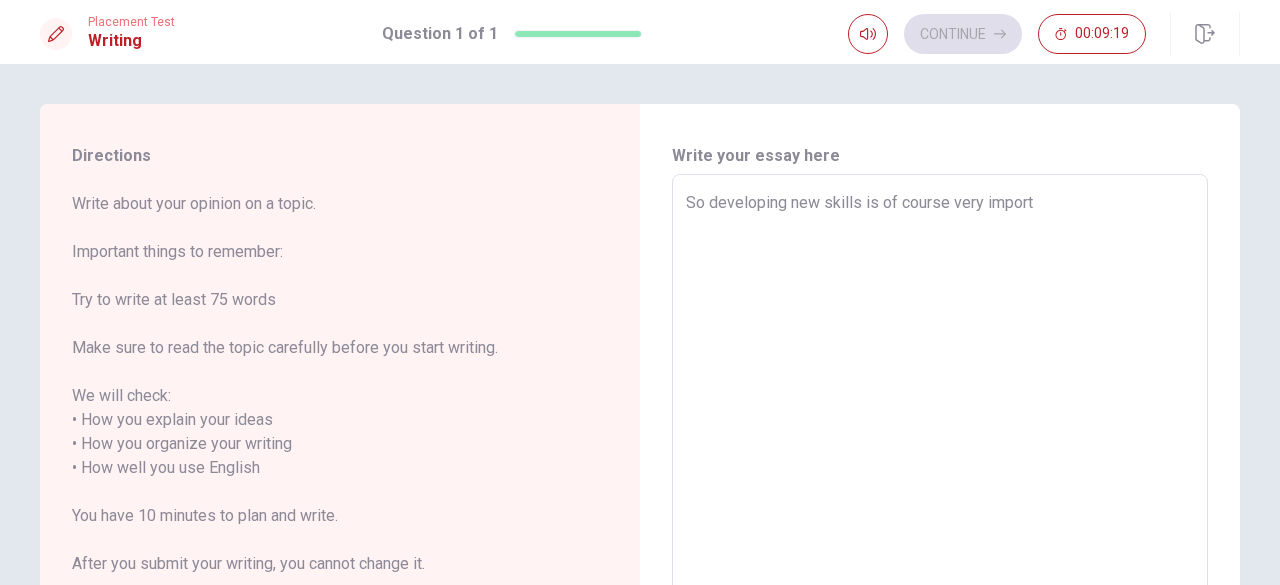 type on "x" 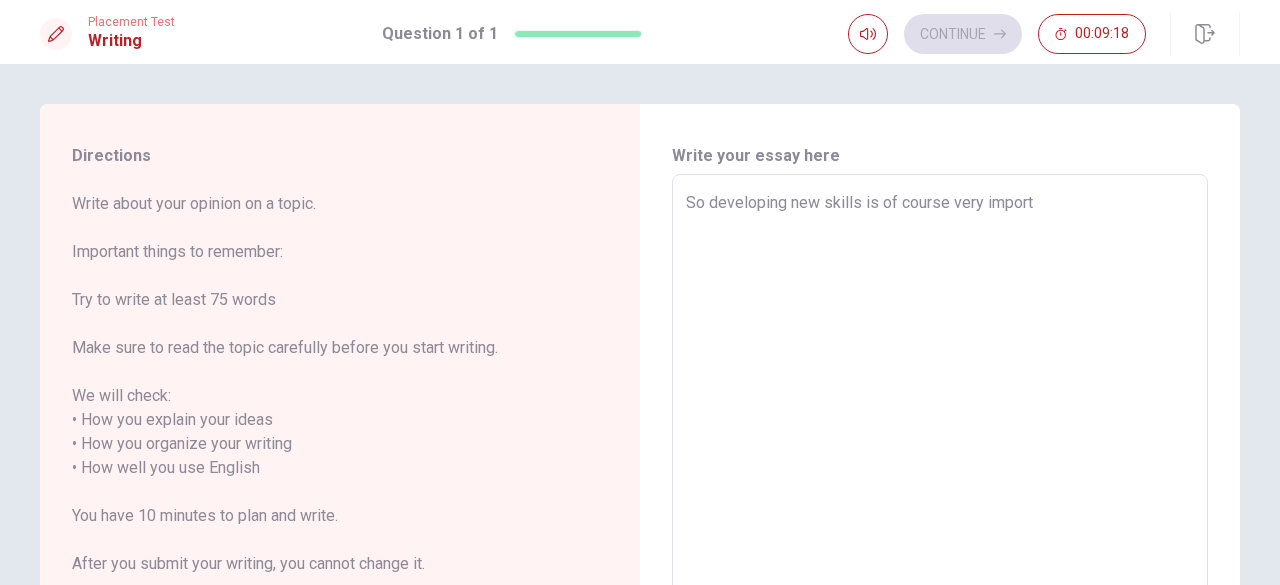 type on "So developing new skills is of course very importa" 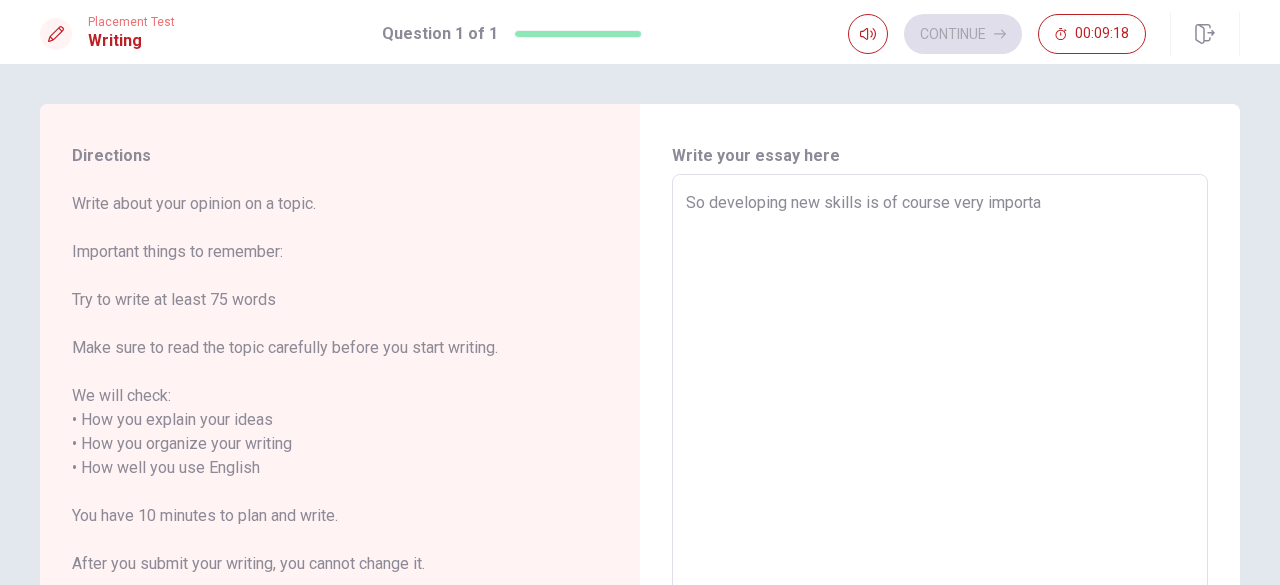 type on "x" 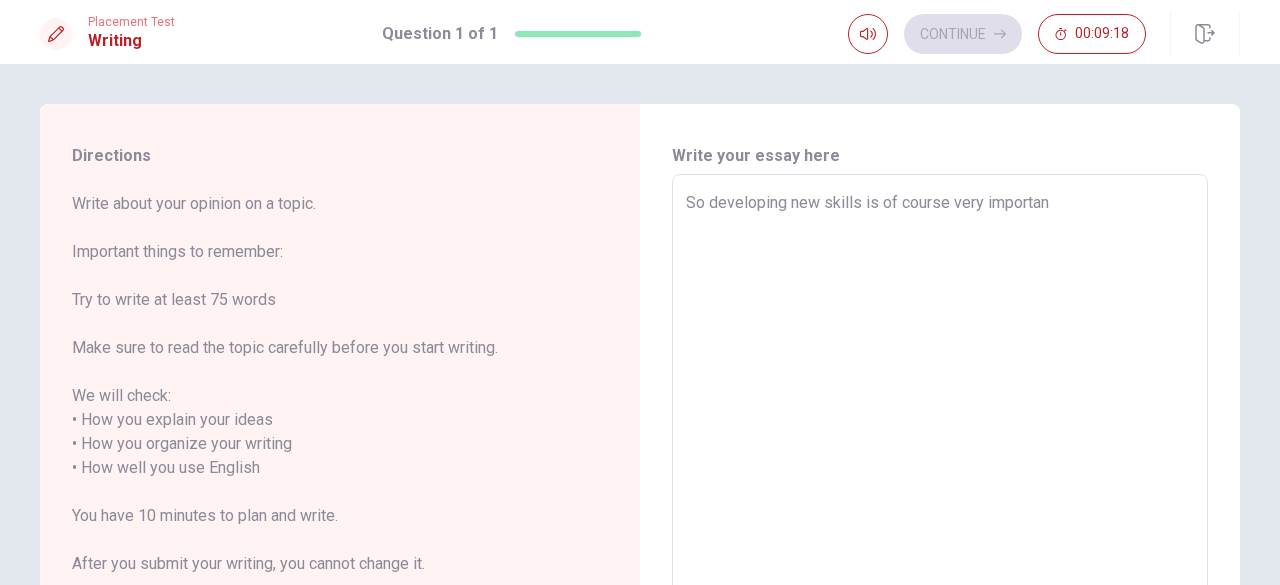 type on "x" 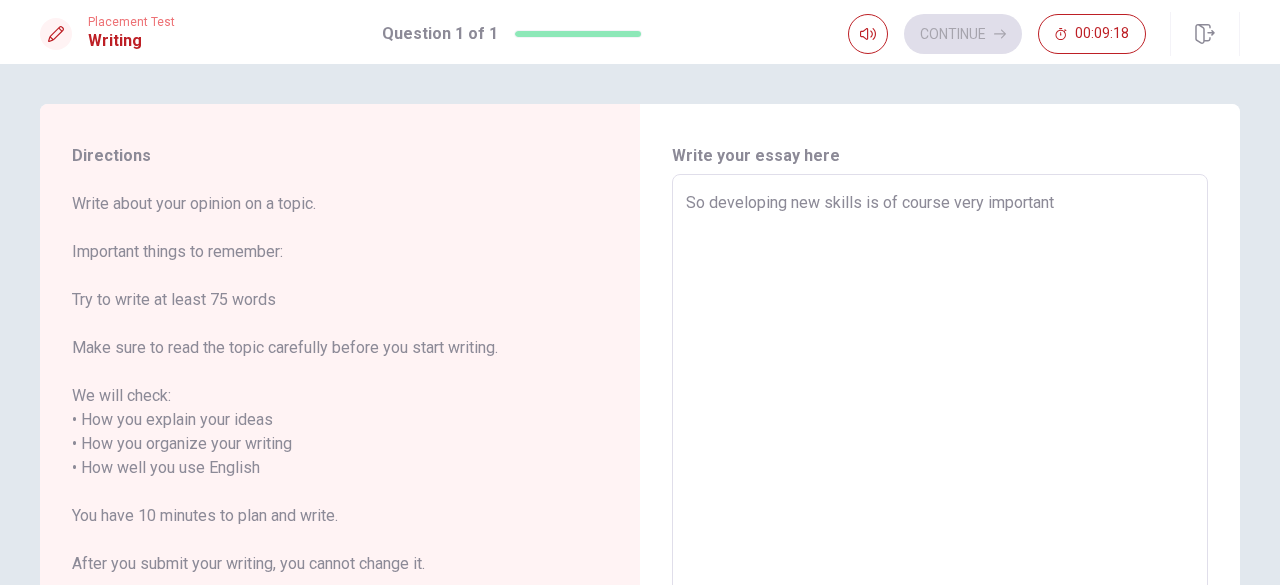 type on "x" 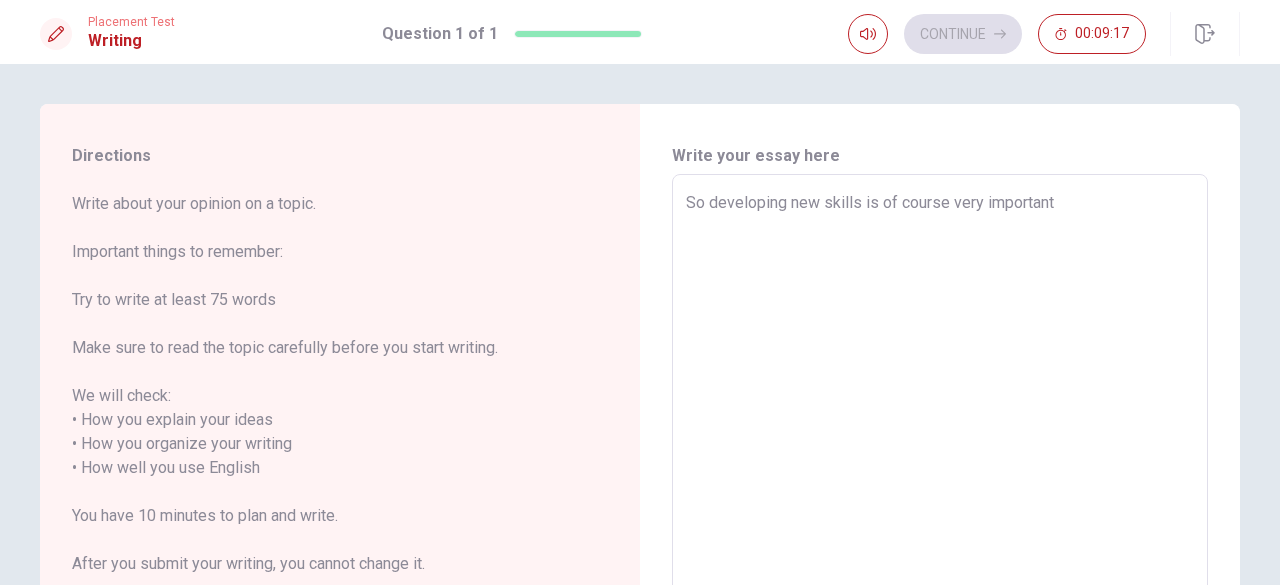 type on "So developing new skills is of course very important f" 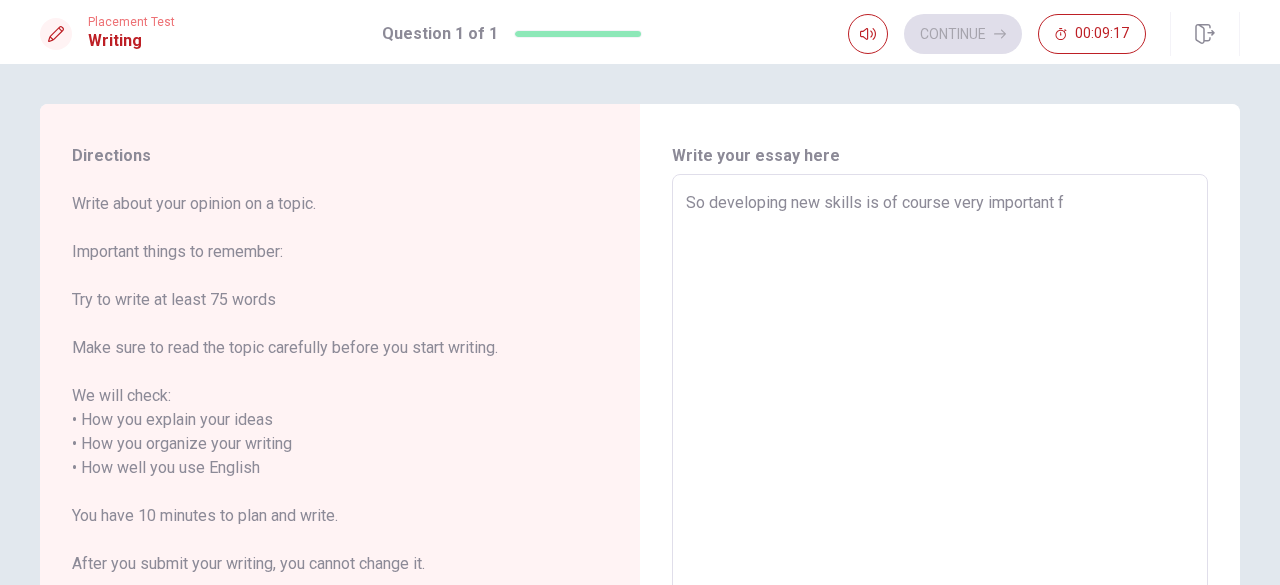 type on "x" 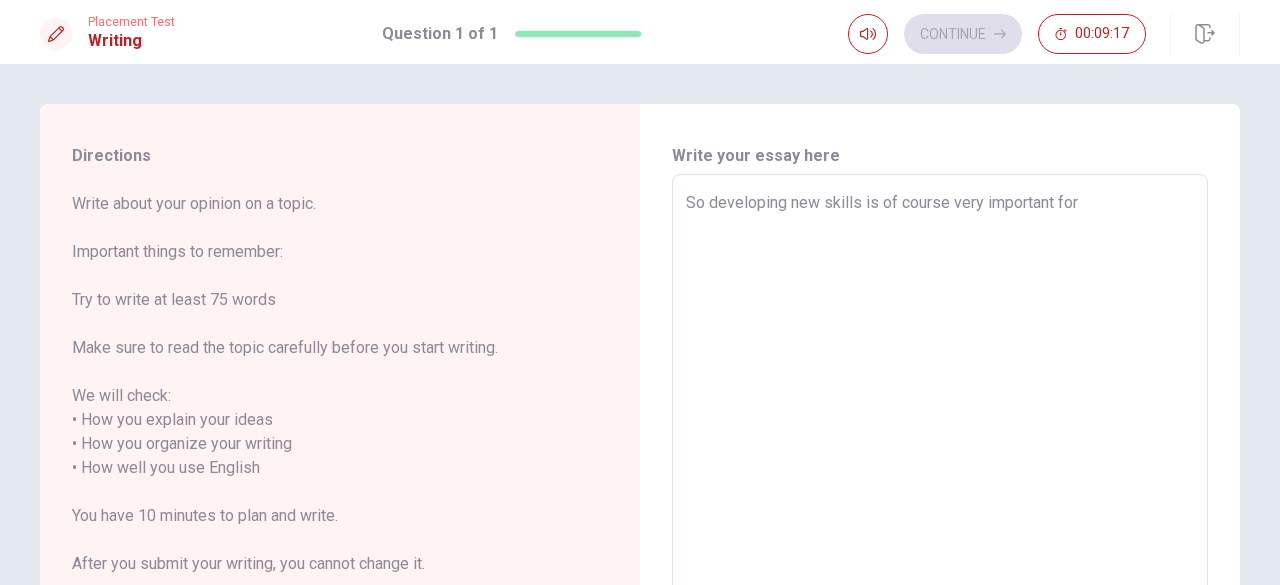 type on "So developing new skills is of course very important for" 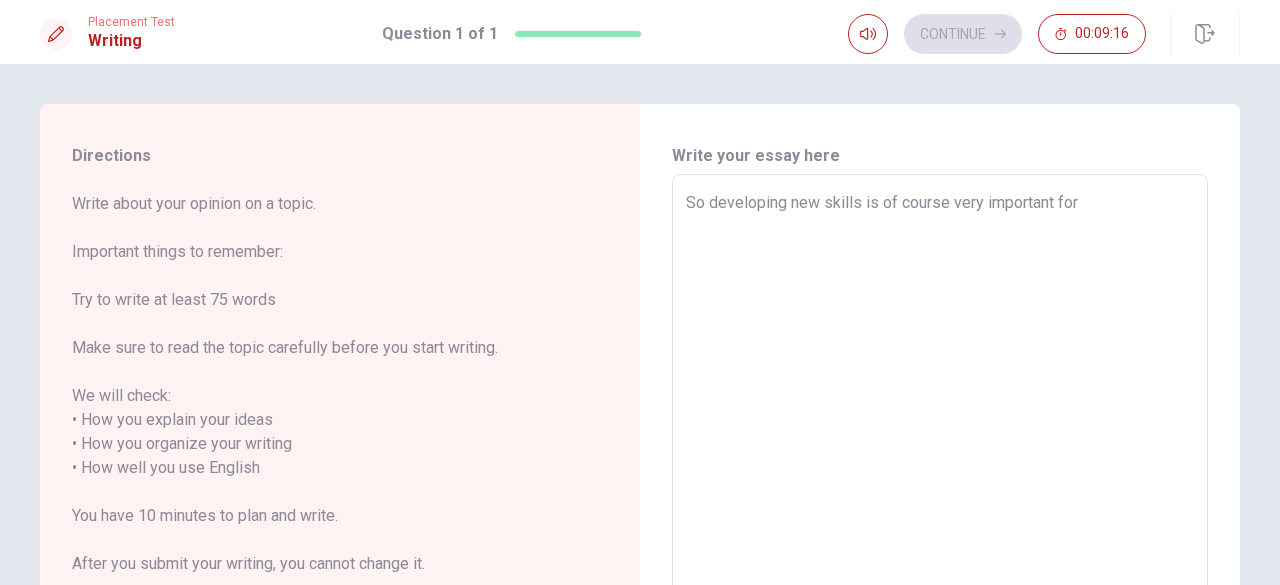 type on "So developing new skills is of course very important for" 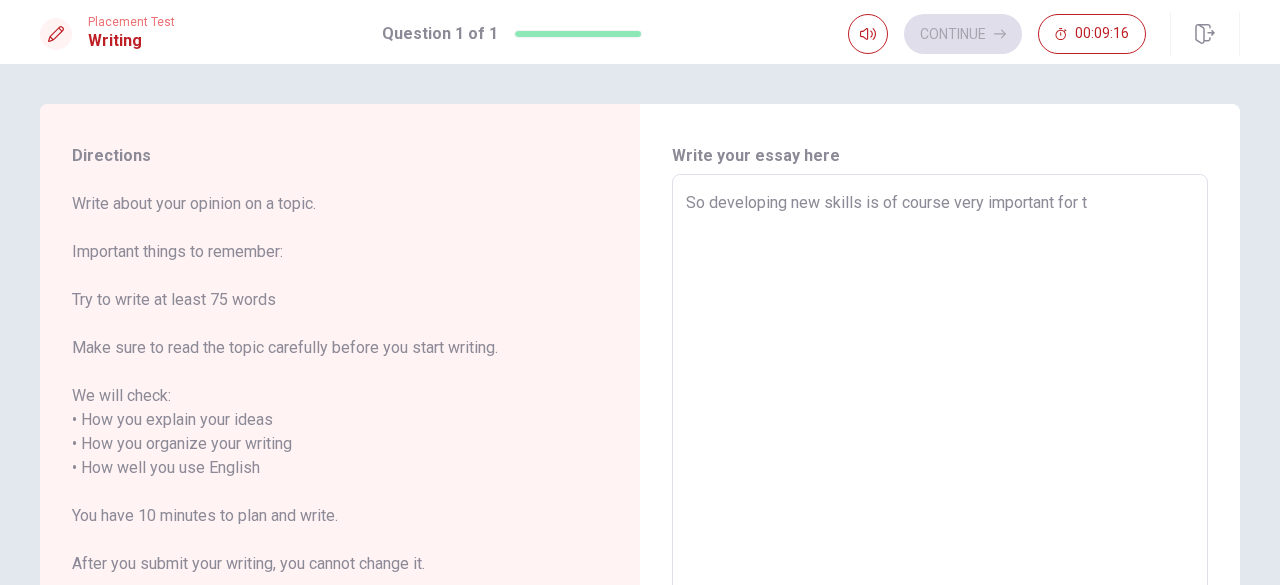 type on "x" 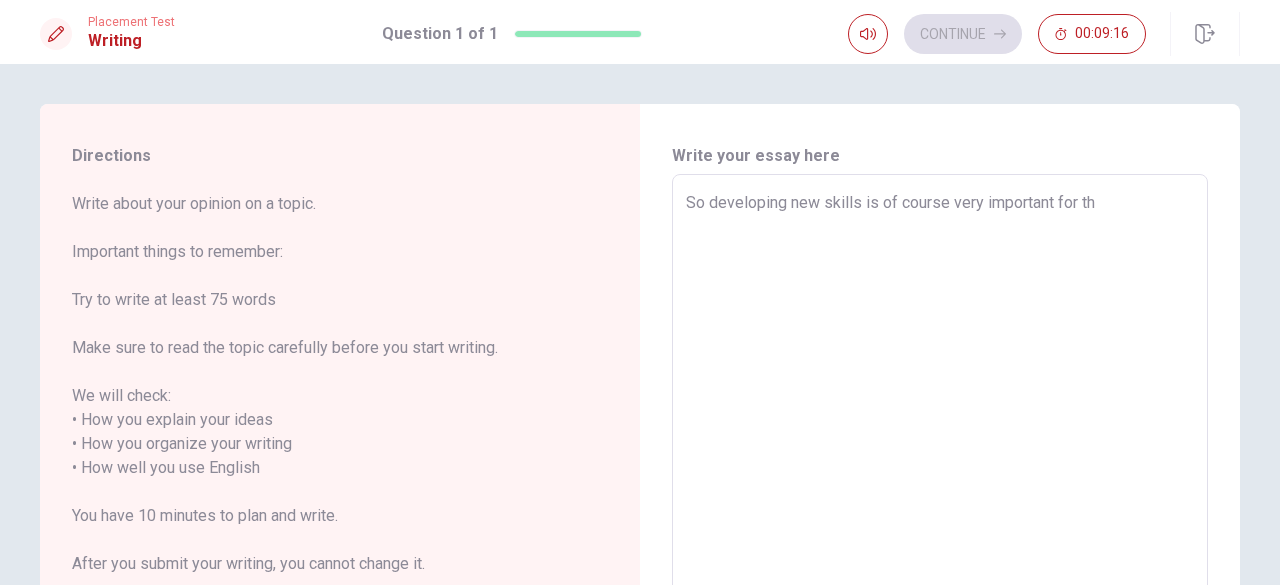 type on "x" 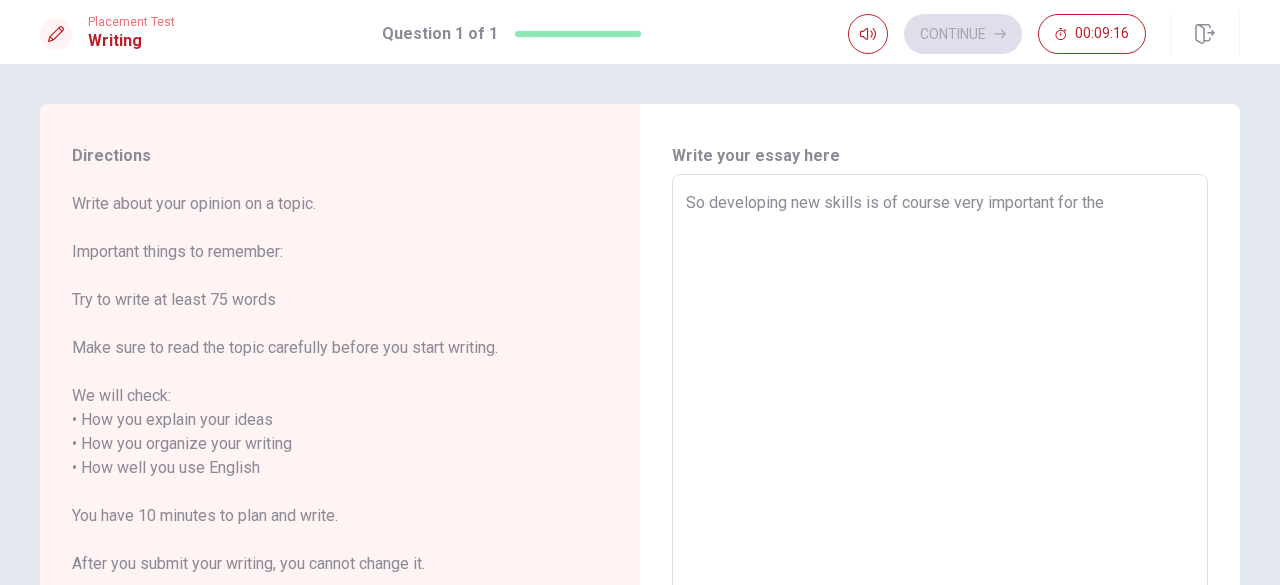 type on "x" 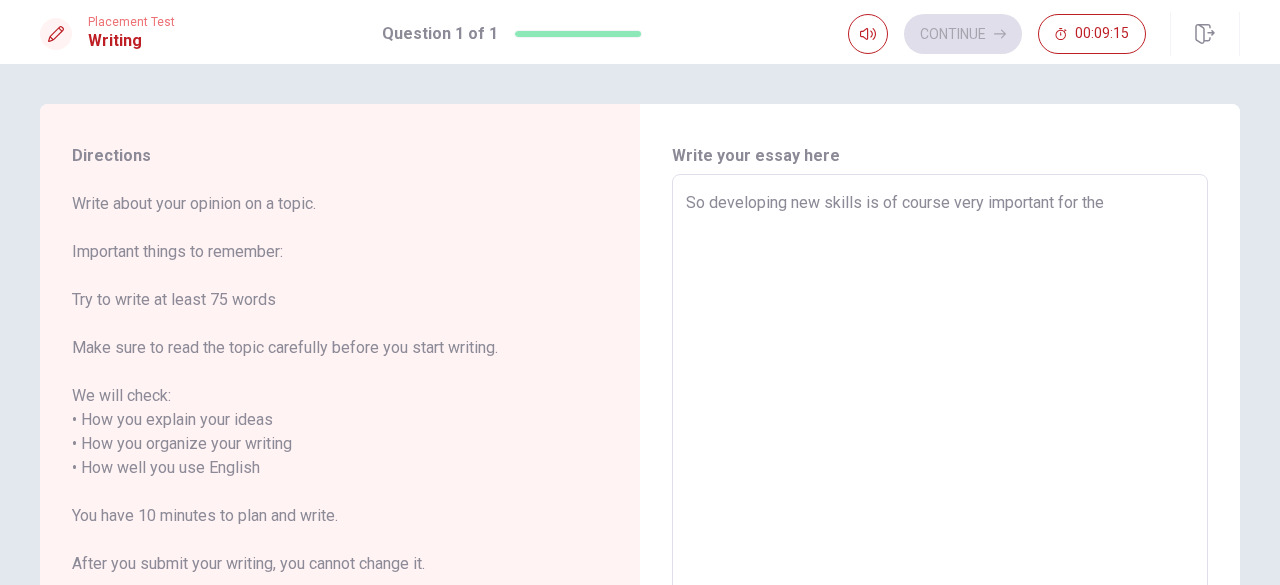 type on "x" 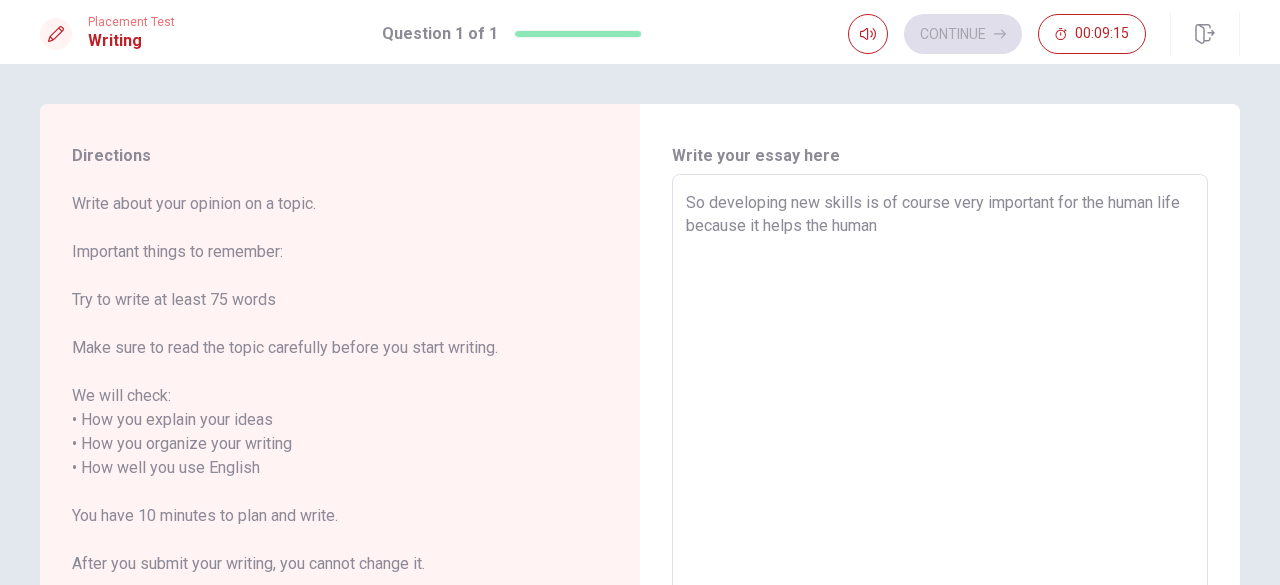 type on "x" 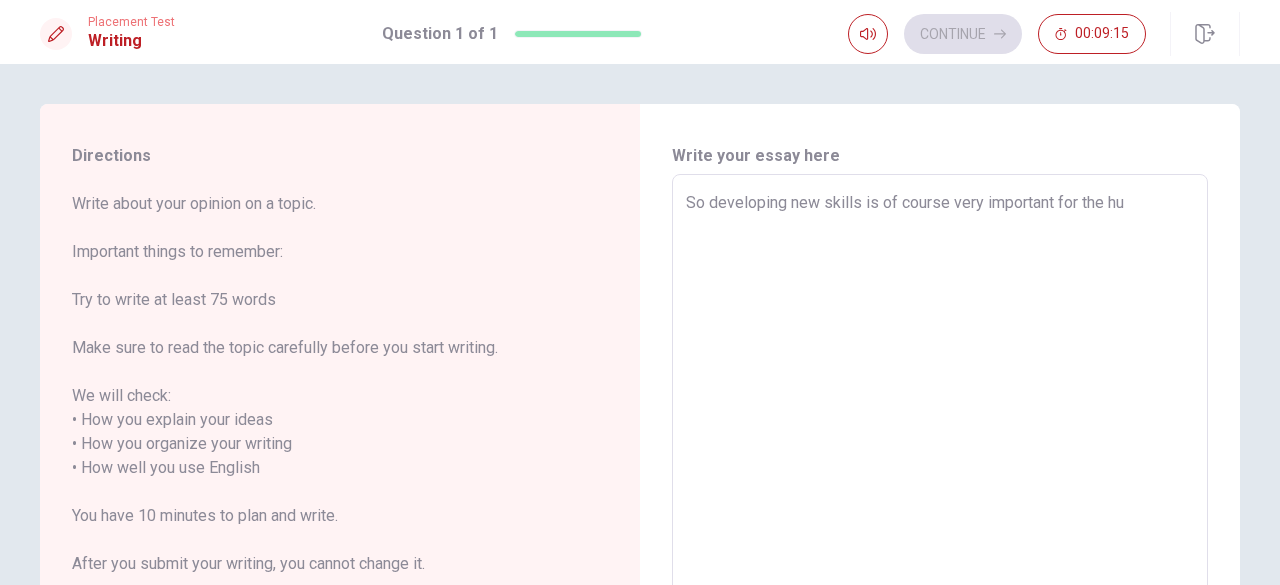 type on "x" 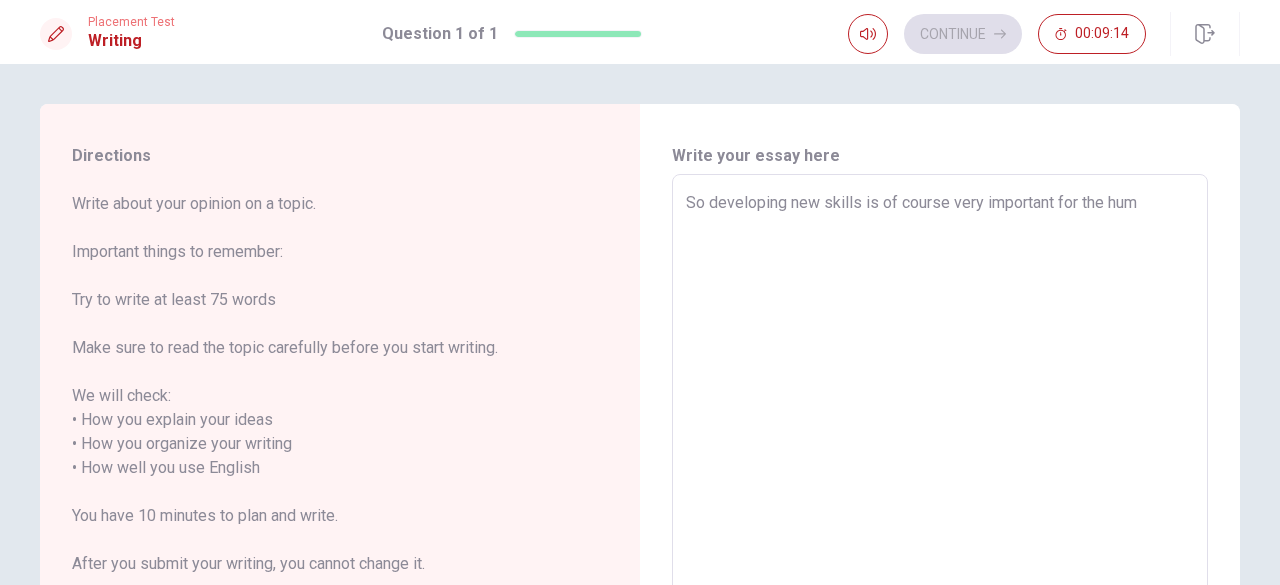 type on "x" 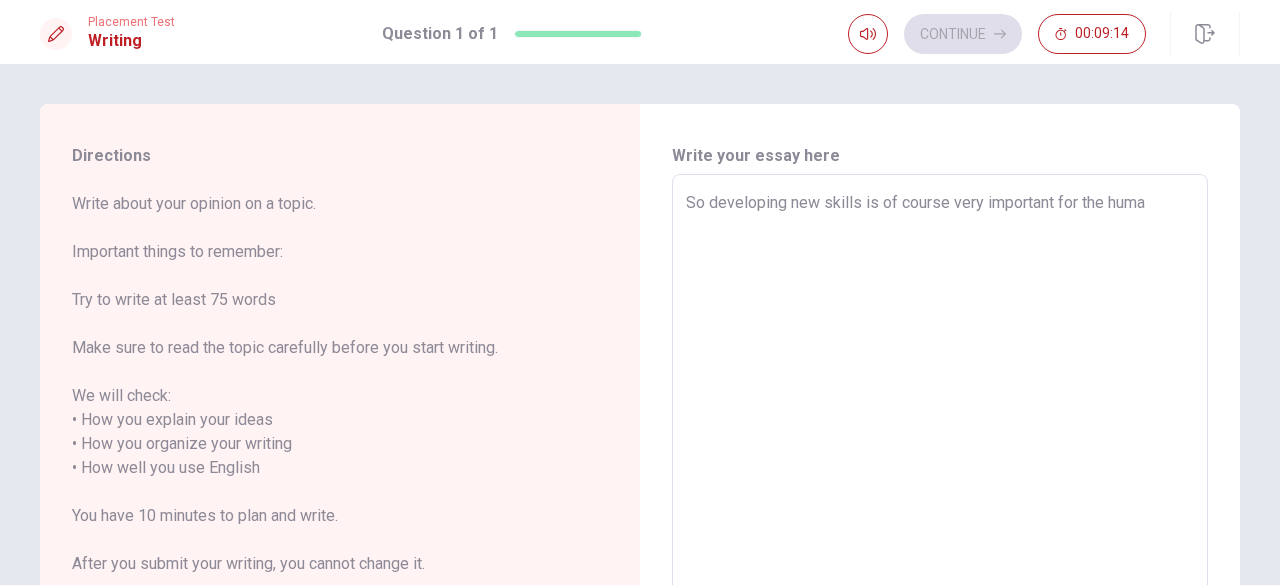 type on "So developing new skills is of course very important for the [HUMAN] life because it helps the [HUMAN] being to reach or do something that before the [HUMAN] being couldn't.
In my personal" 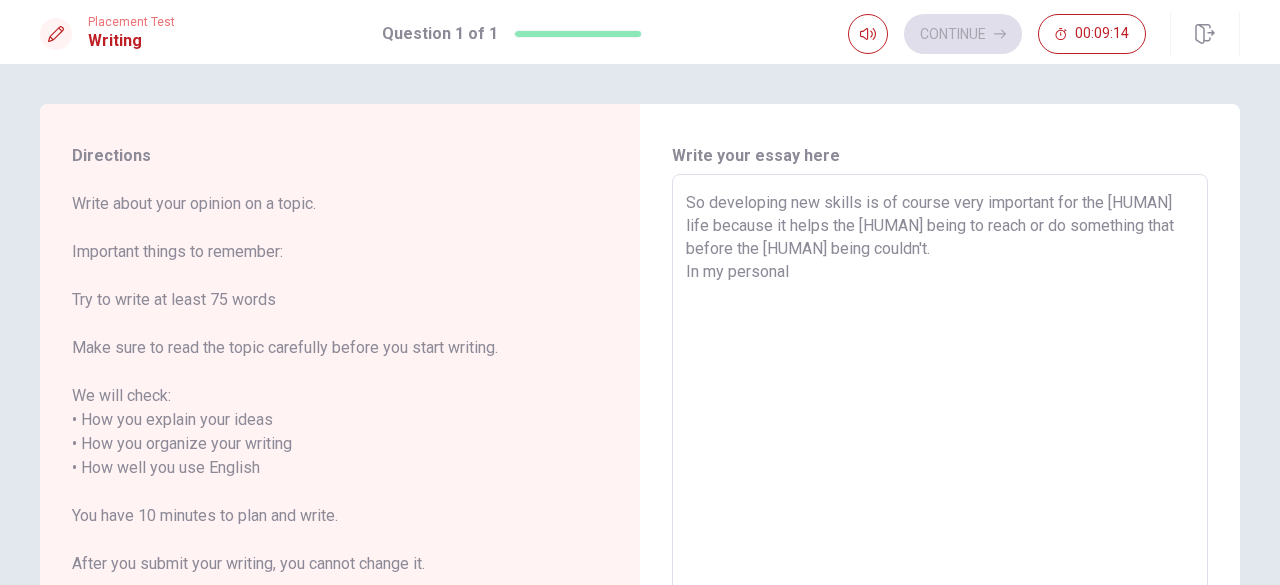 type on "x" 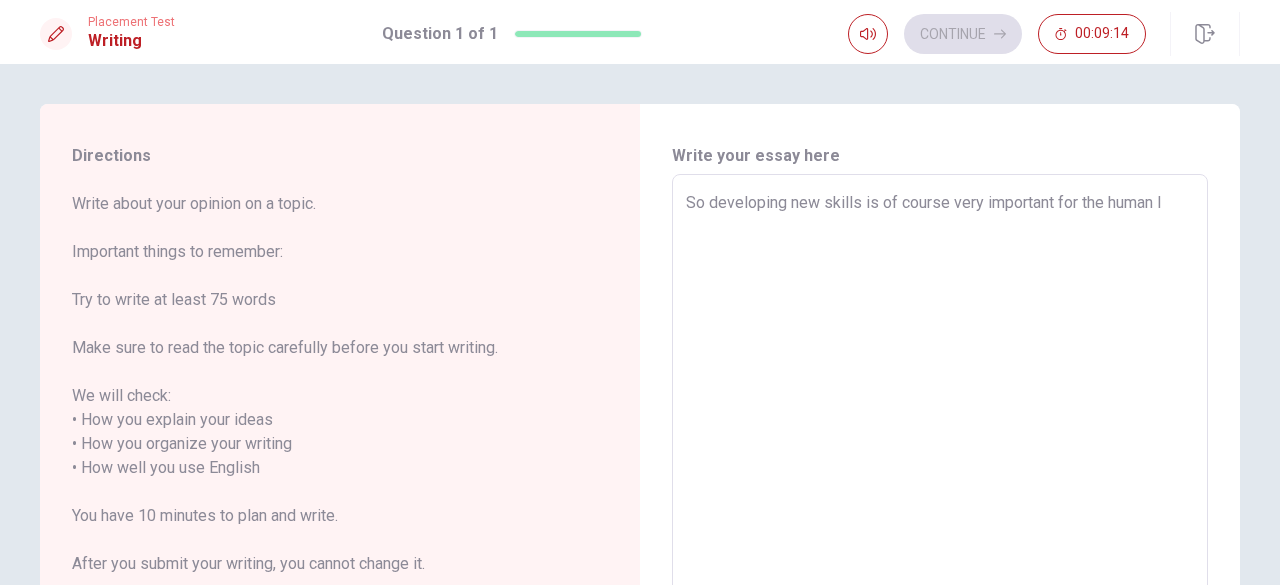 type on "x" 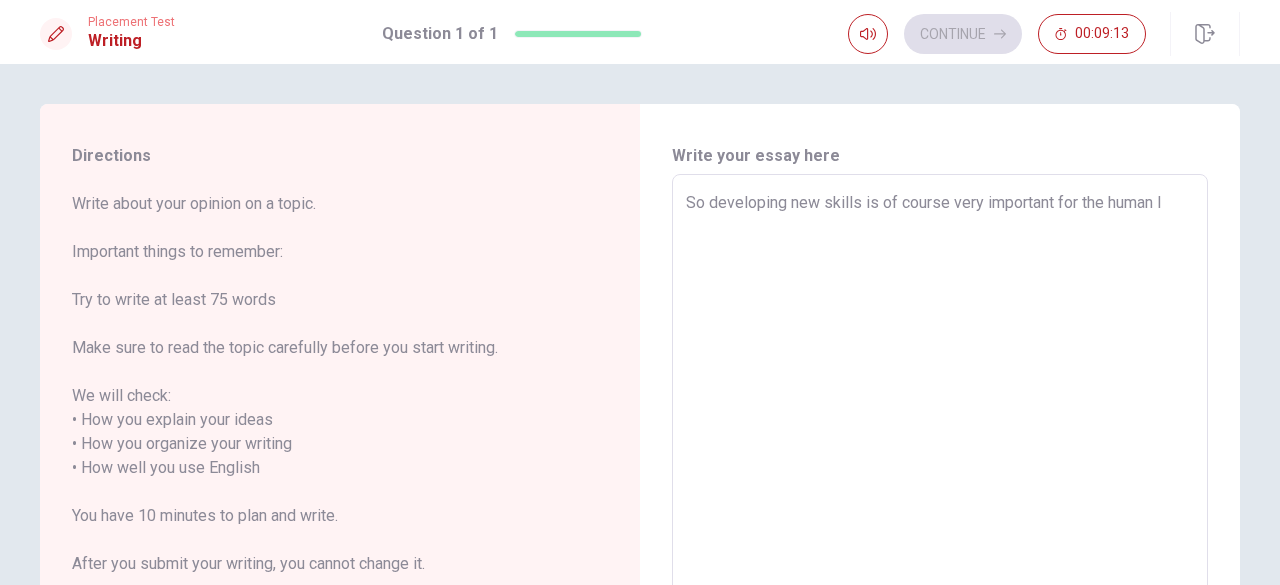 type on "So developing new skills is of course very important for the human li" 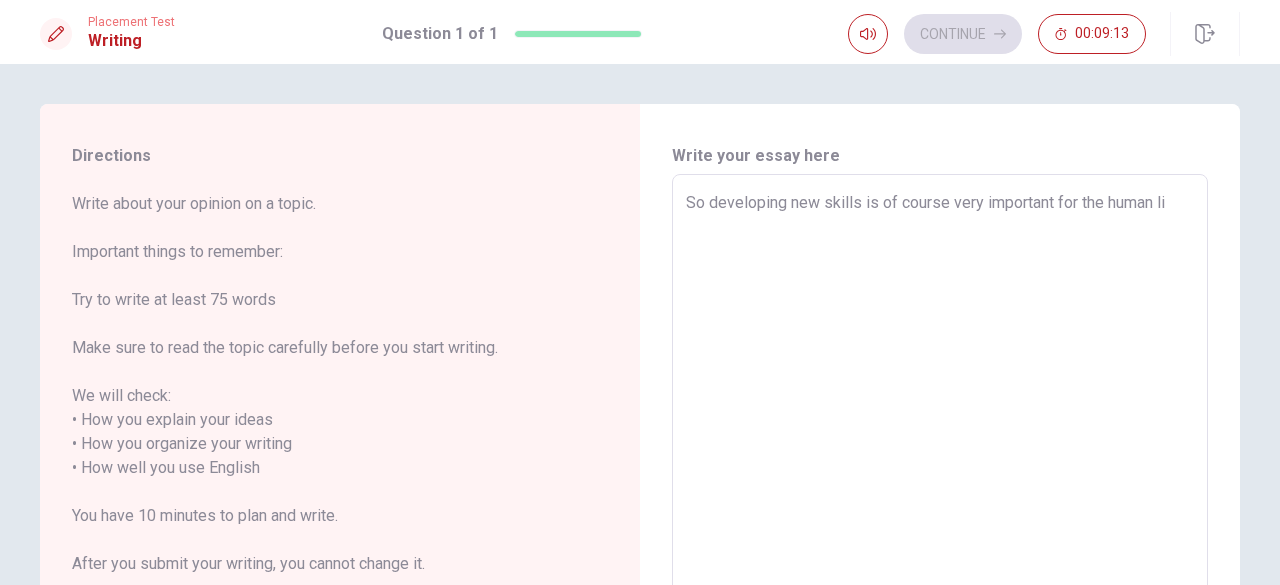 type on "x" 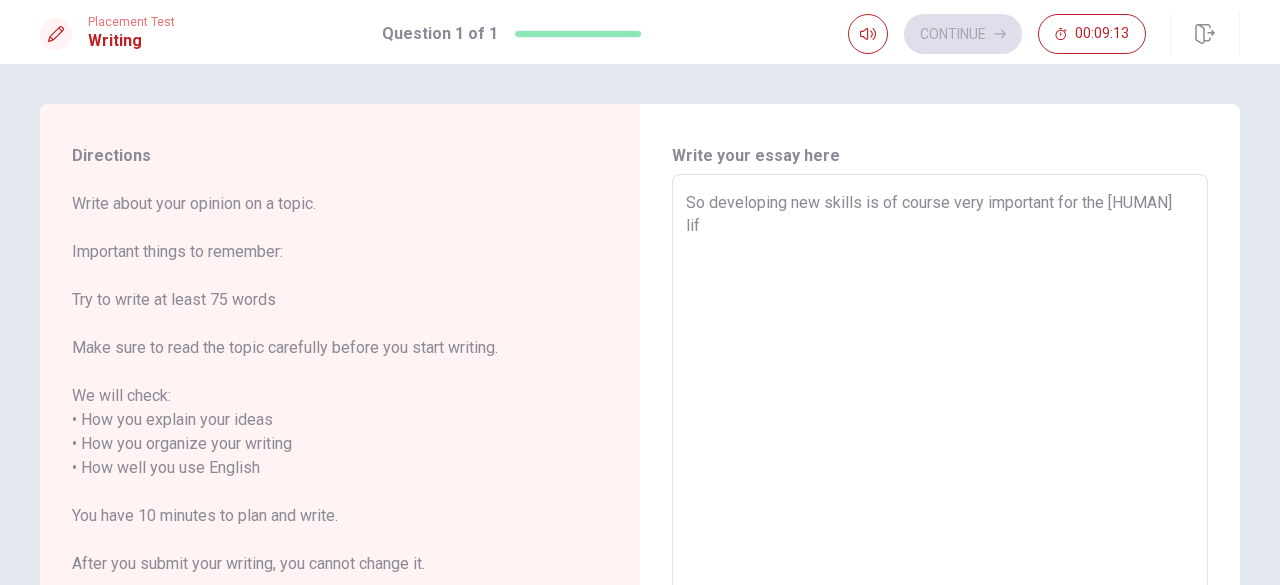 type on "x" 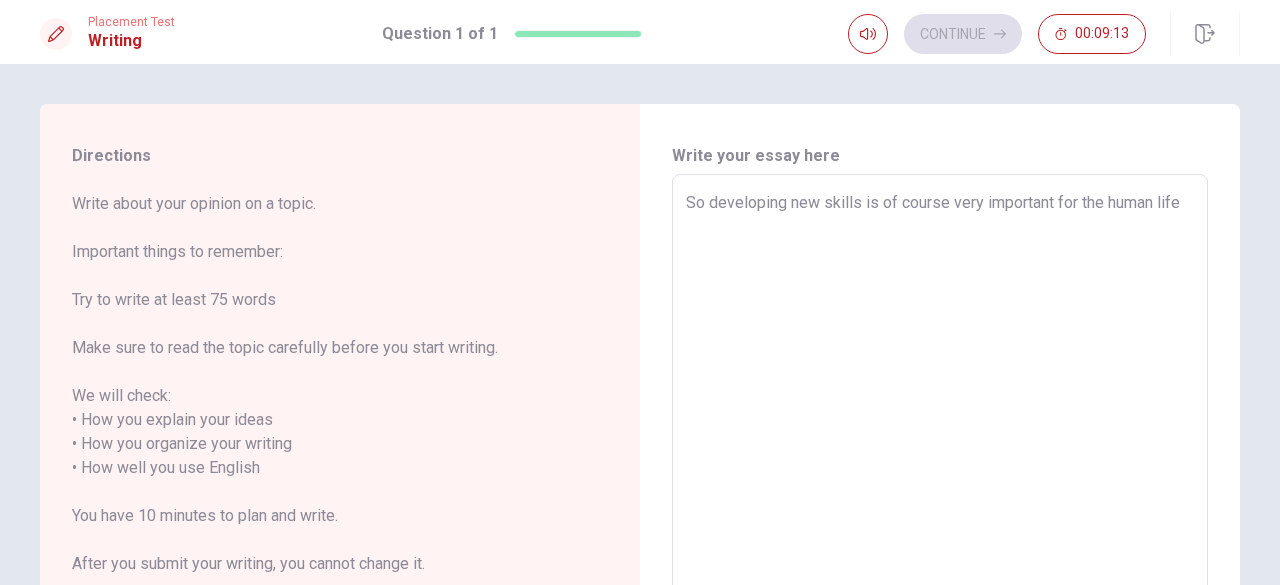 type on "So developing new skills is of course very important for the human life" 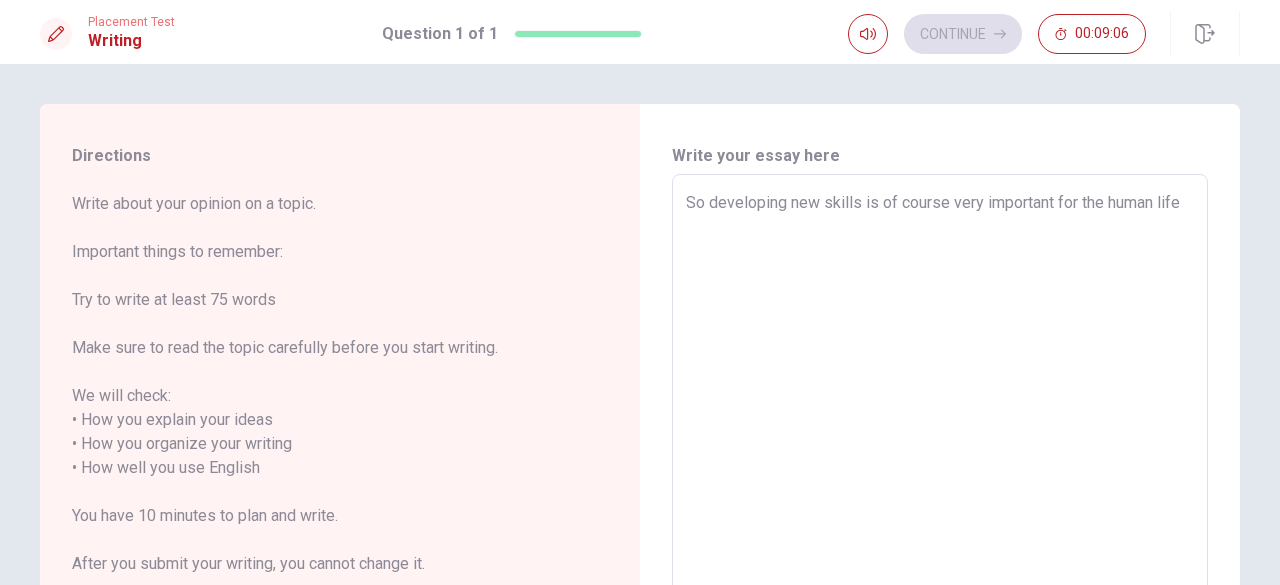 type on "x" 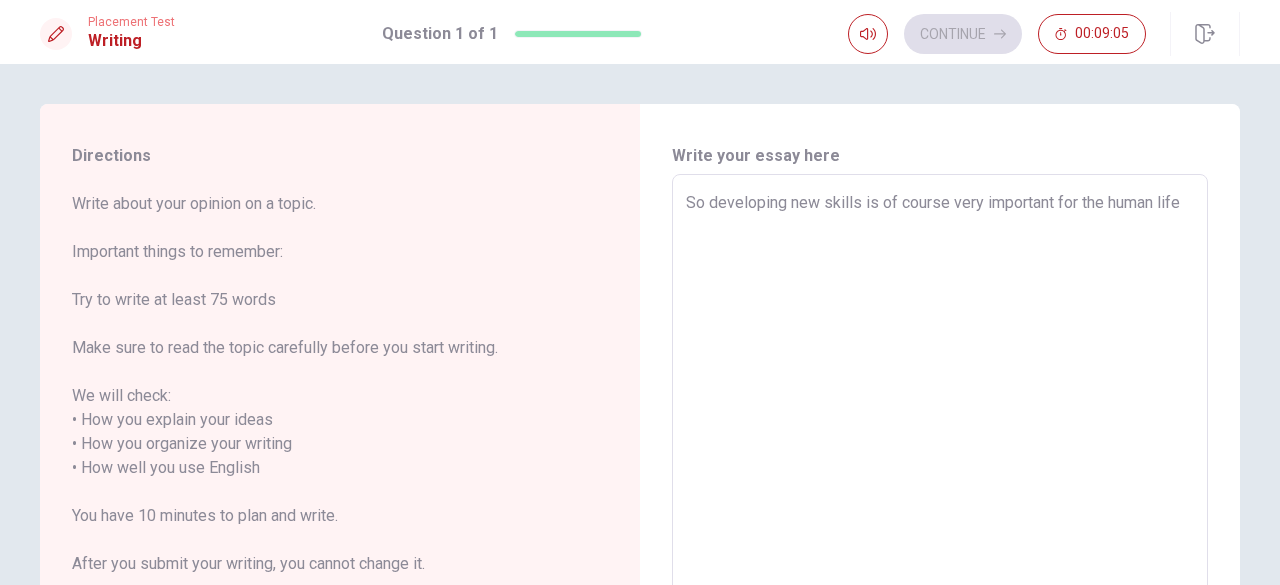 type on "So developing new skills is of course very important for the [HUMAN] life b" 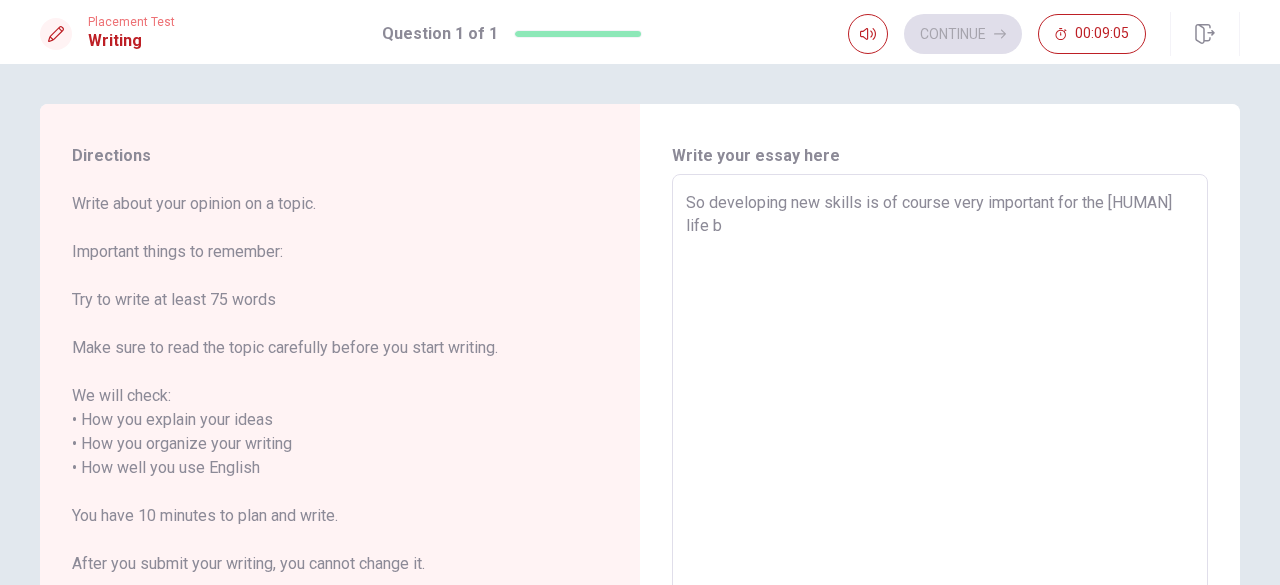 type on "x" 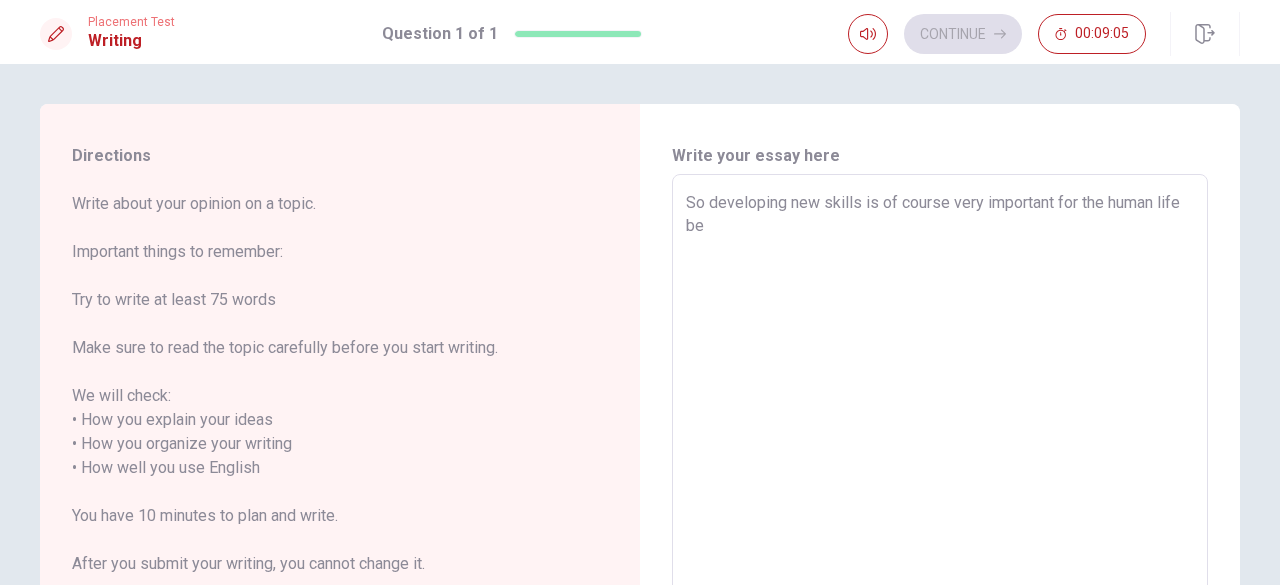 type on "x" 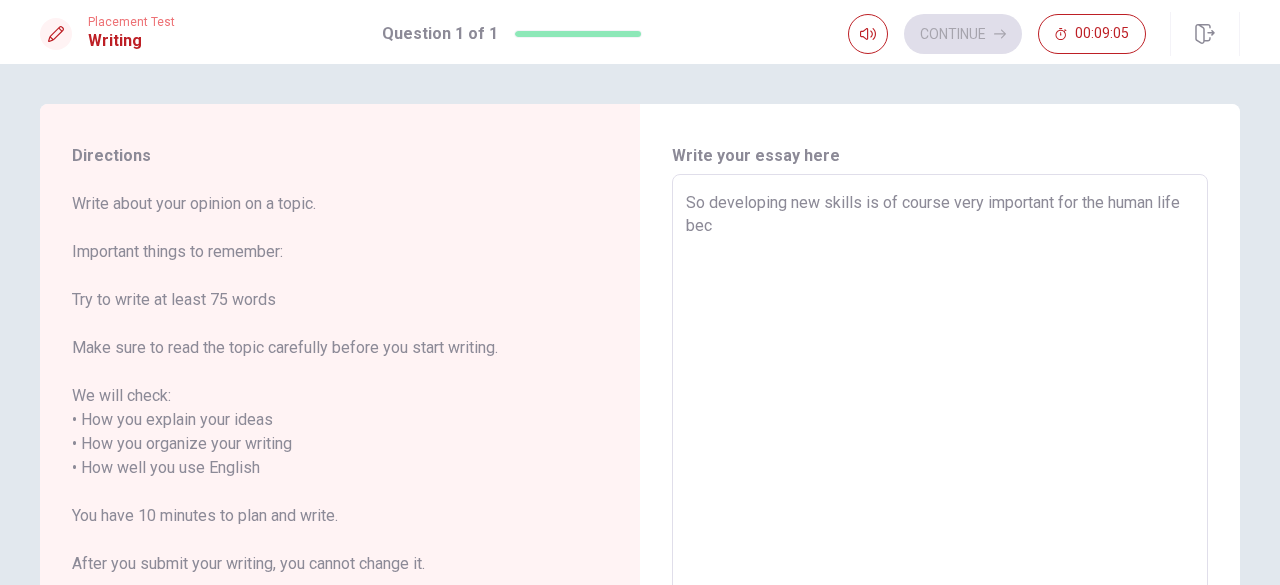 type on "x" 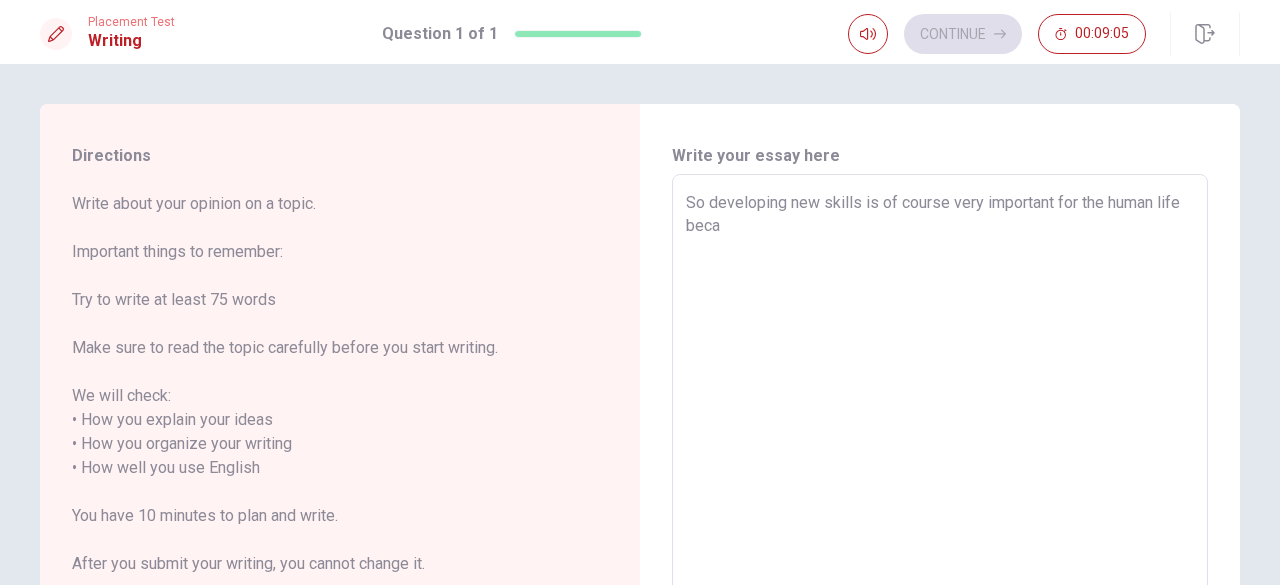 type on "x" 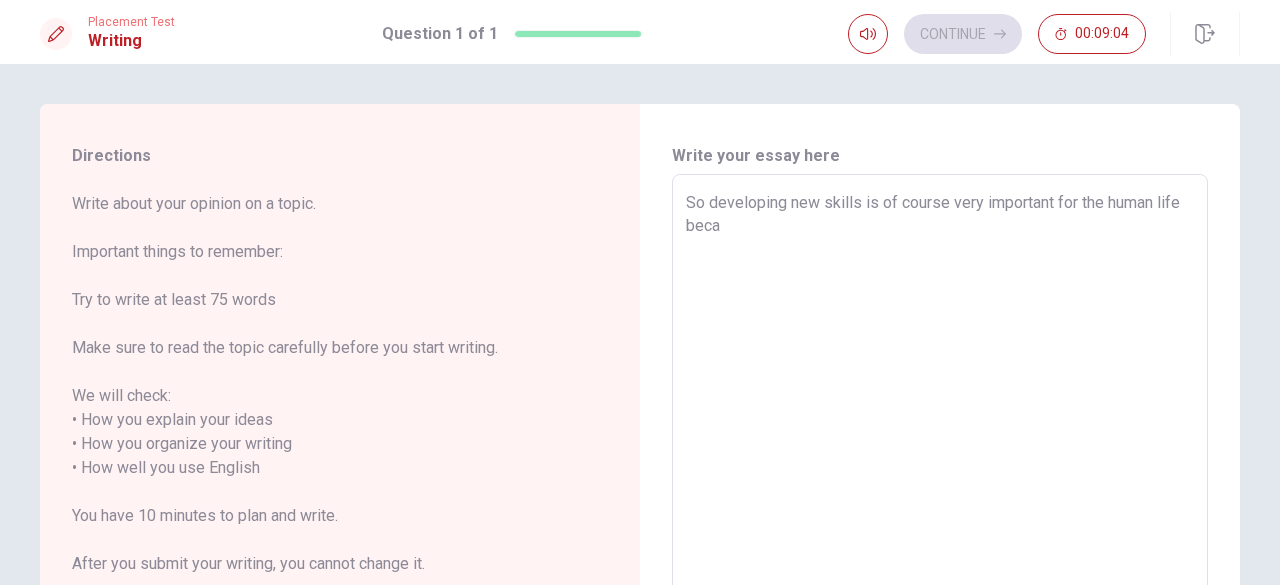 type on "So developing new skills is of course very important for the human life becau" 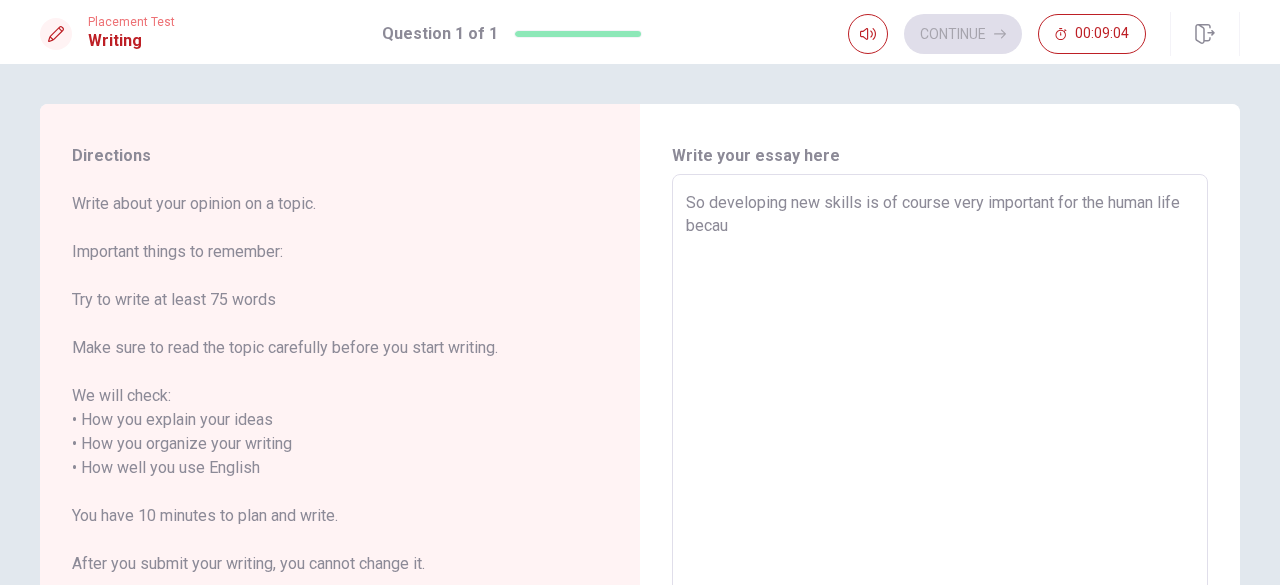 type on "x" 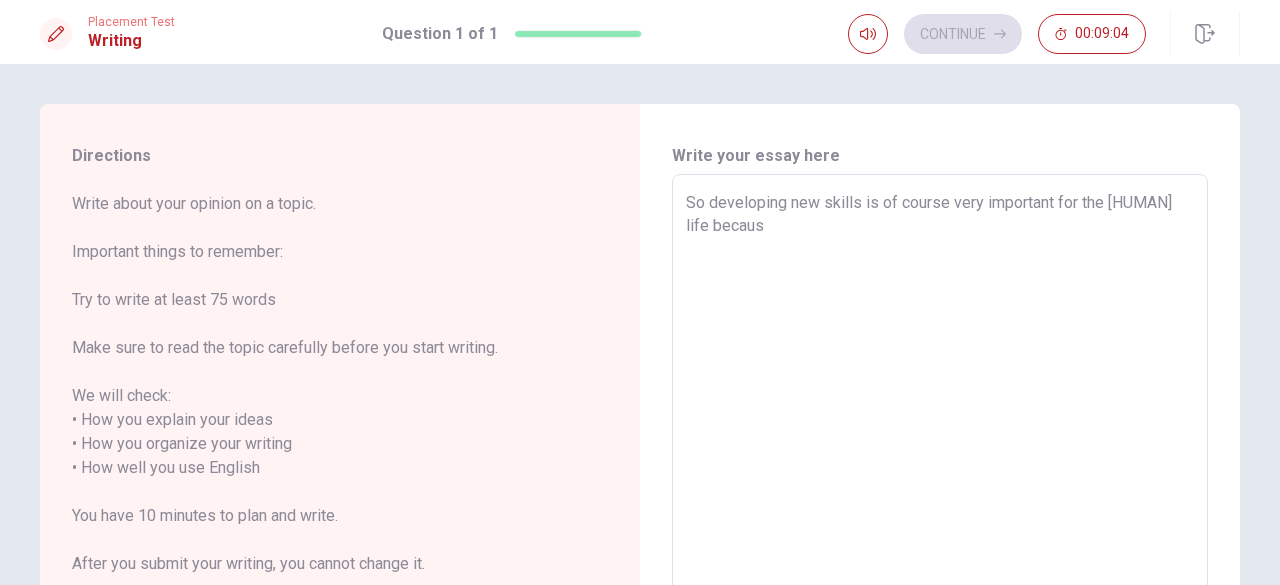 type on "x" 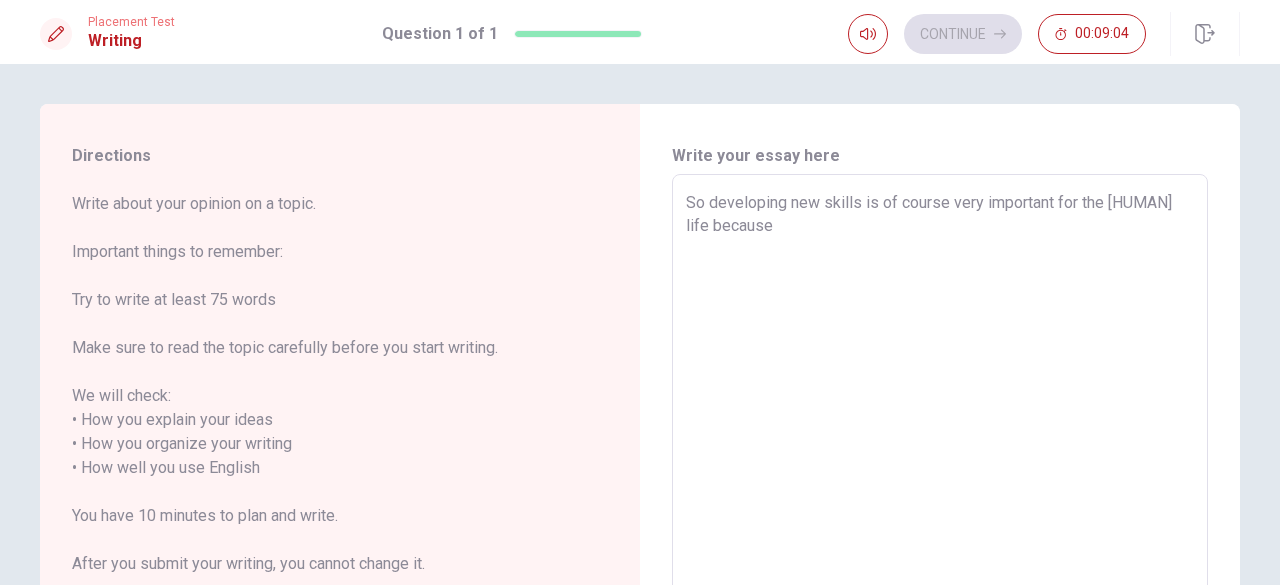 type on "So developing new skills is of course very important for the [HUMAN] life because" 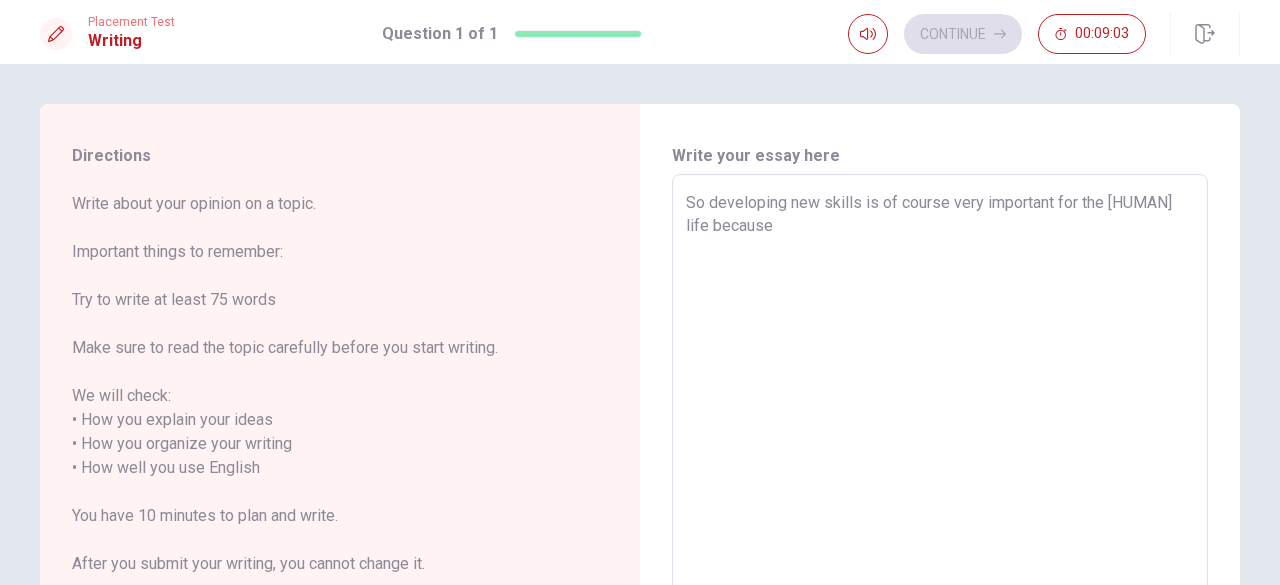 type on "So developing new skills is of course very important for the human life because i" 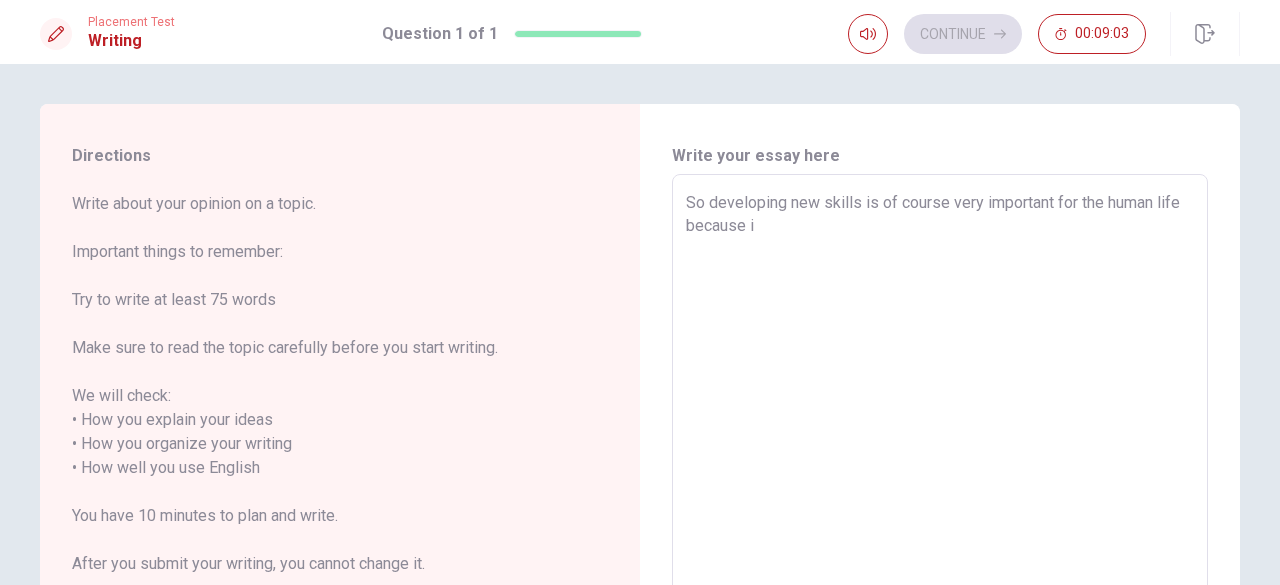 type on "x" 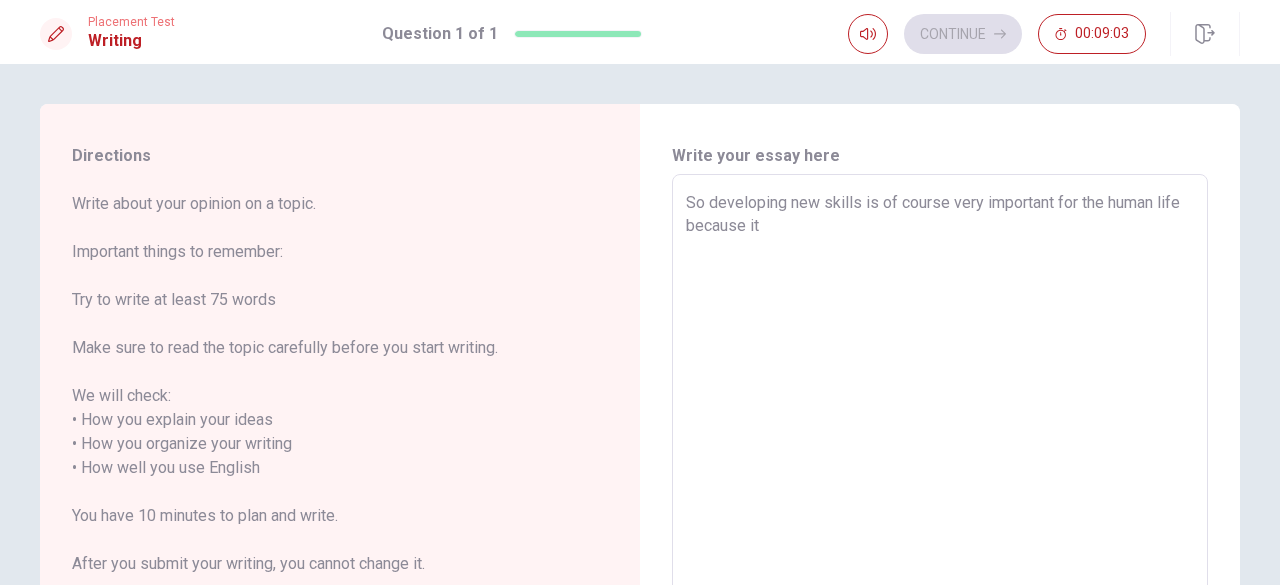 type on "x" 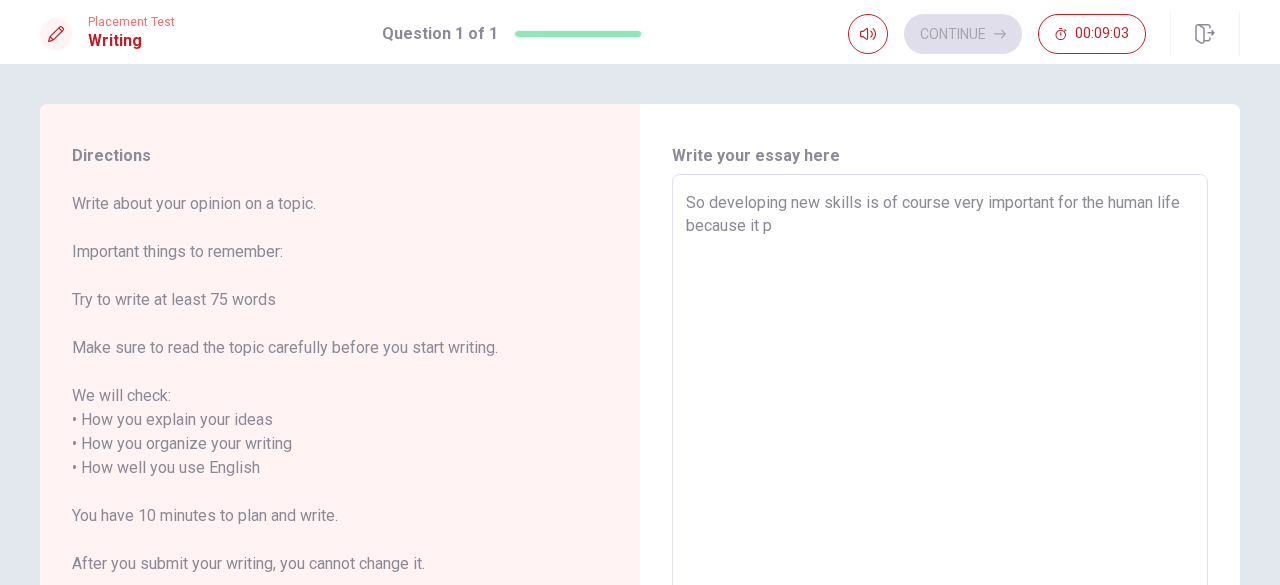 type on "x" 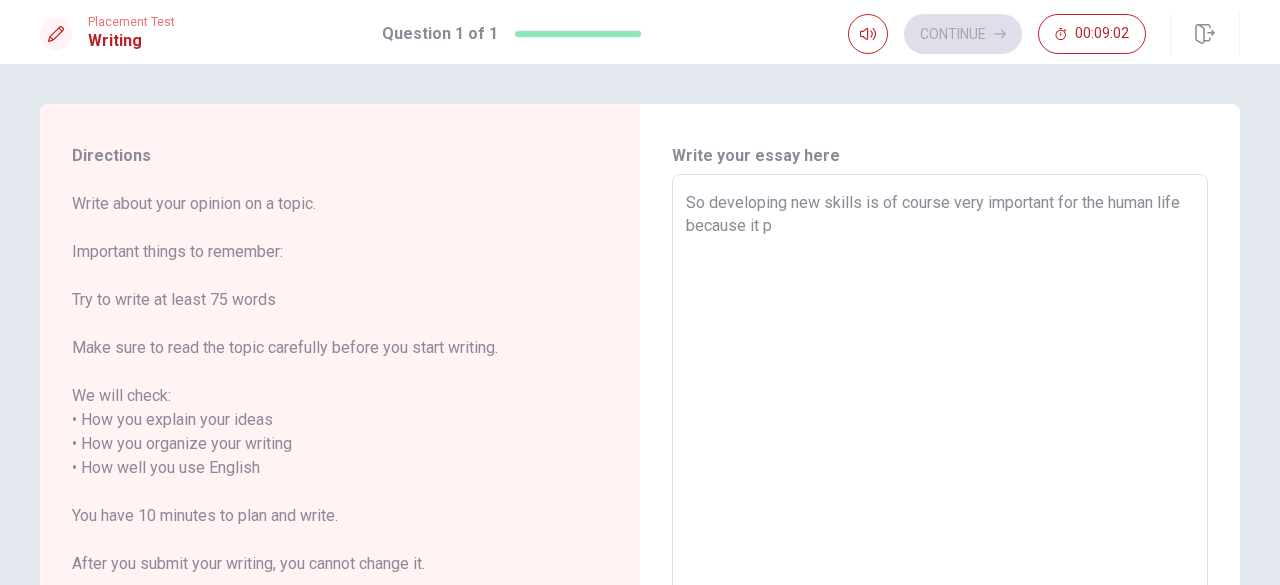 type on "So developing new skills is of course very important for the human life because it pe" 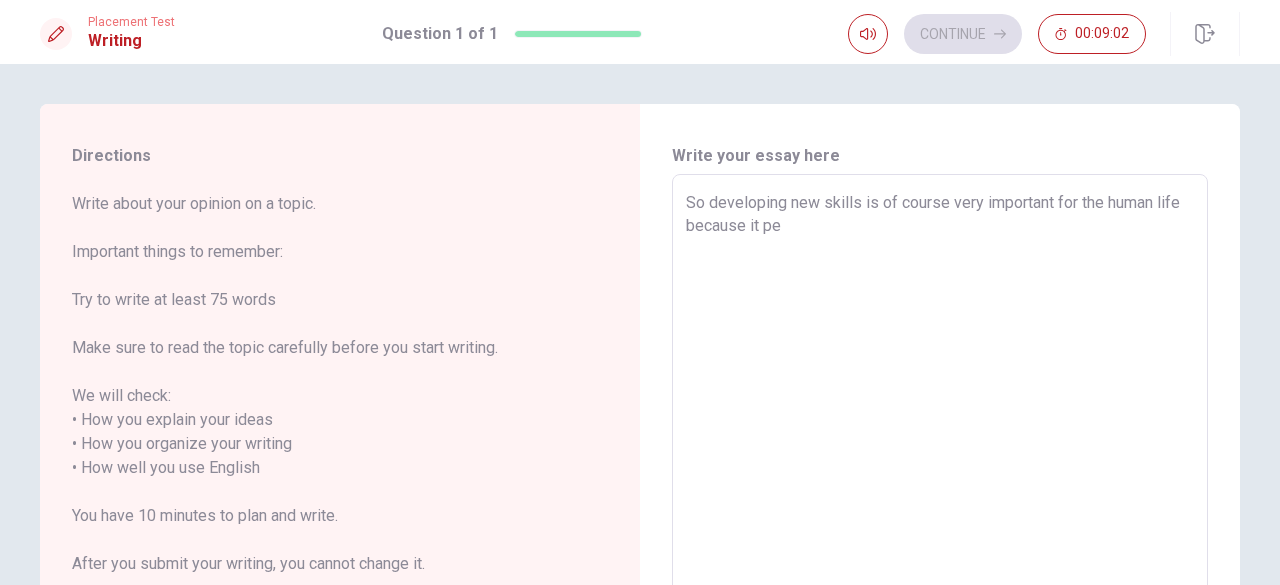 type on "x" 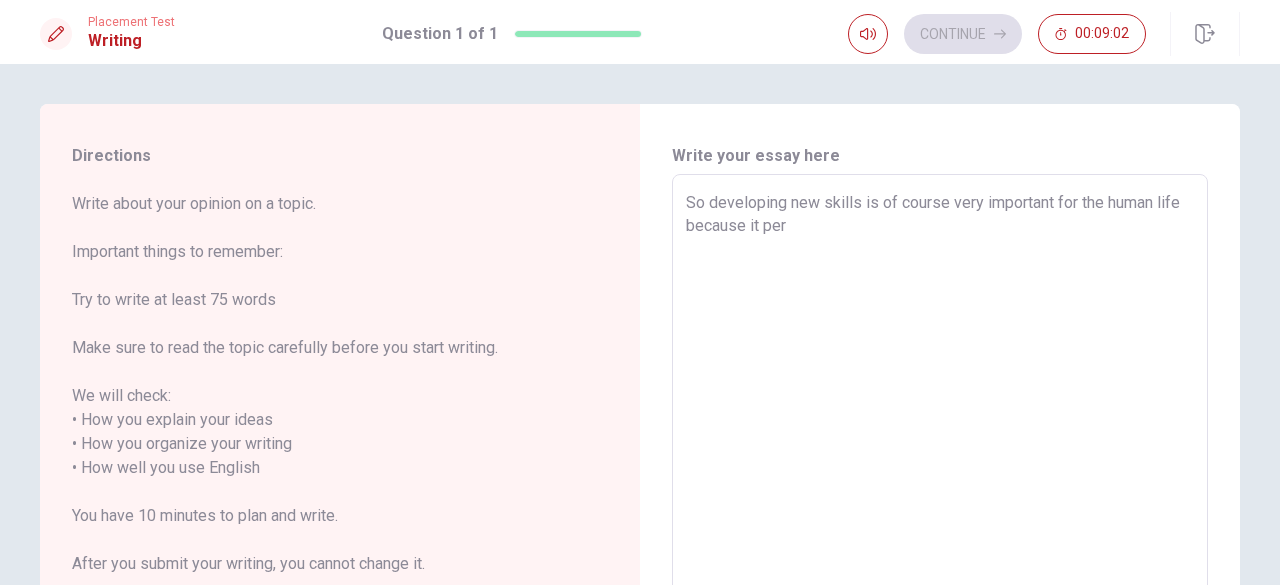 type on "x" 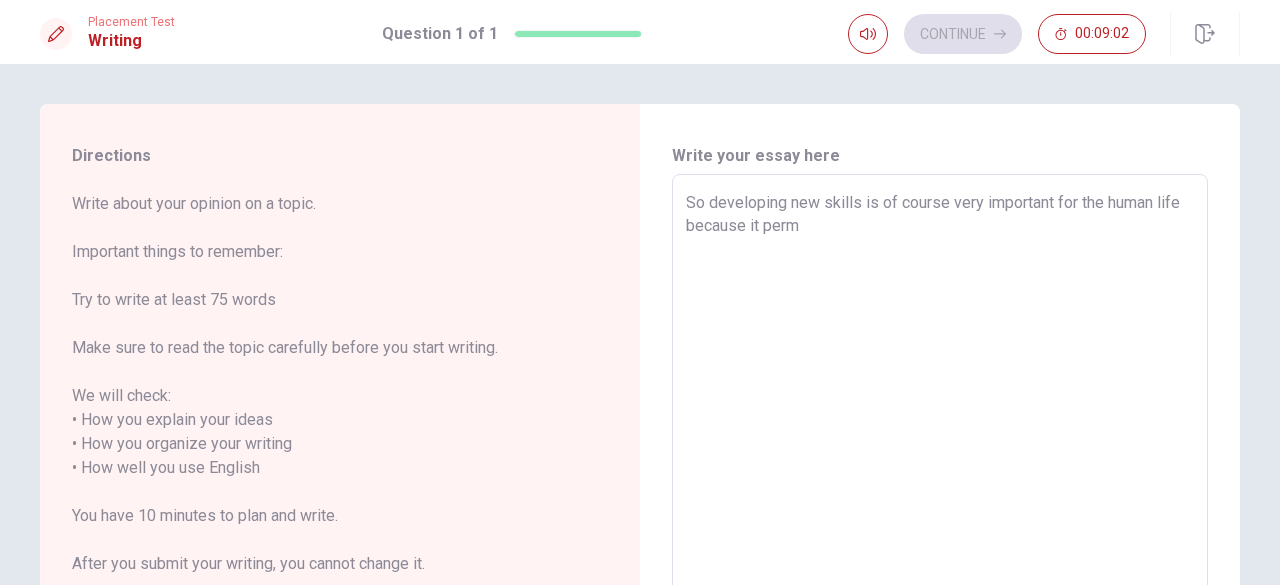 type on "x" 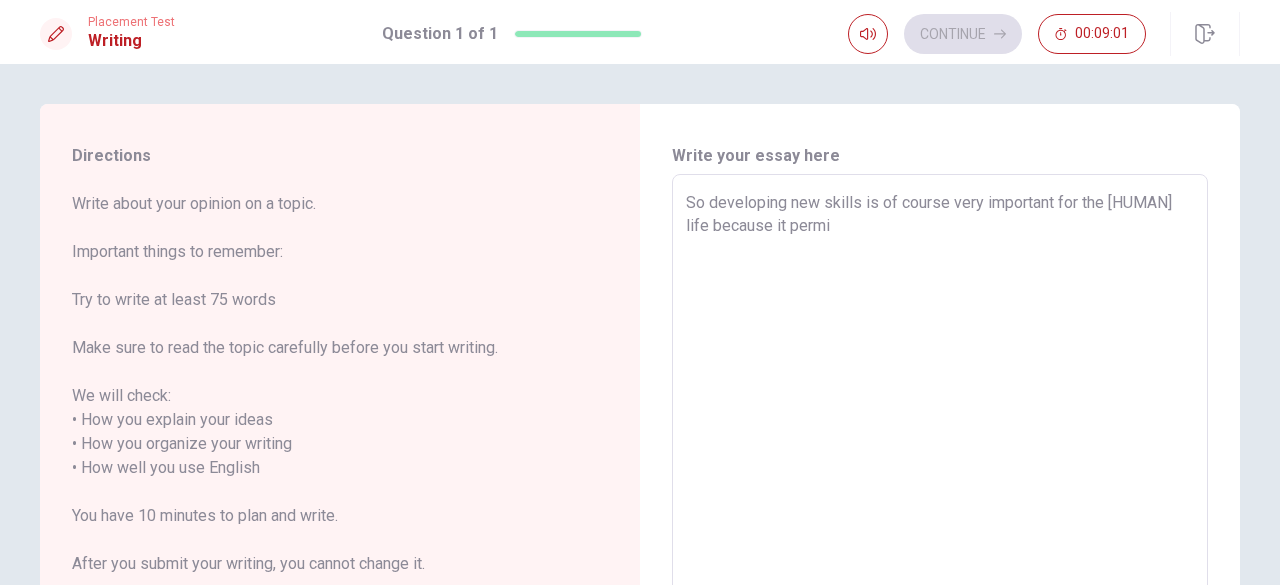 type on "x" 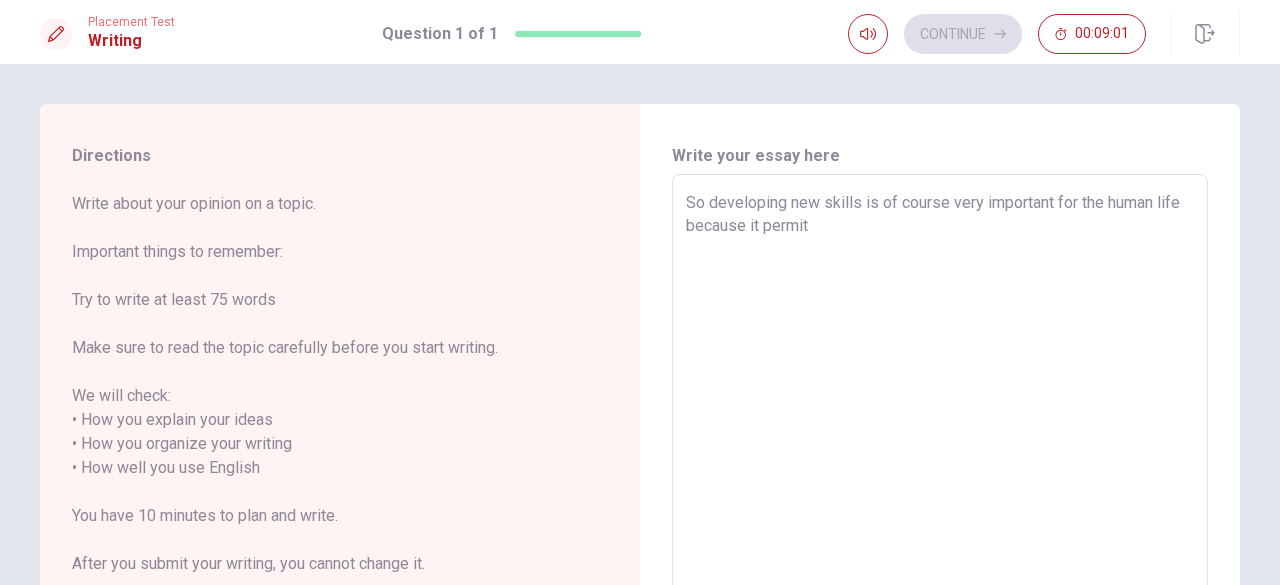 type on "x" 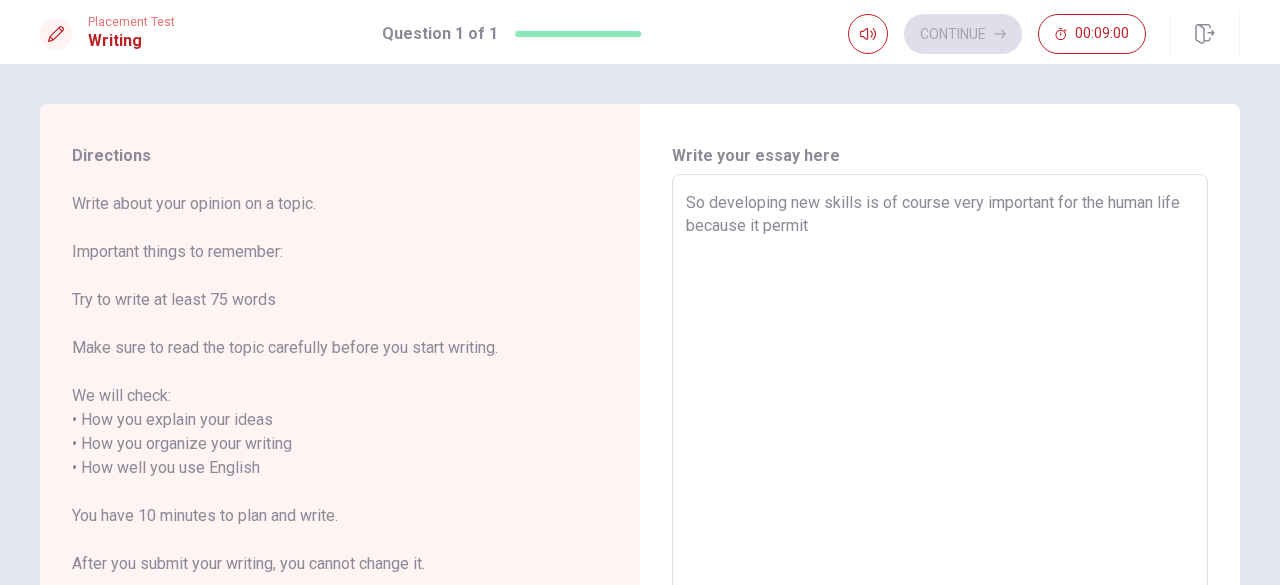 type on "So developing new skills is of course very important for the human life because it permits" 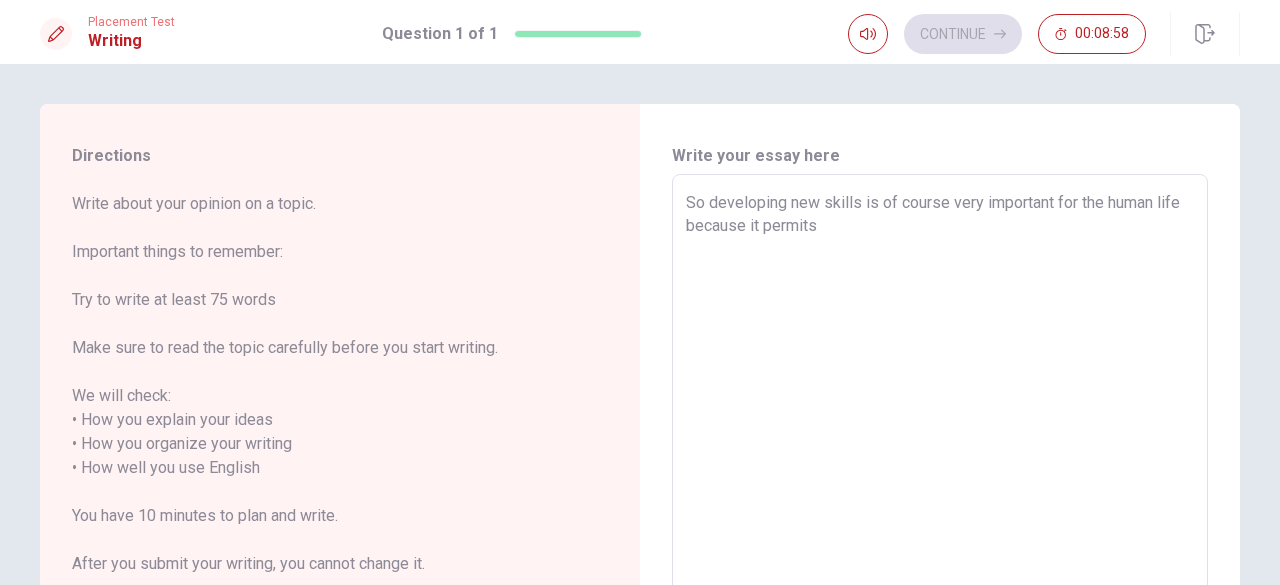 type on "x" 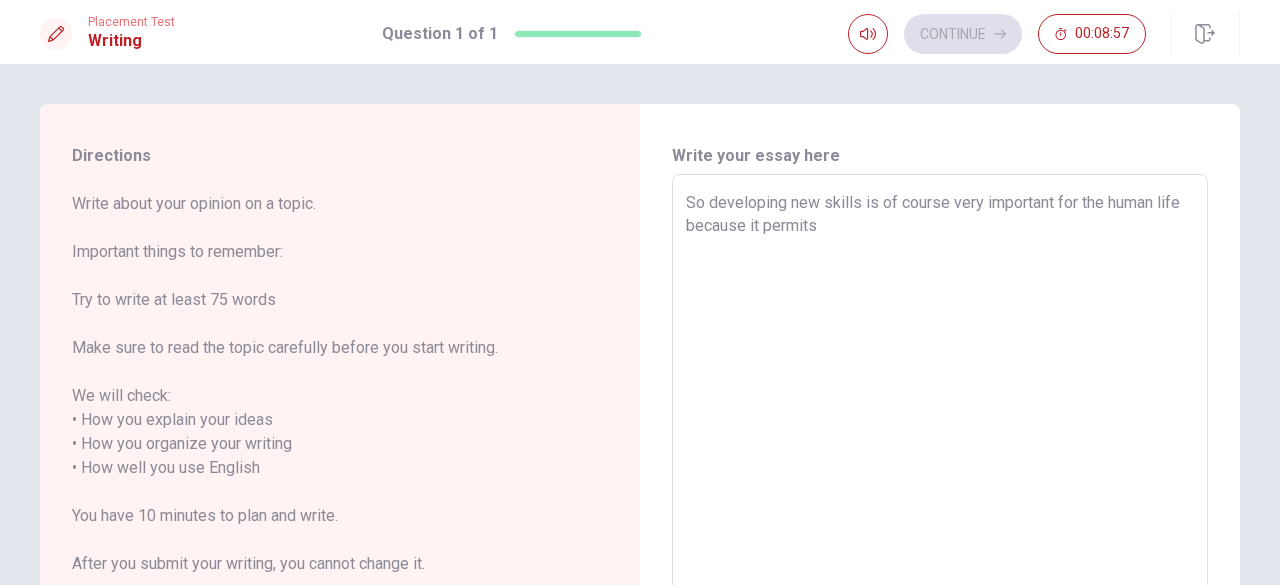 type on "So developing new skills is of course very important for the human life because it permits" 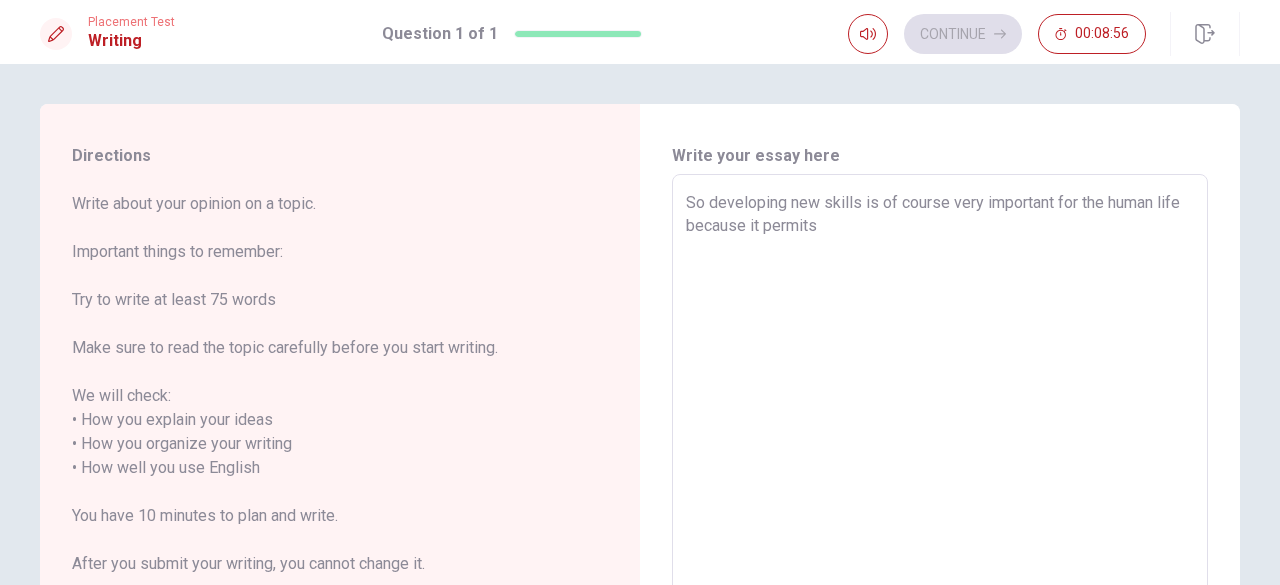 type on "So developing new skills is of course very important for the human life because it permits" 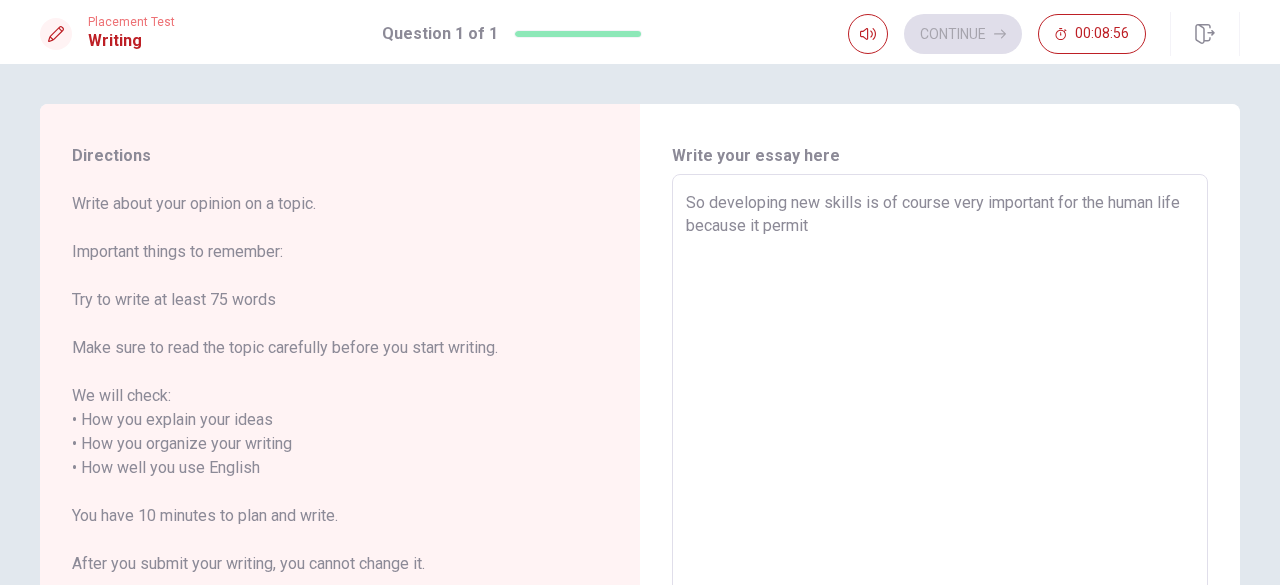 type on "x" 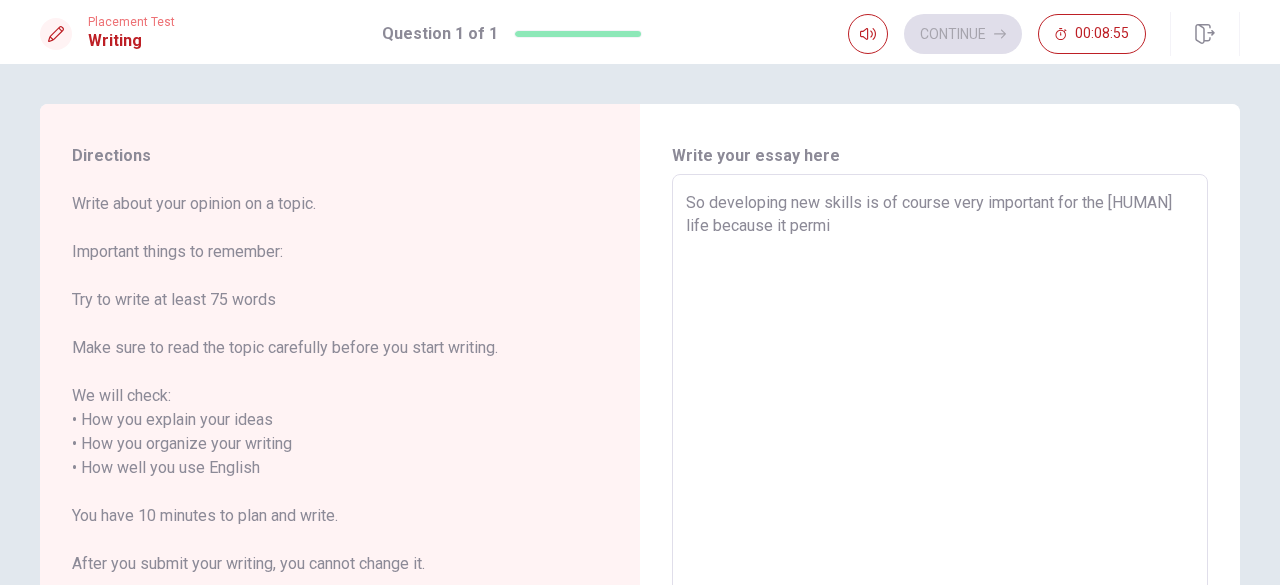 type on "x" 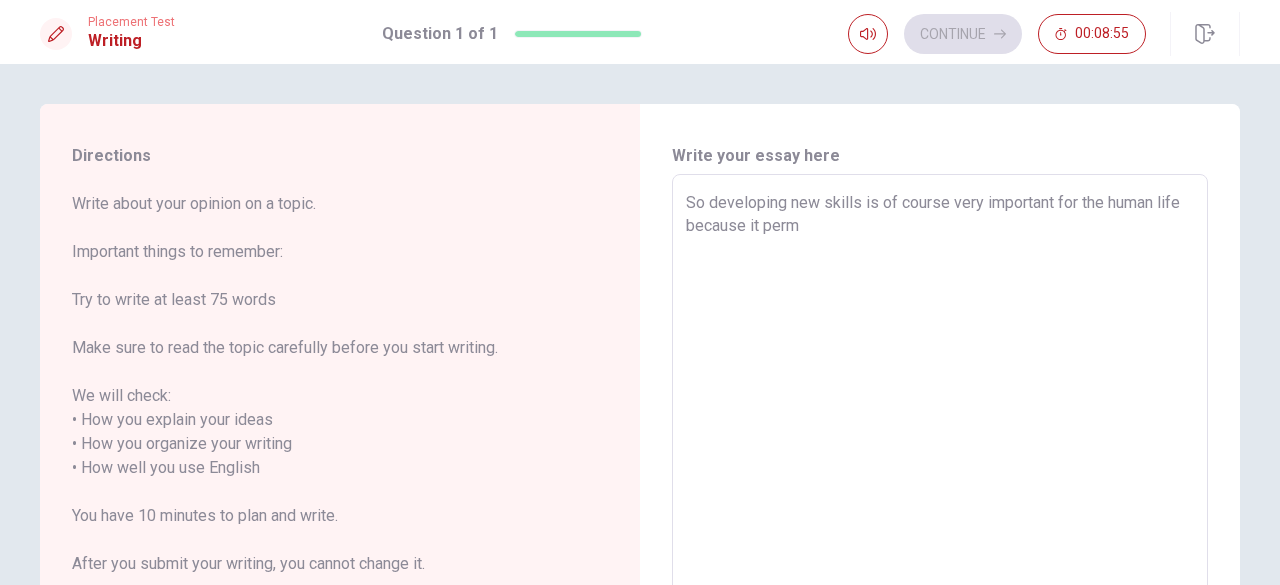 type on "x" 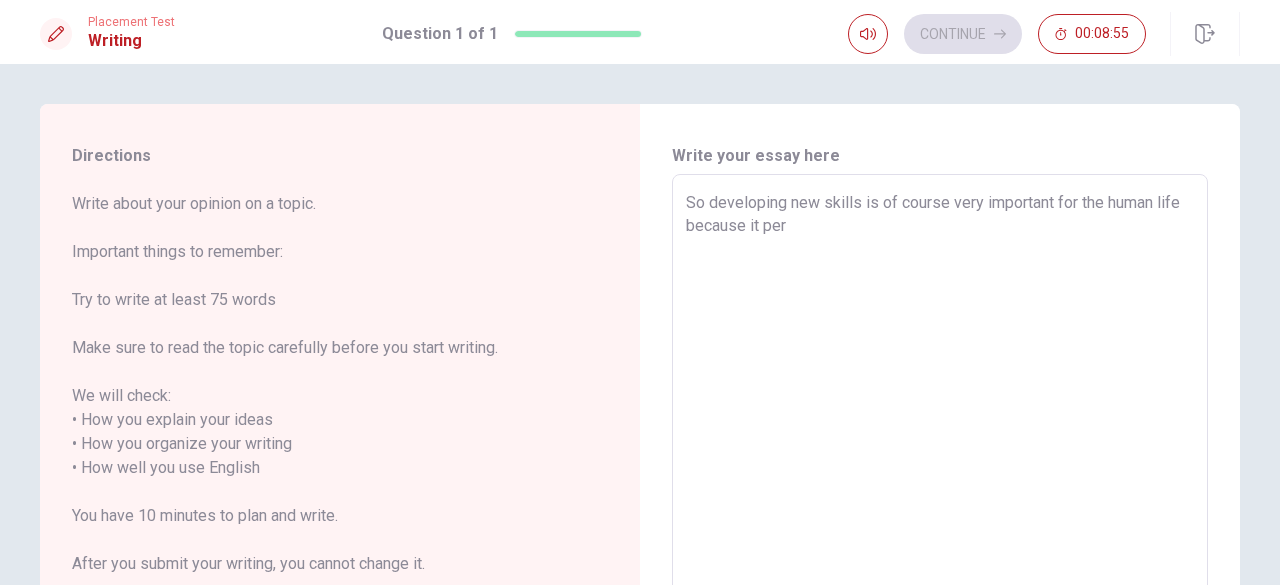 type on "x" 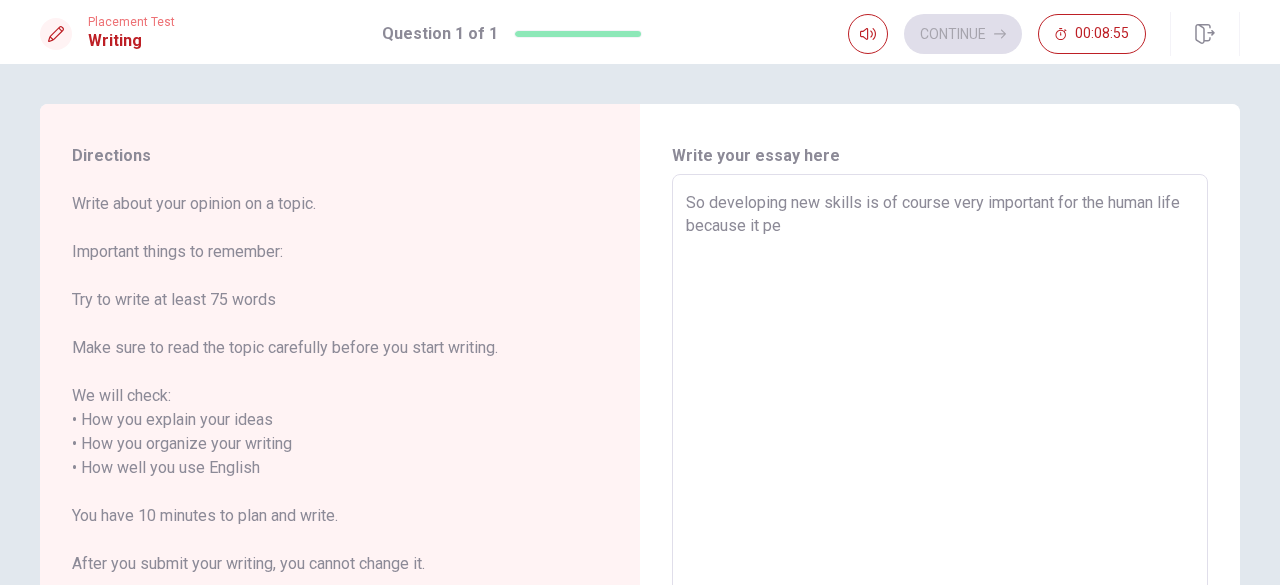 type on "x" 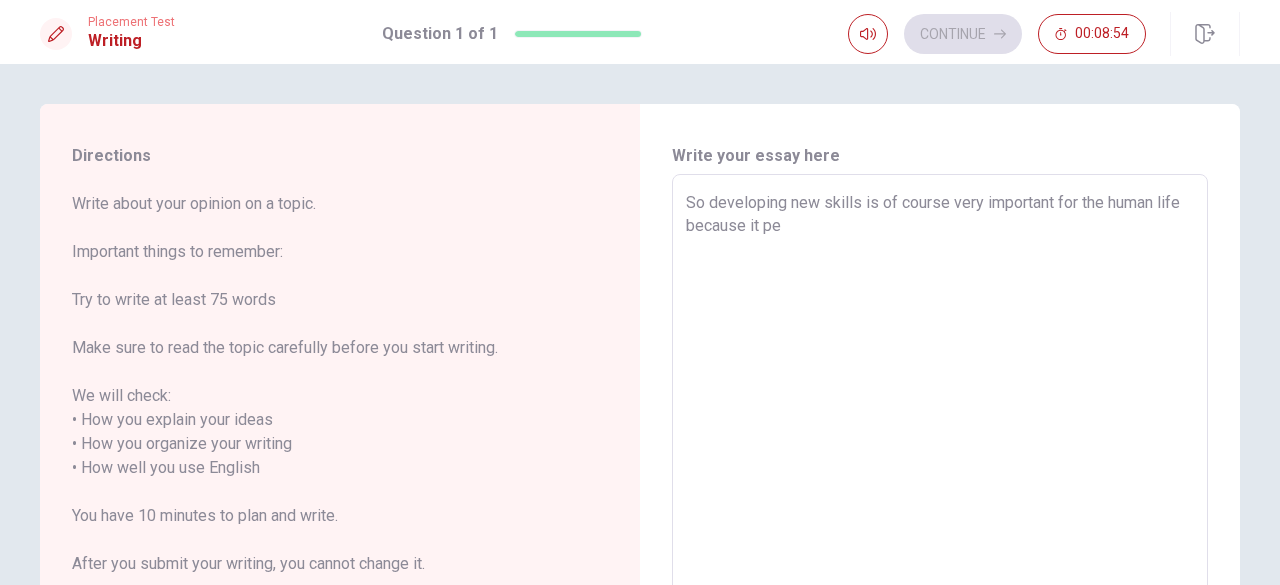 type on "So developing new skills is of course very important for the human life because it p" 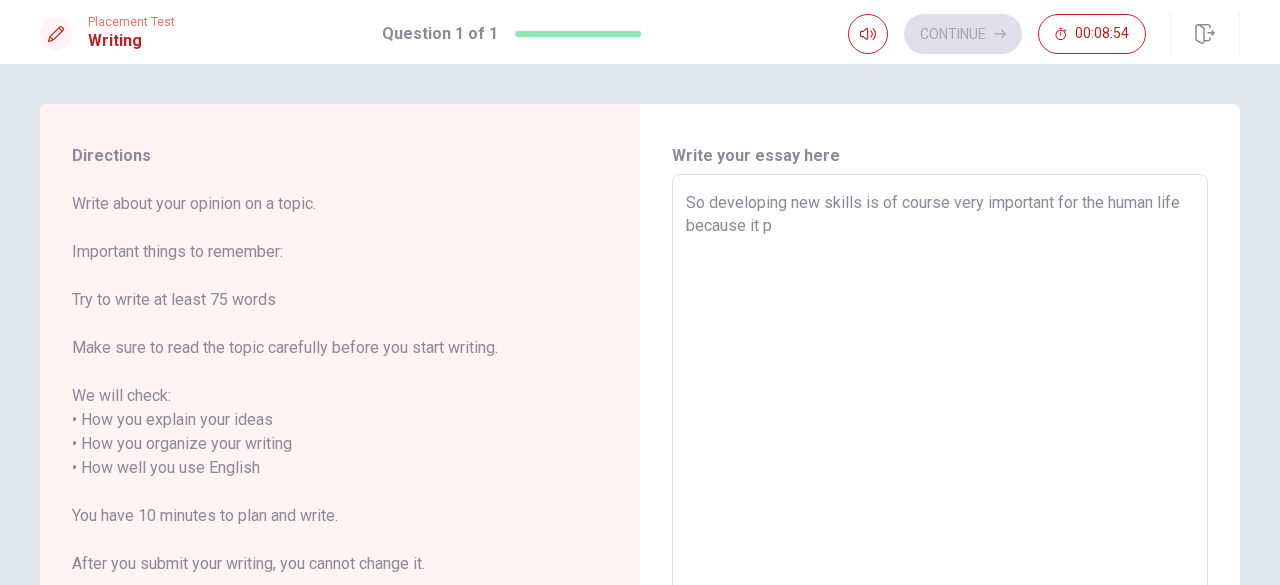 type on "x" 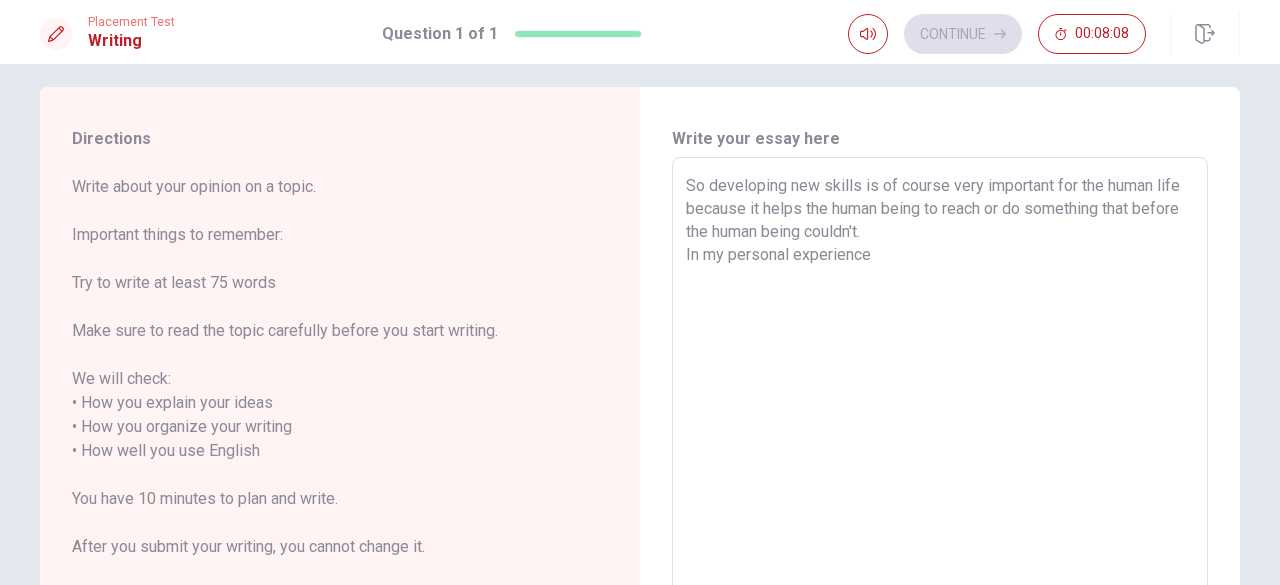 scroll, scrollTop: 0, scrollLeft: 0, axis: both 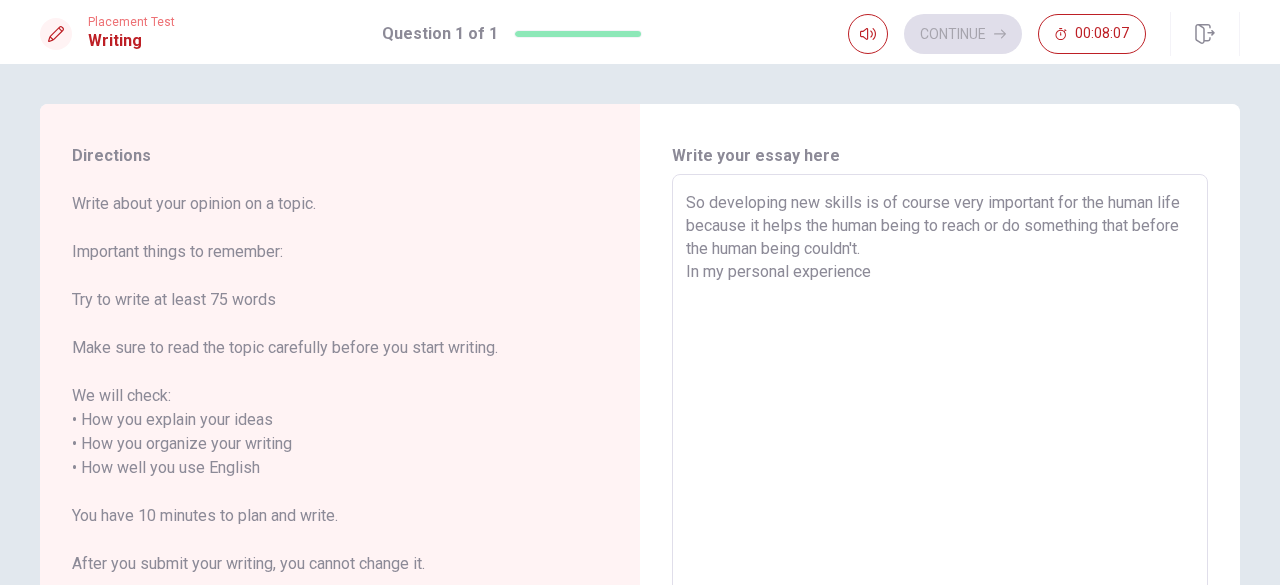 click on "Write your essay here So developing new skills is of course very important for the human life because it helps the human being to reach or do something that before the human being couldn't.
In my personal experience x ​ Word count :  [NUMBER]" at bounding box center [940, 457] 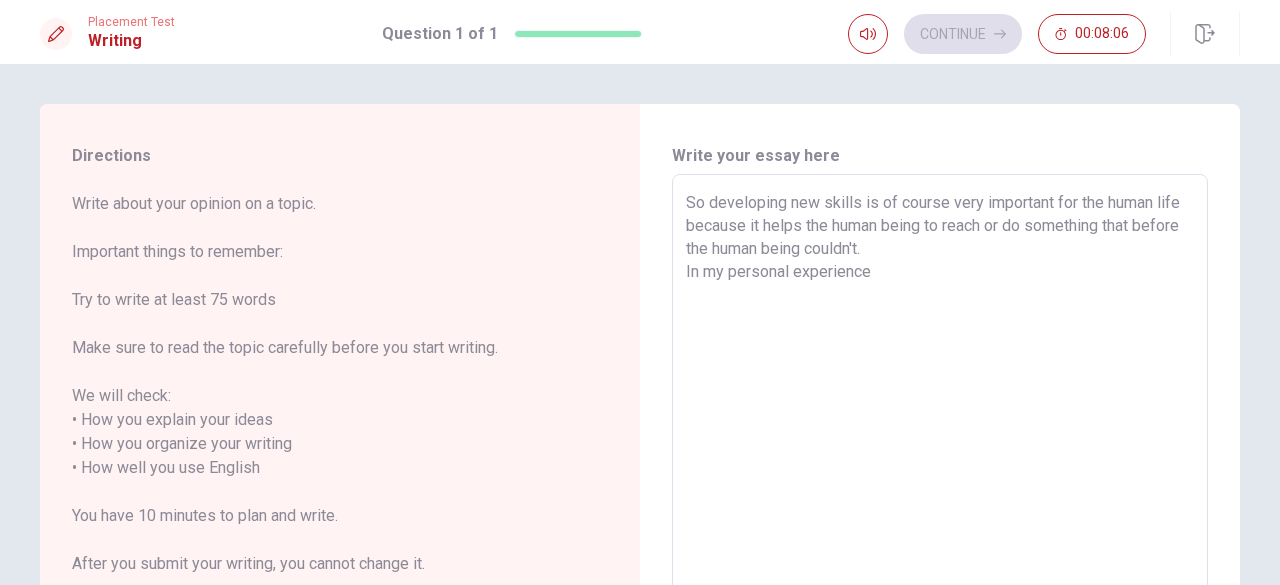 click on "So developing new skills is of course very important for the human life because it helps the human being to reach or do something that before the human being couldn't.
In my personal experience" at bounding box center (940, 456) 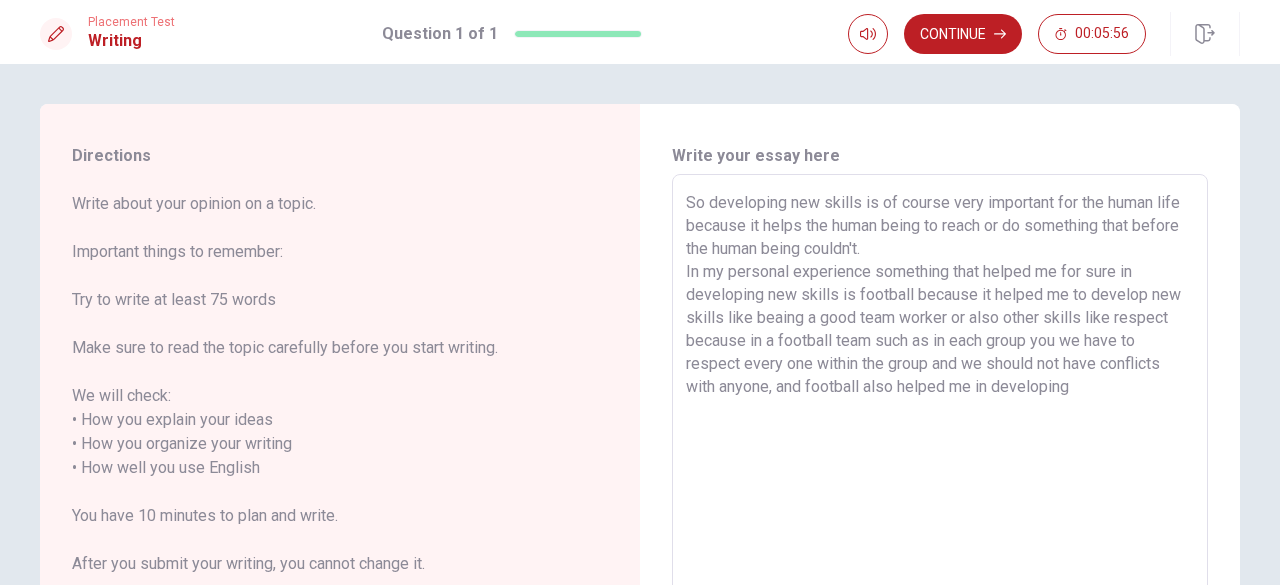 click on "So developing new skills is of course very important for the human life because it helps the human being to reach or do something that before the human being couldn't.
In my personal experience something that helped me for sure in developing new skills is football because it helped me to develop new skills like beaing a good team worker or also other skills like respect because in a football team such as in each group you we have to respect every one within the group and we should not have conflicts with anyone, and football also helped me in developing" at bounding box center [940, 456] 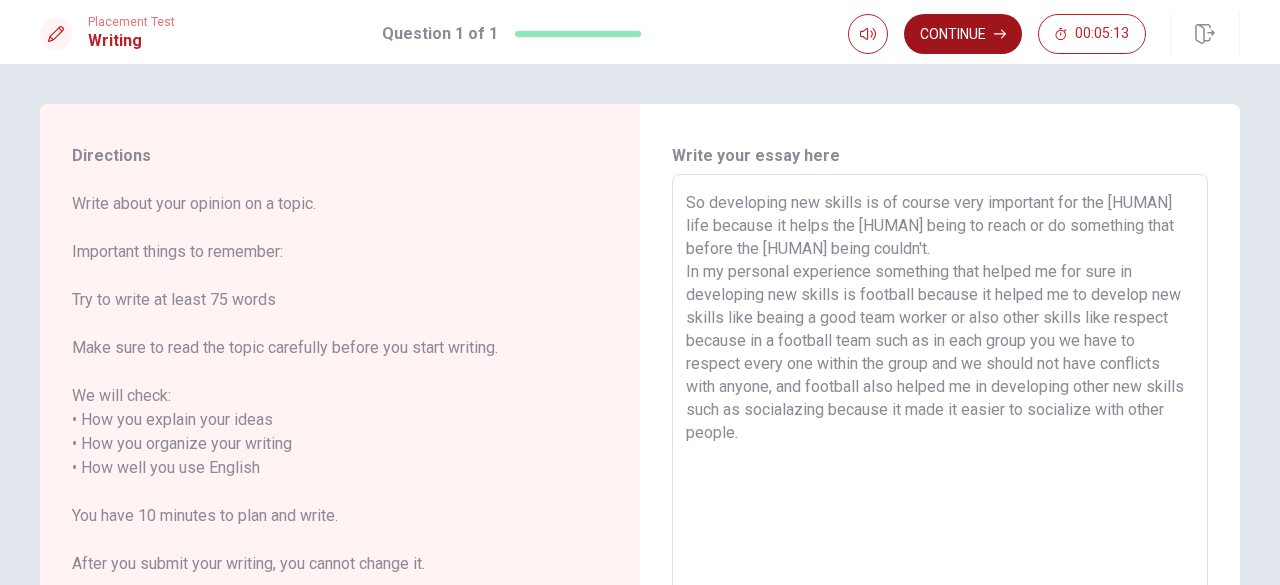 click on "Continue" at bounding box center (963, 34) 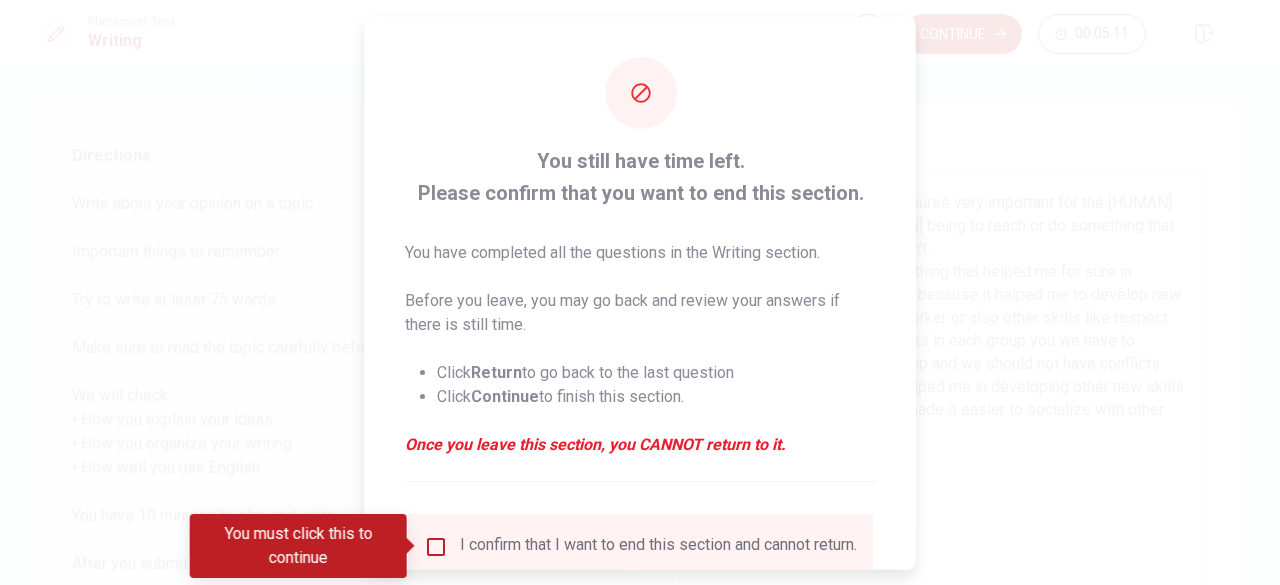 click at bounding box center (436, 546) 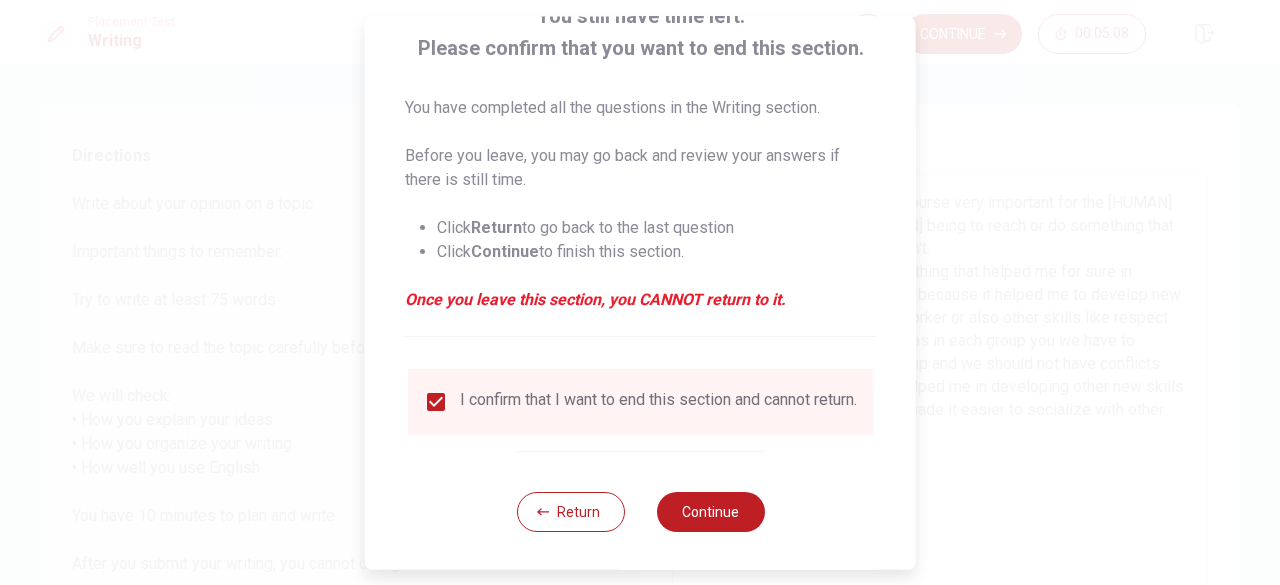 scroll, scrollTop: 160, scrollLeft: 0, axis: vertical 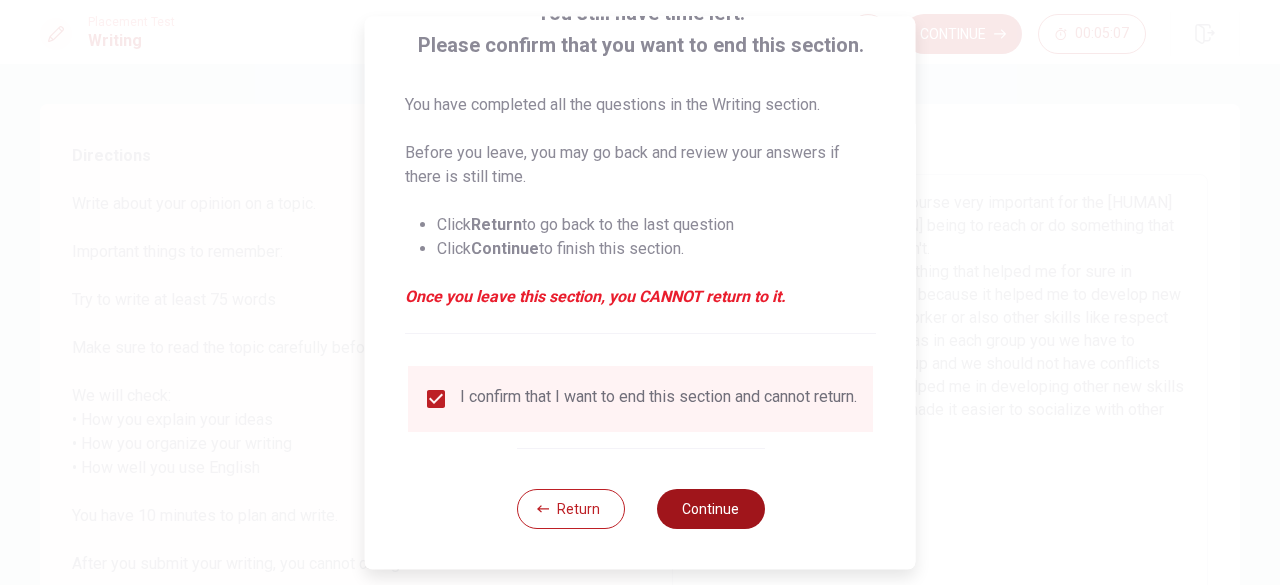 click on "Continue" at bounding box center [710, 509] 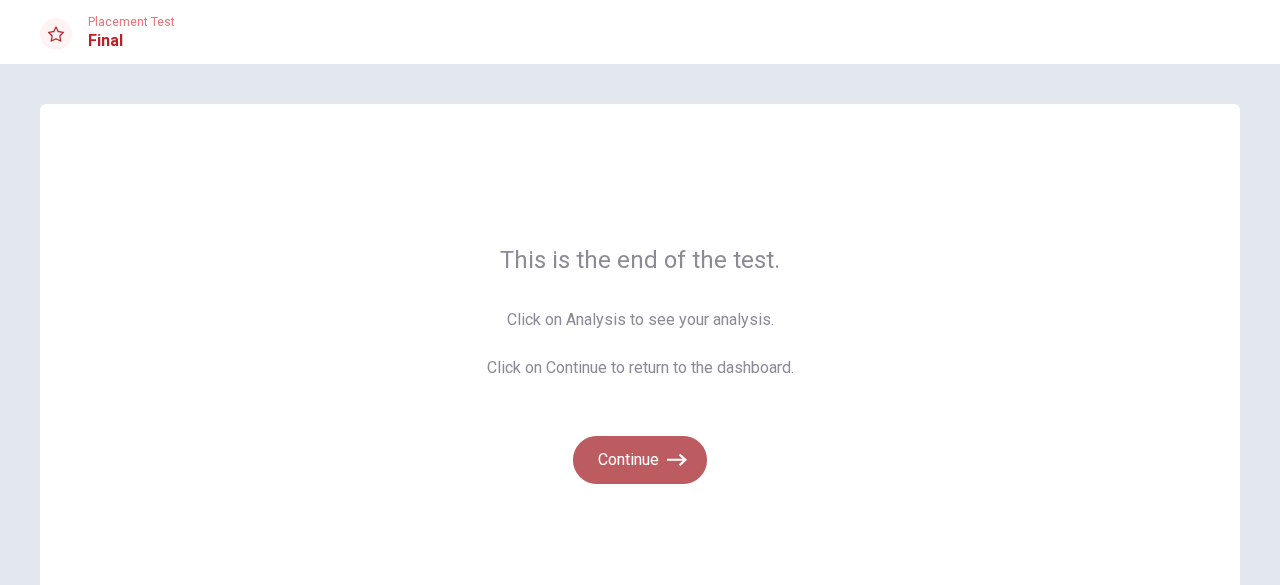click on "Continue" at bounding box center [640, 460] 